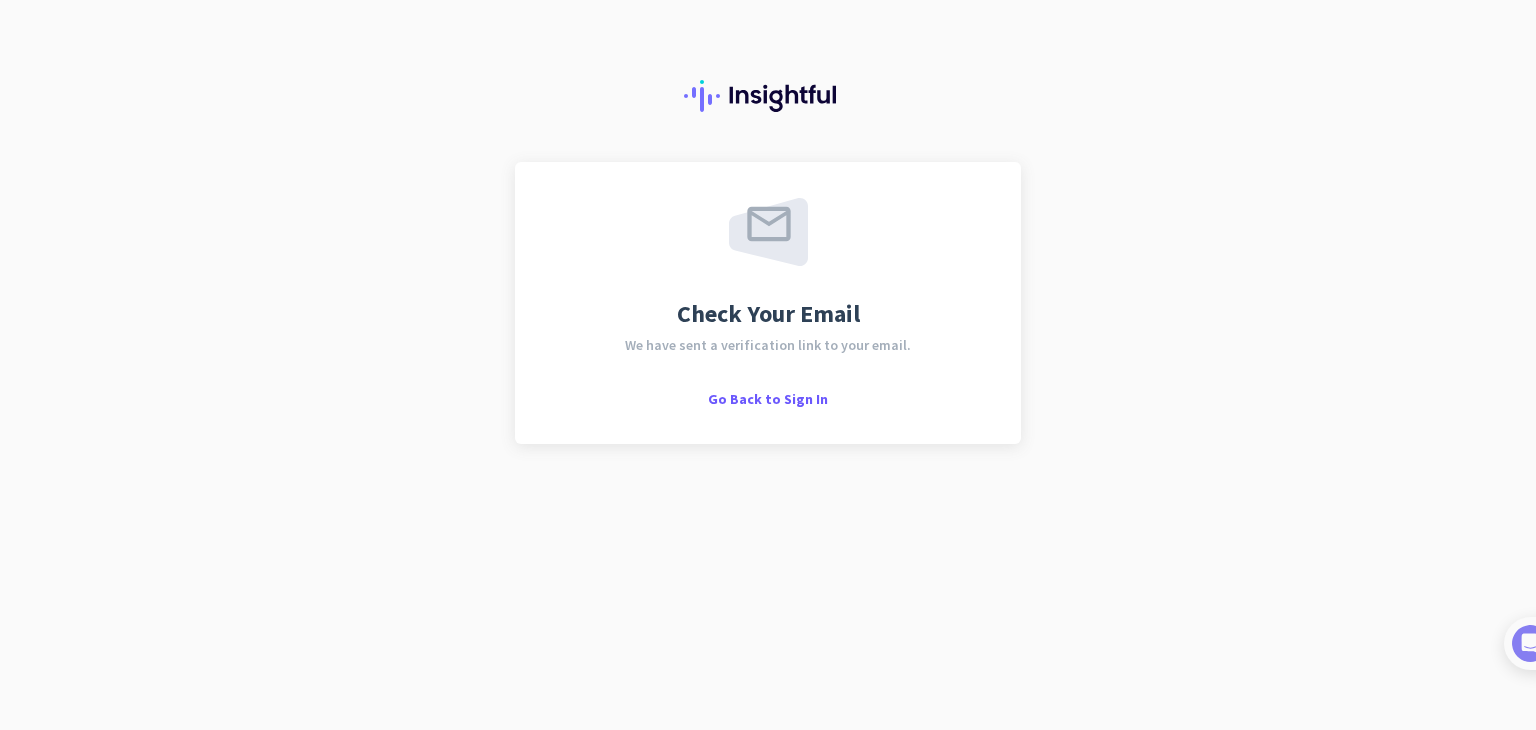 scroll, scrollTop: 0, scrollLeft: 0, axis: both 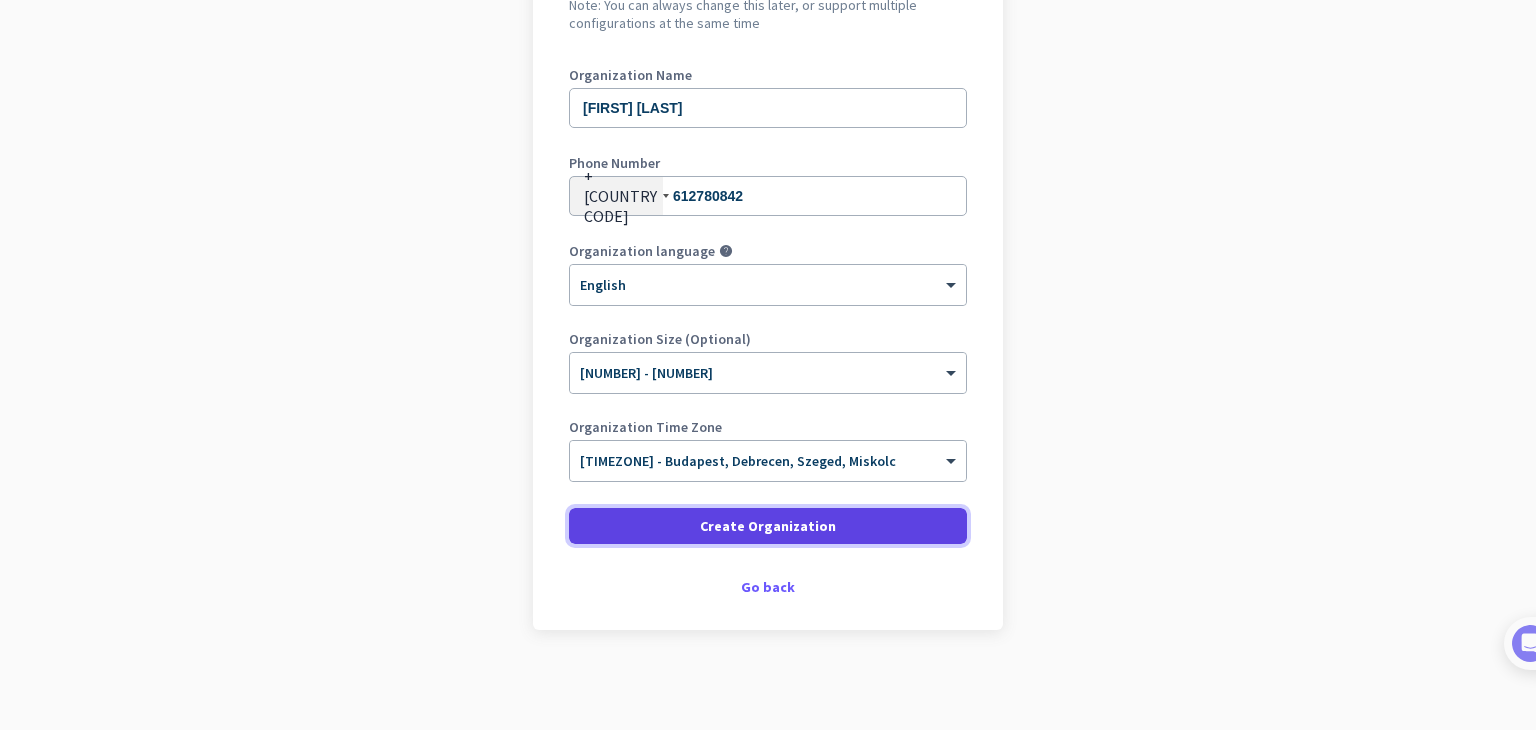click on "Create Organization" 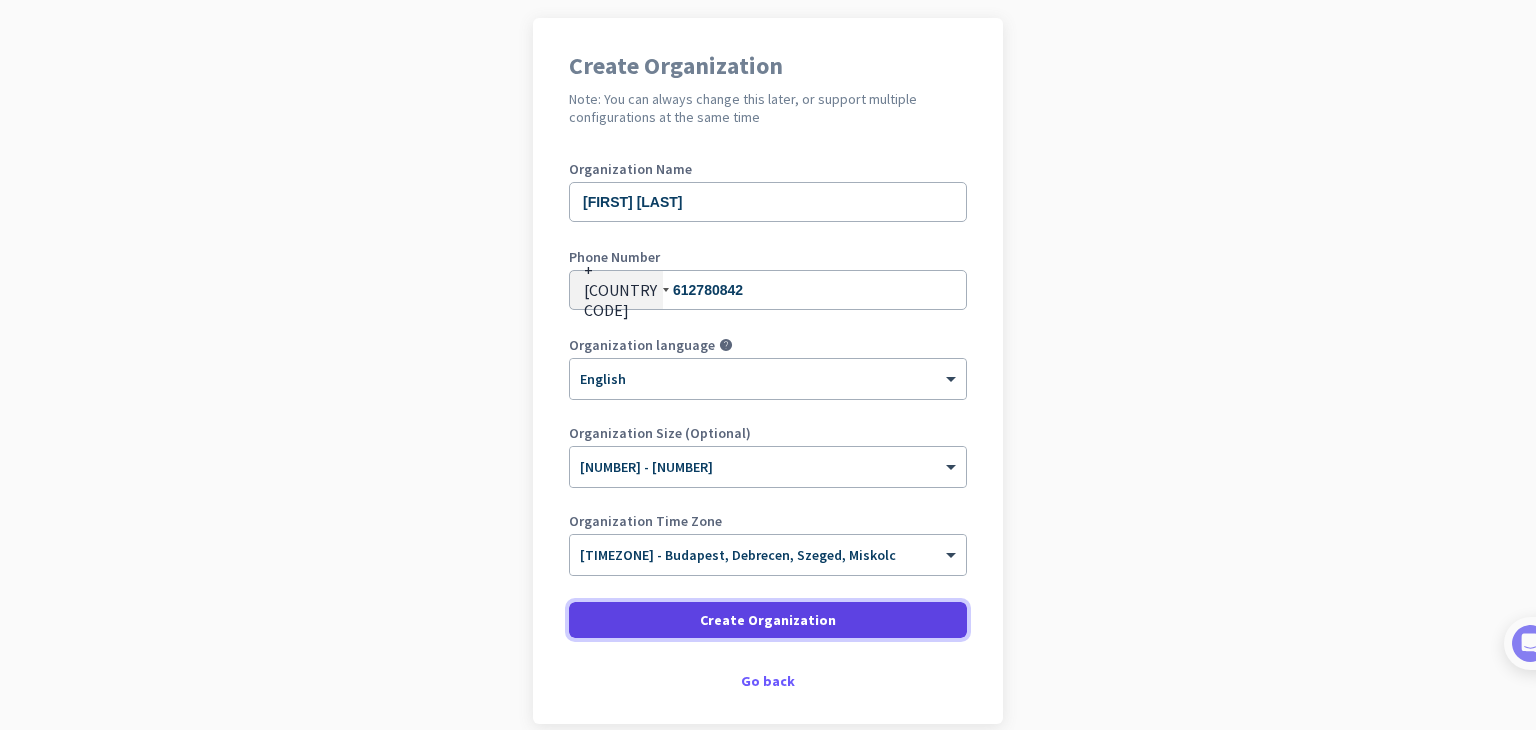 scroll, scrollTop: 142, scrollLeft: 0, axis: vertical 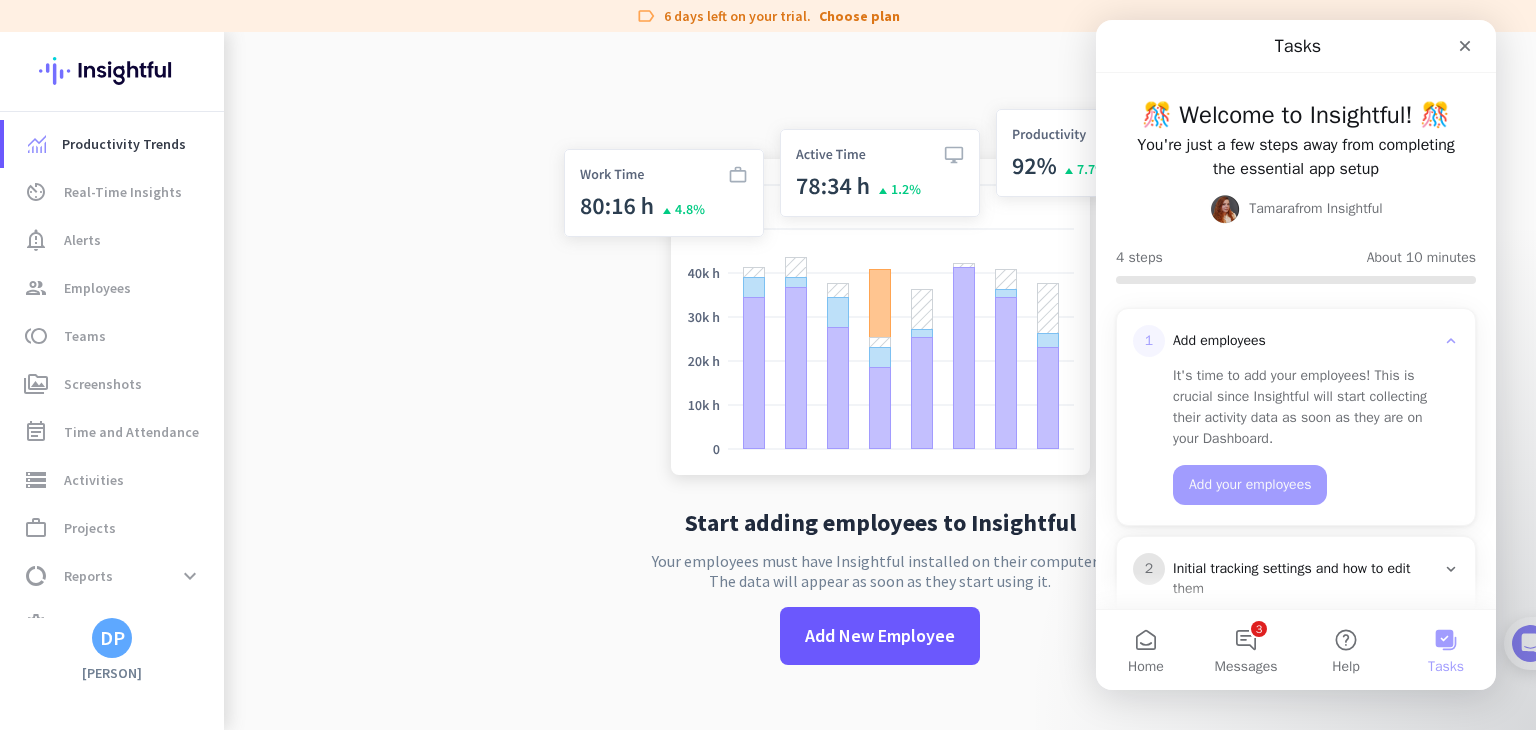 click on "Your employees must have Insightful installed on their computers.  The data will appear as soon as they start using it." 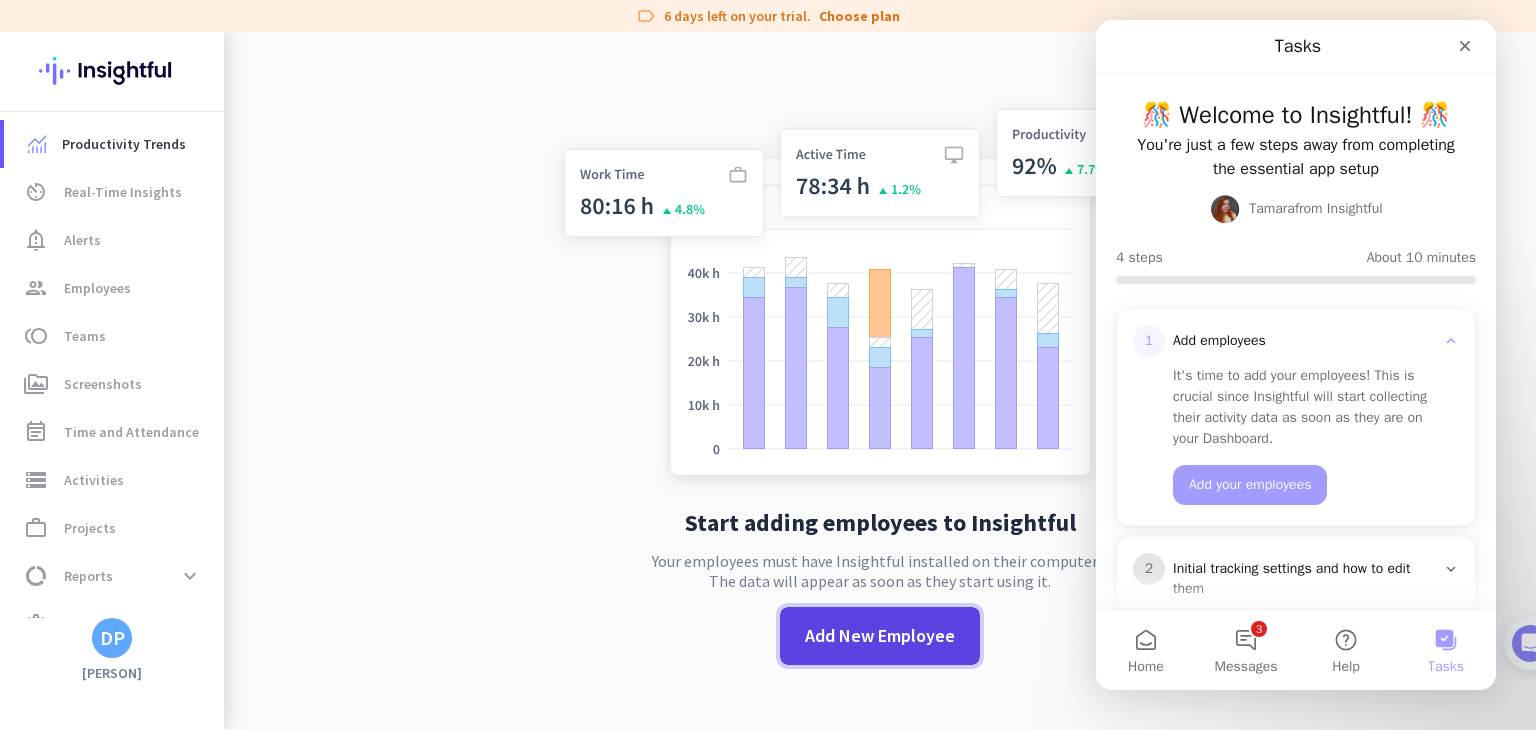 click on "Add New Employee" 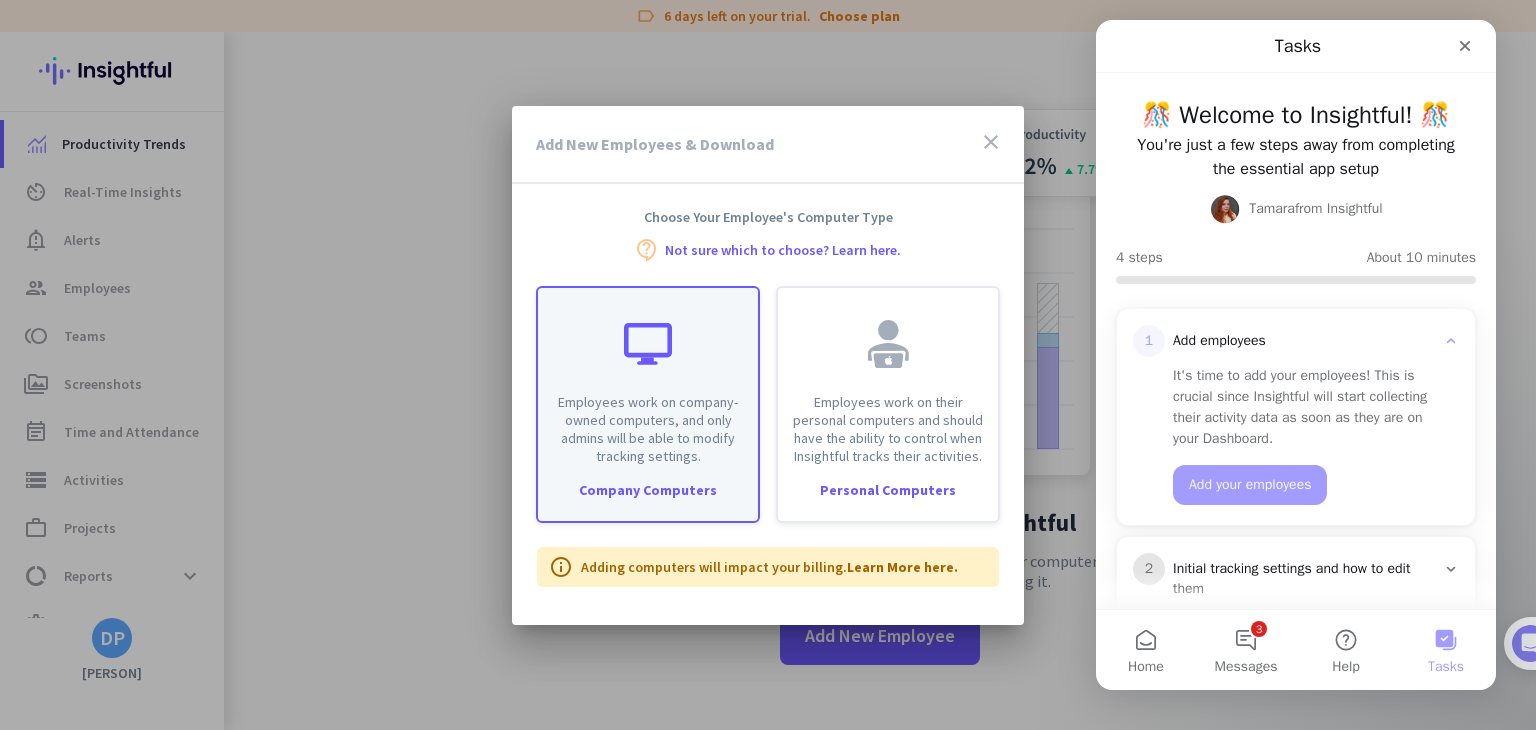 click on "Employees work on company-owned computers, and only admins will be able to modify tracking settings." at bounding box center [648, 376] 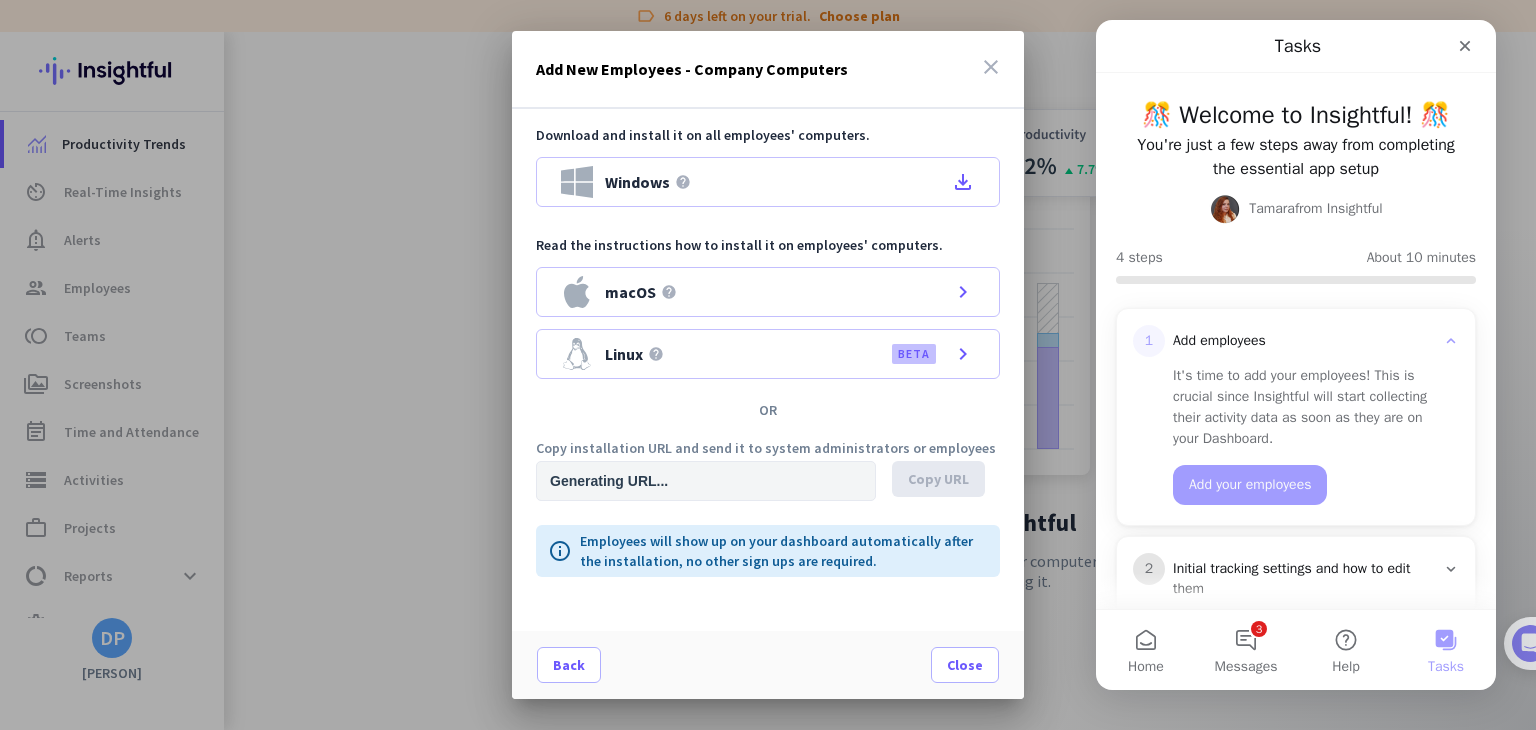 type on "https://app.insightful.io/#/installation/company?token=eyJhbGciOiJIUzI1NiIsInR5cCI6IkpXVCJ9.eyJvcmdhbml6YXRpb25JZCI6InducS1rNmVjNXNjbTl1byIsImlhdCI6MTc1NDIxOTIzNCwiZXhwIjoxNzU0MzkyMDM0LCJhdWQiOlsiUFJPRCJdLCJpc3MiOiJQUk9EIn0.O6g7KMAfq1G_xfabCwHJ9dlB1PRmsiPtpxmbt1K_dK0&organizationId=wnq-k6ec5scm9uo" 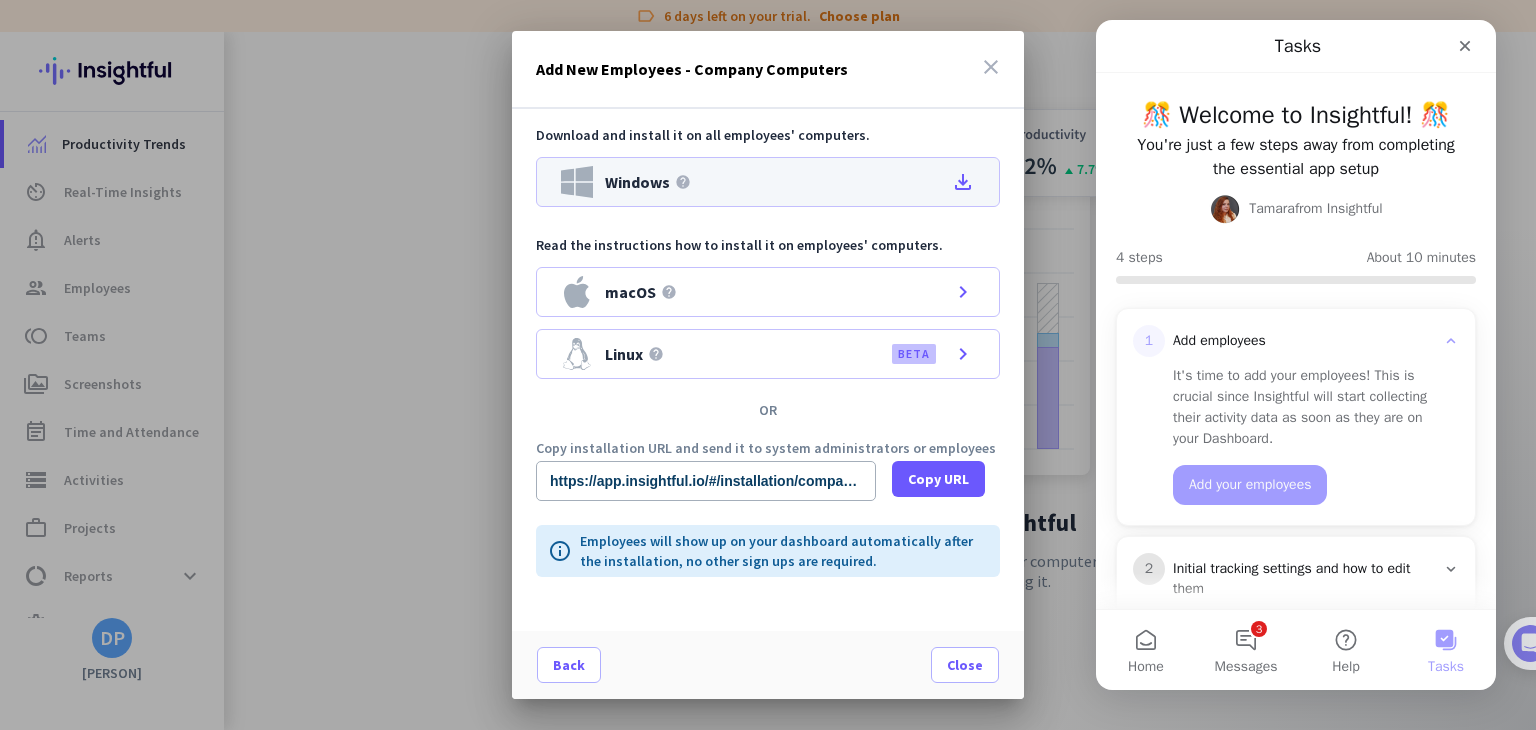 click on "Windows  help  file_download" at bounding box center (768, 182) 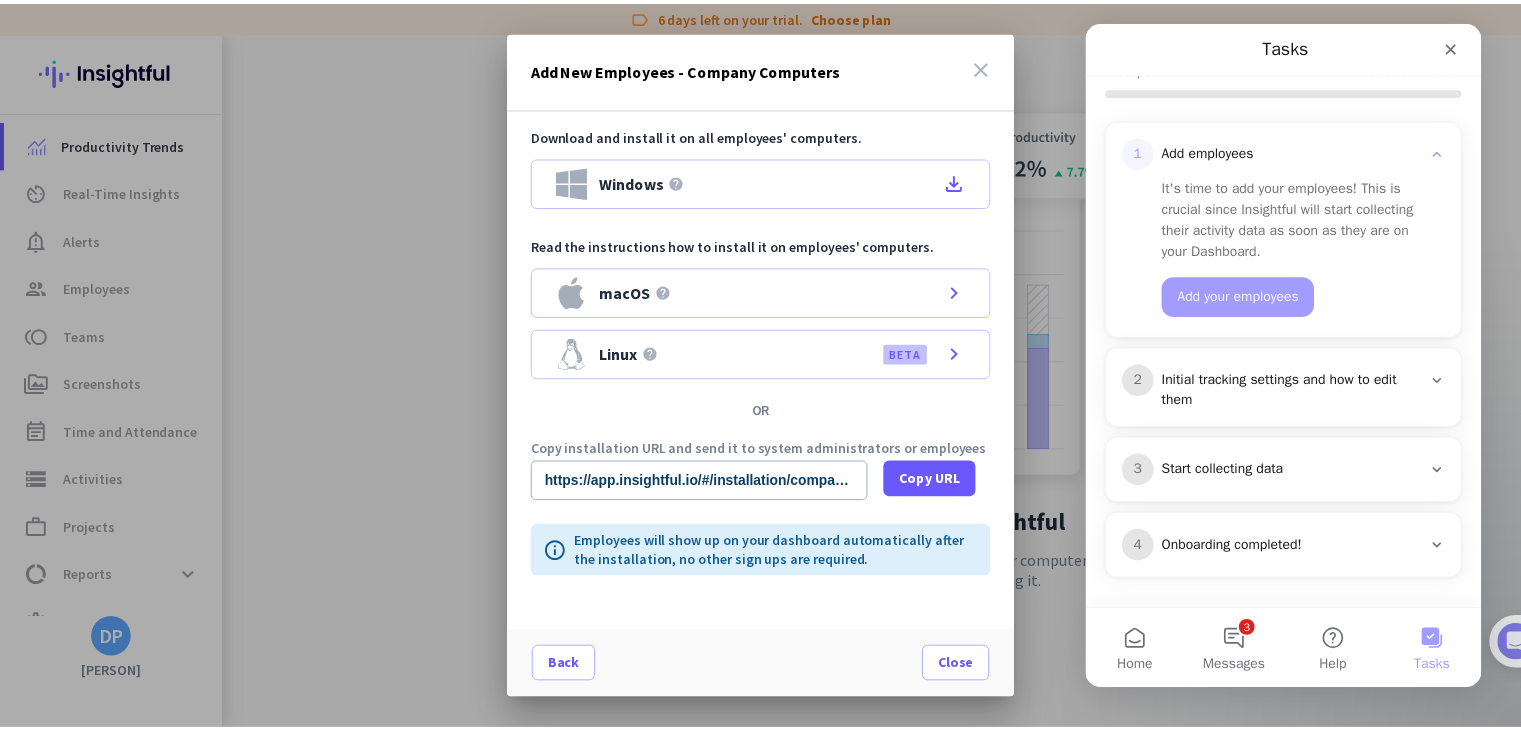 scroll, scrollTop: 199, scrollLeft: 0, axis: vertical 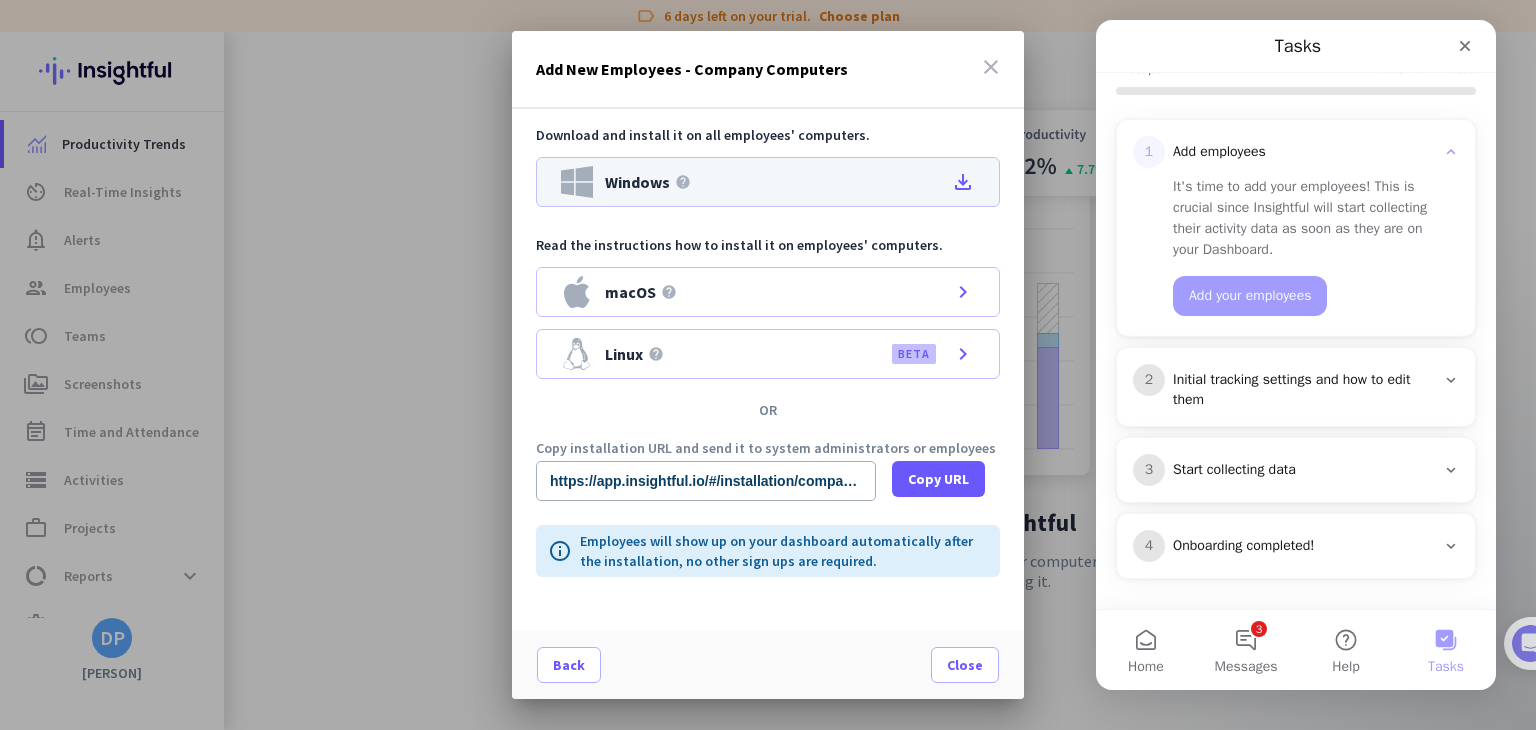 click on "Windows  help" at bounding box center (626, 182) 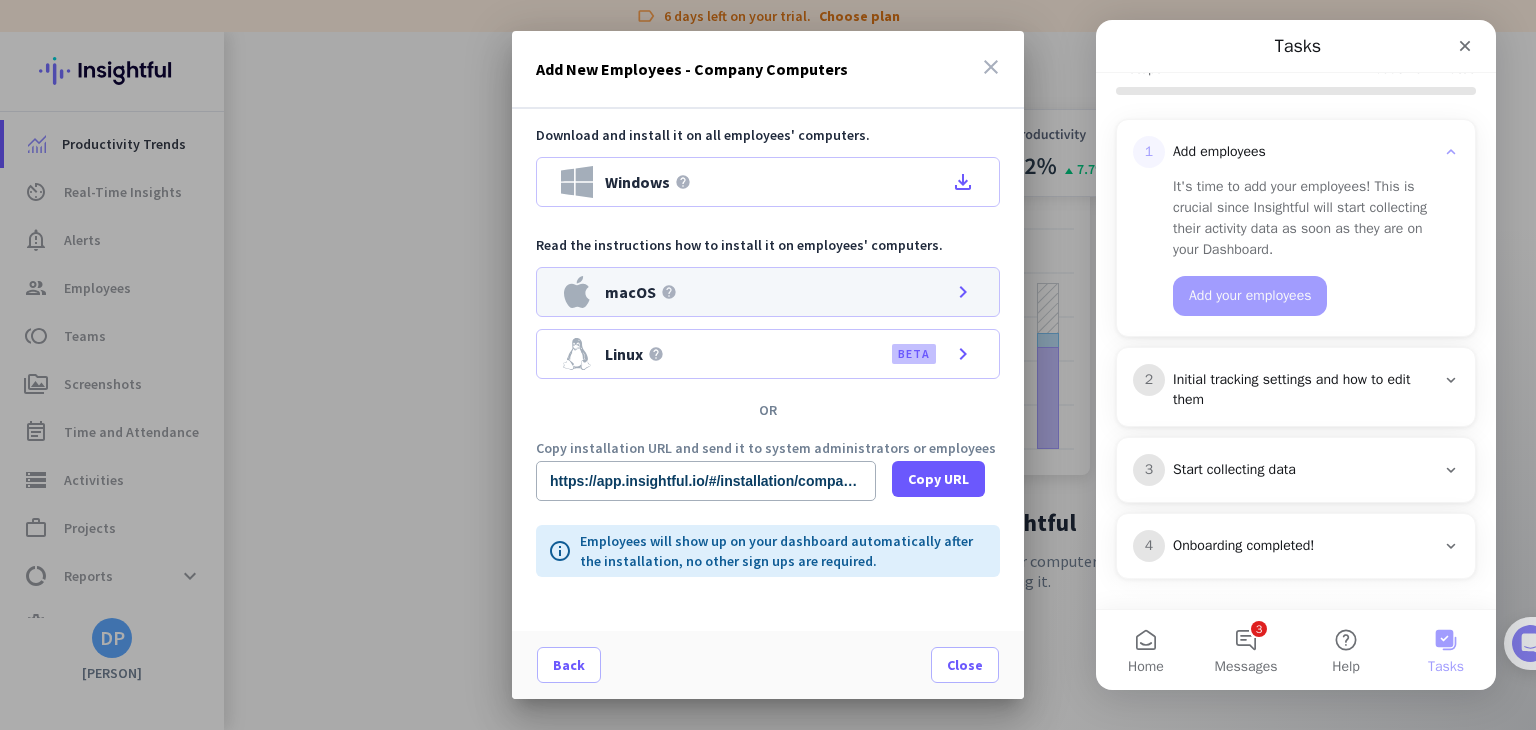 click on "macOS  help   chevron_right" at bounding box center [768, 292] 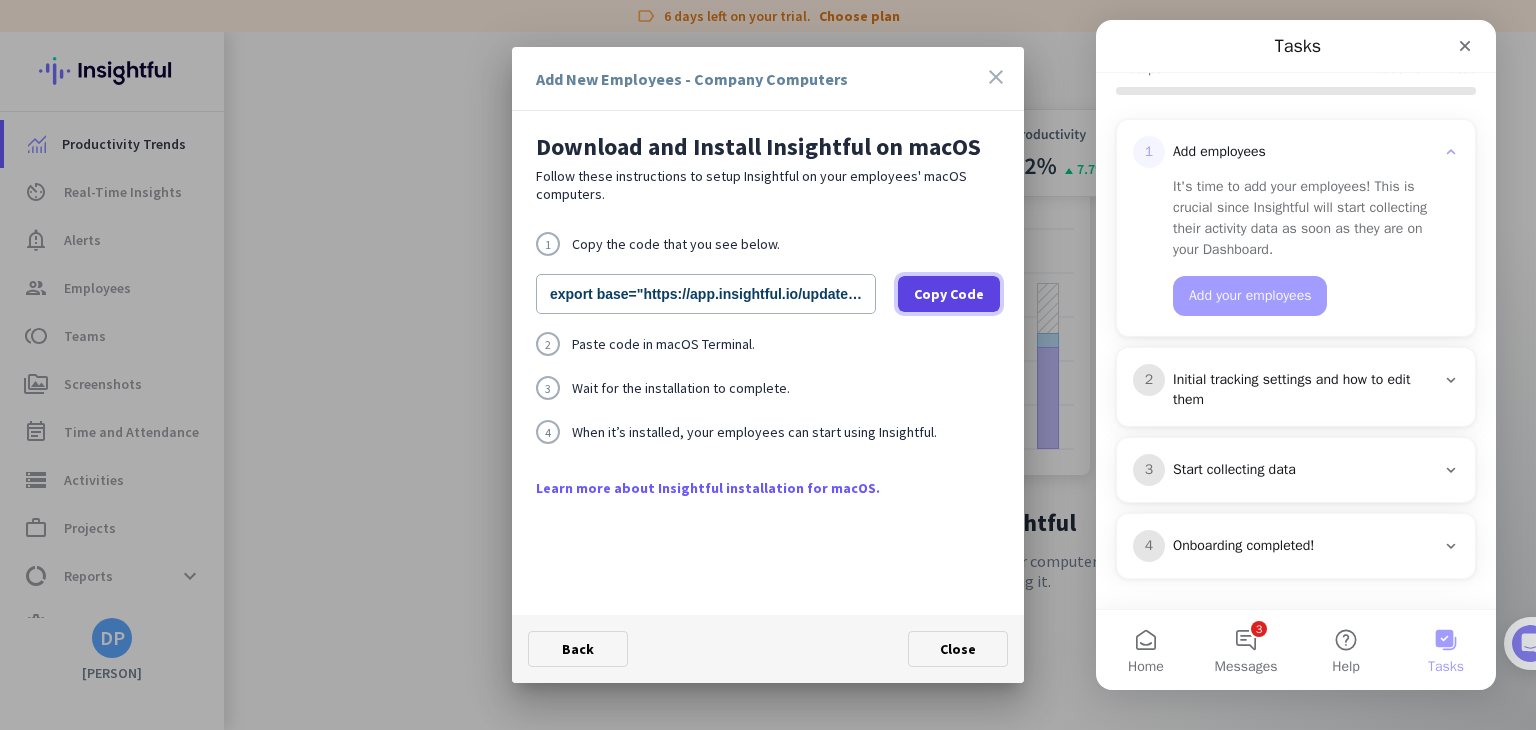 click at bounding box center [949, 294] 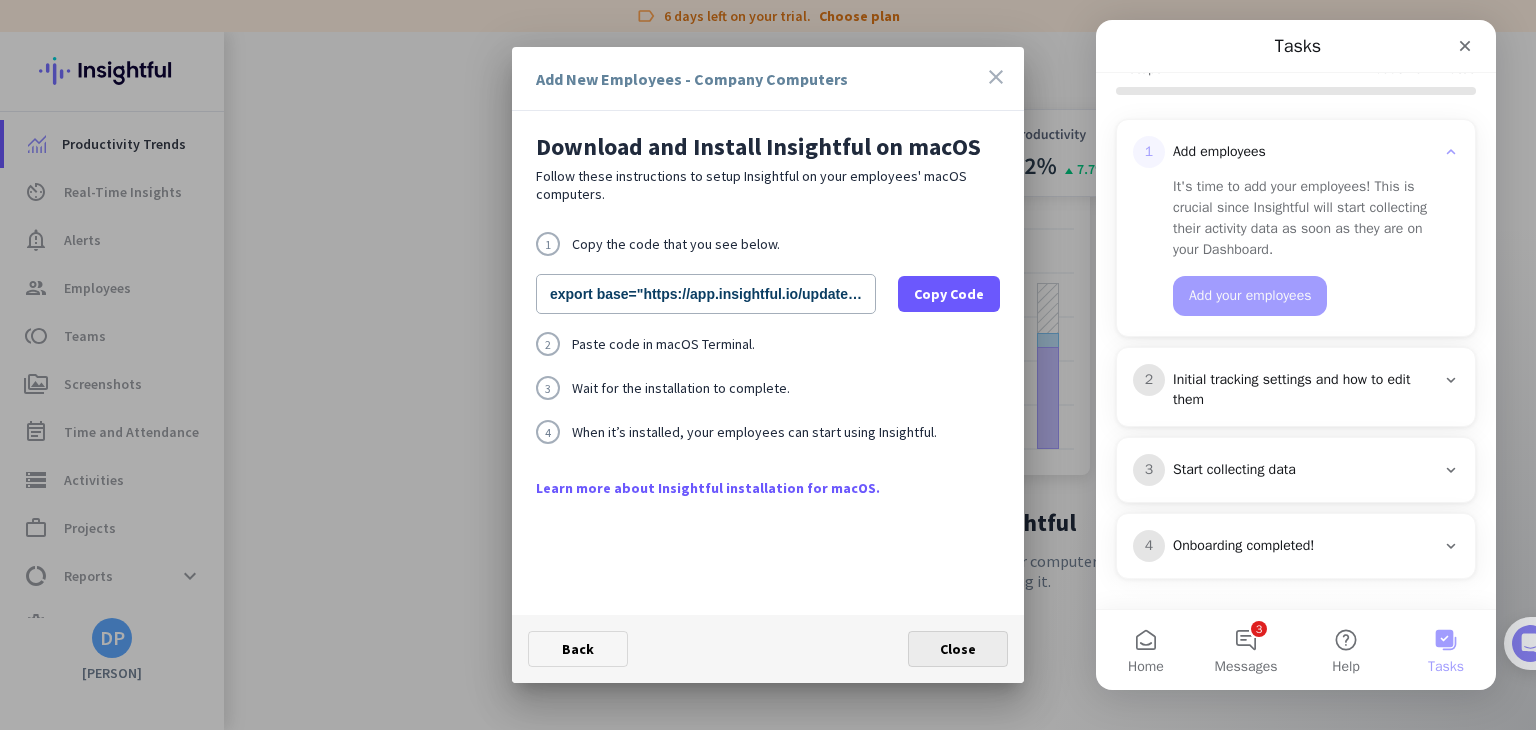 click at bounding box center (958, 649) 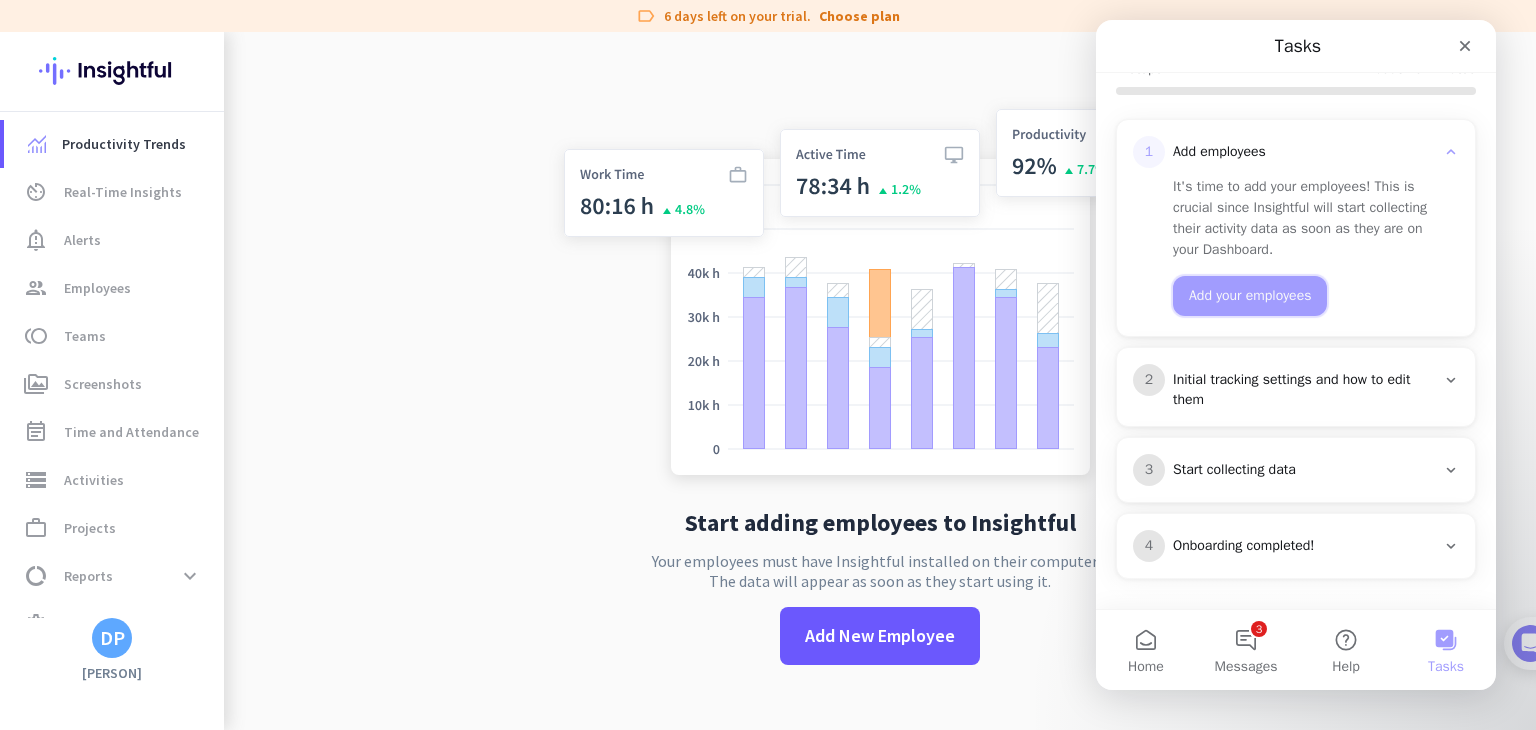 click on "Add your employees" at bounding box center (1250, 296) 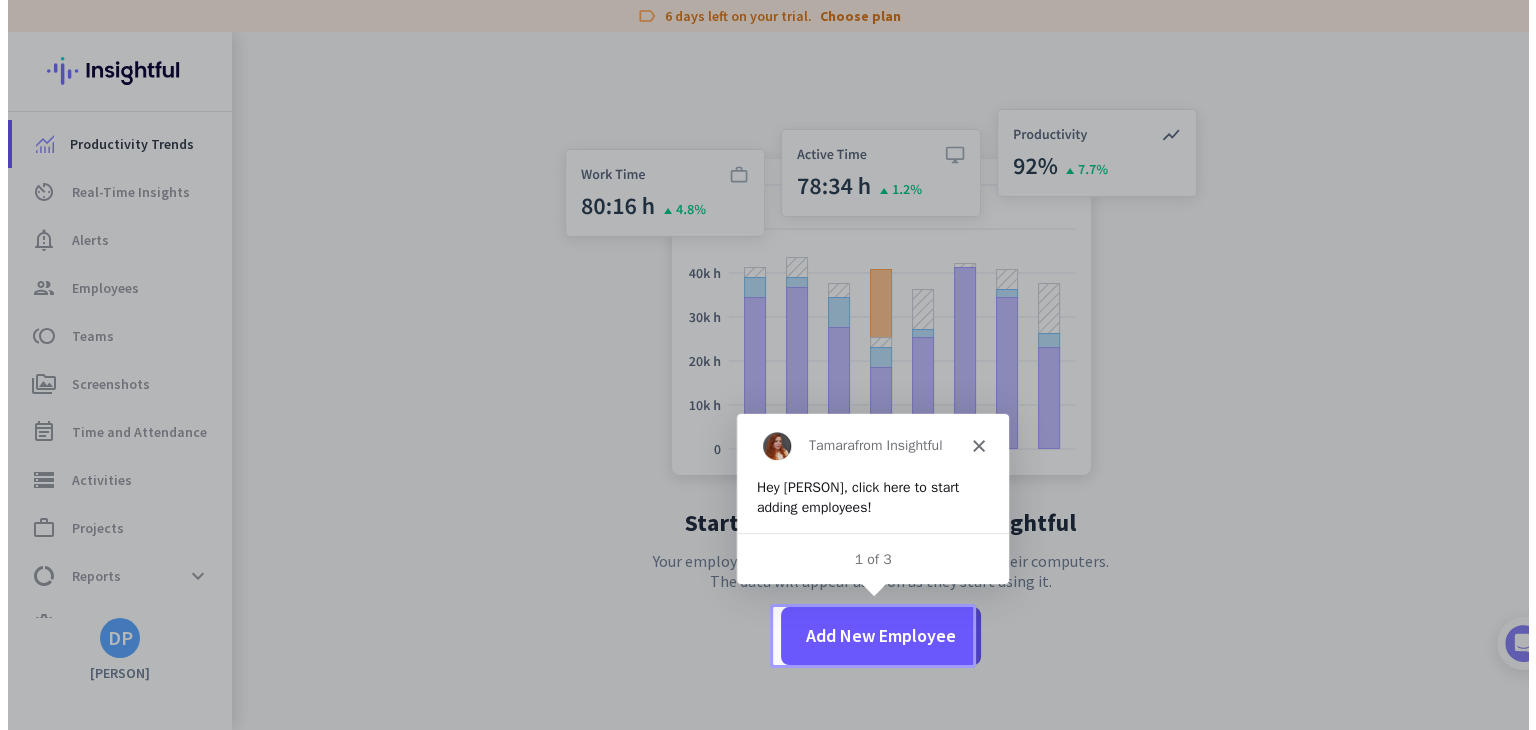 scroll, scrollTop: 0, scrollLeft: 0, axis: both 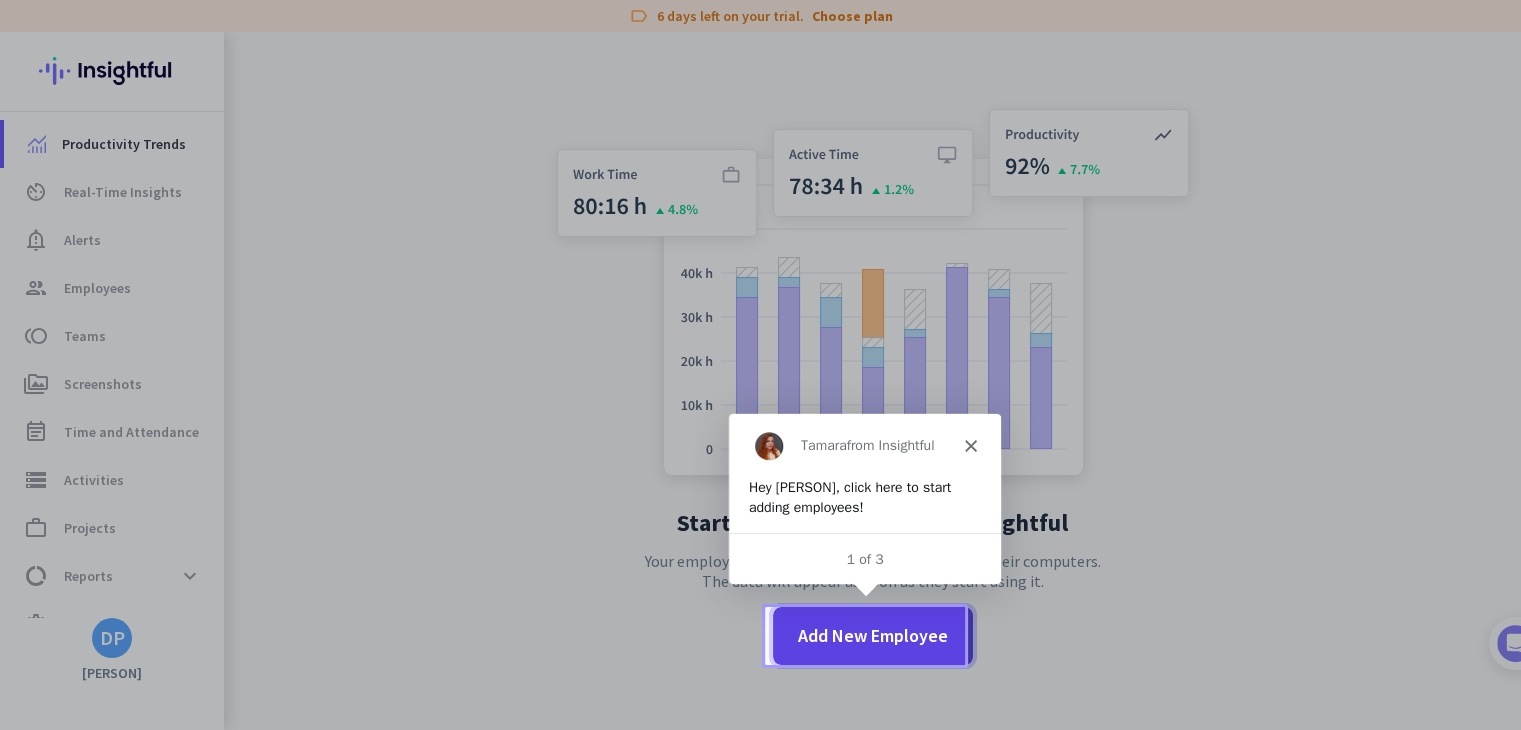 click 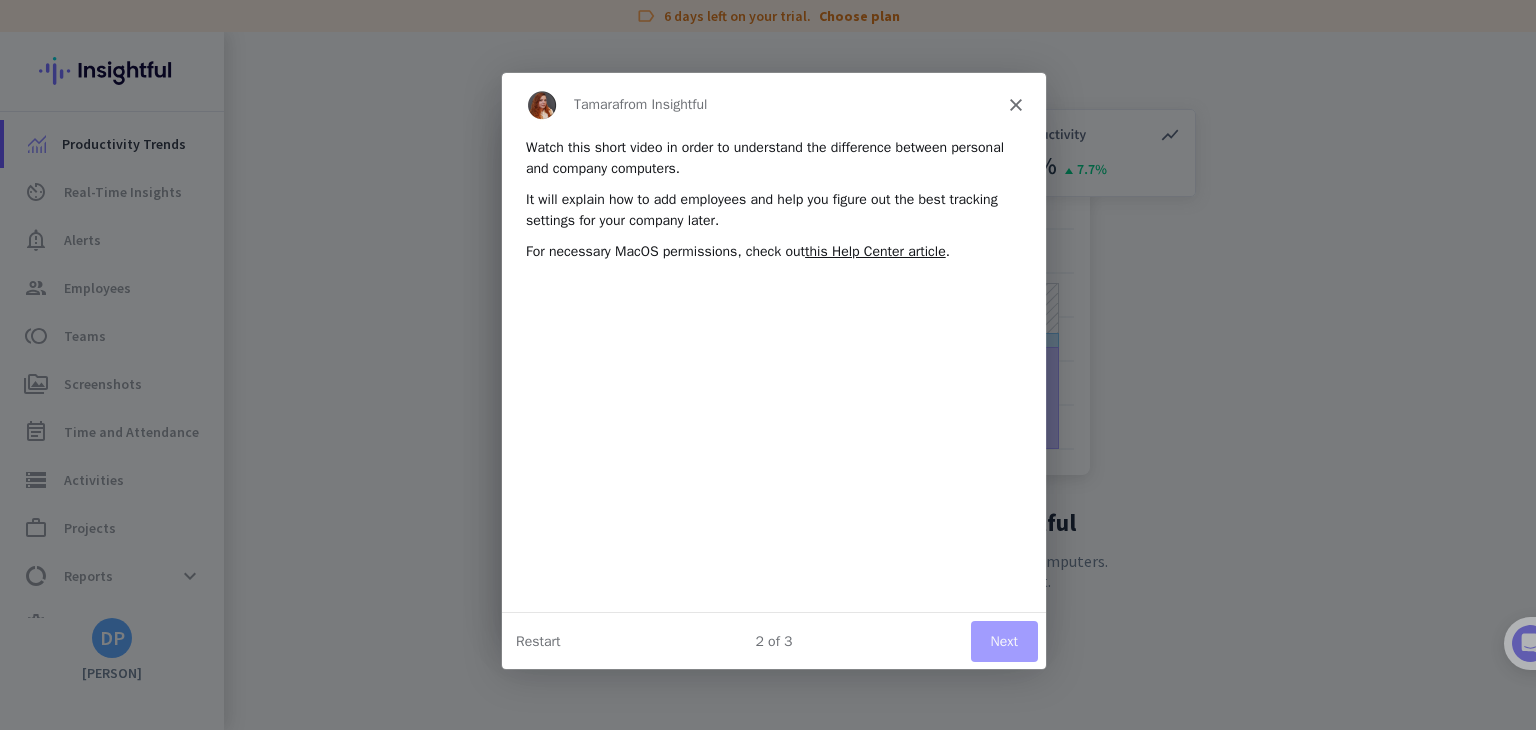 scroll, scrollTop: 0, scrollLeft: 0, axis: both 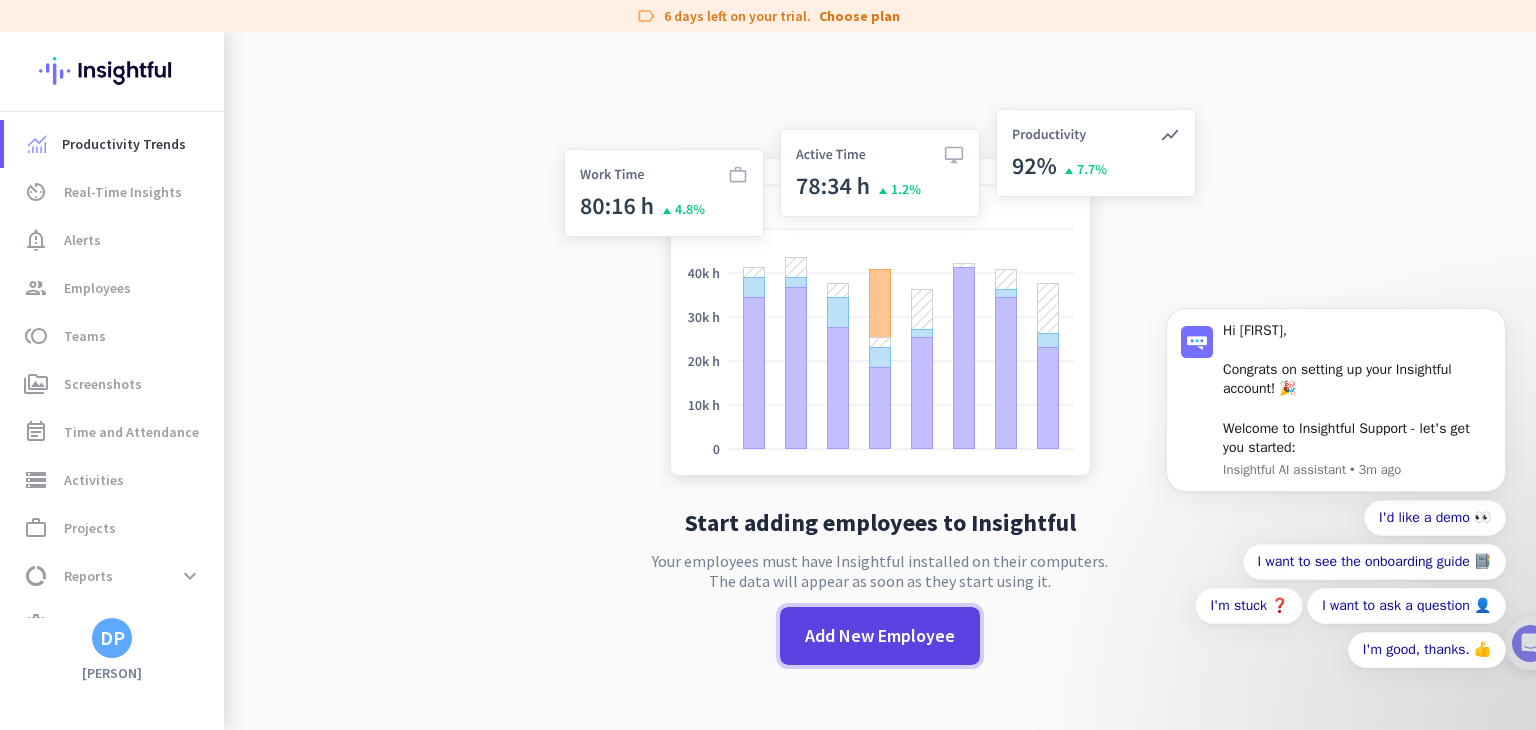 click 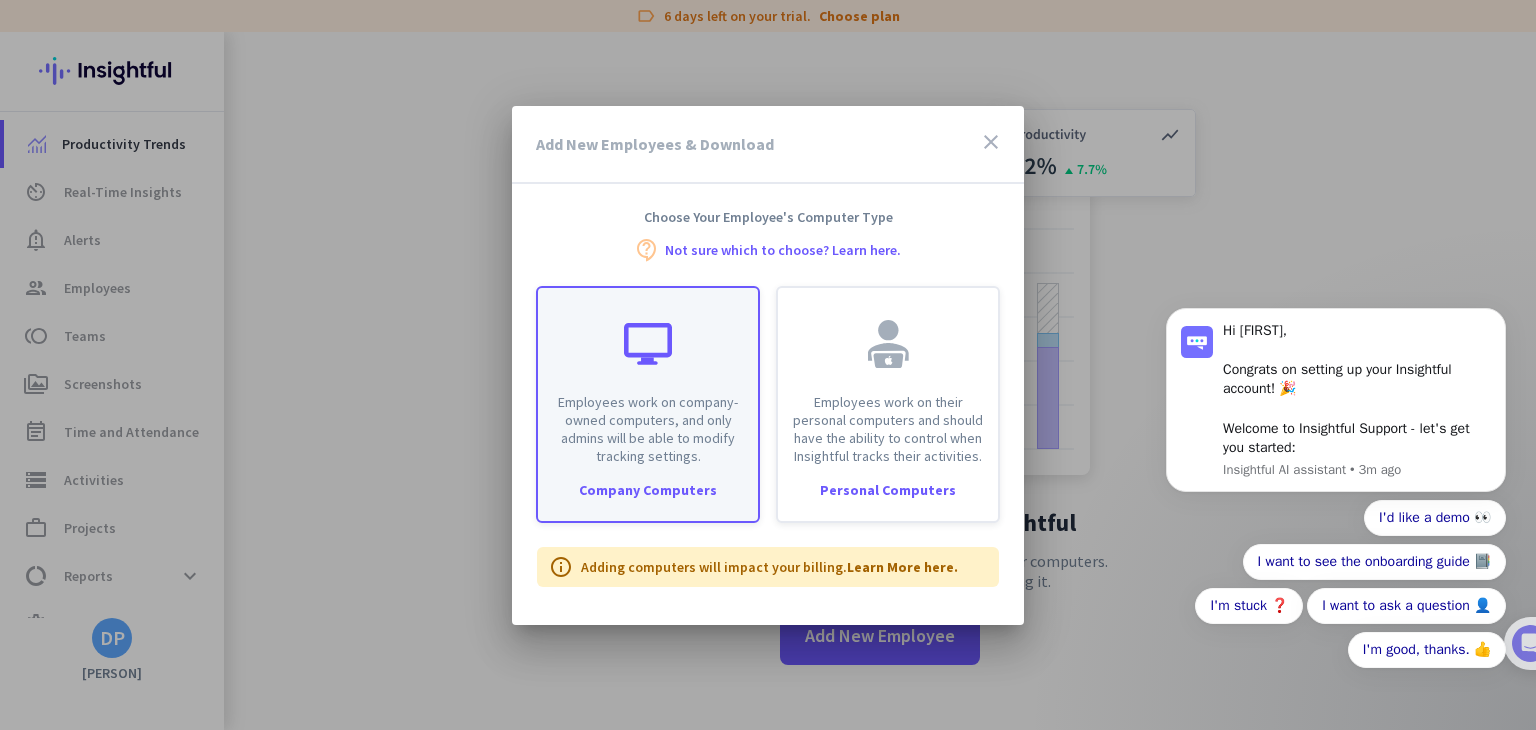 click at bounding box center (648, 344) 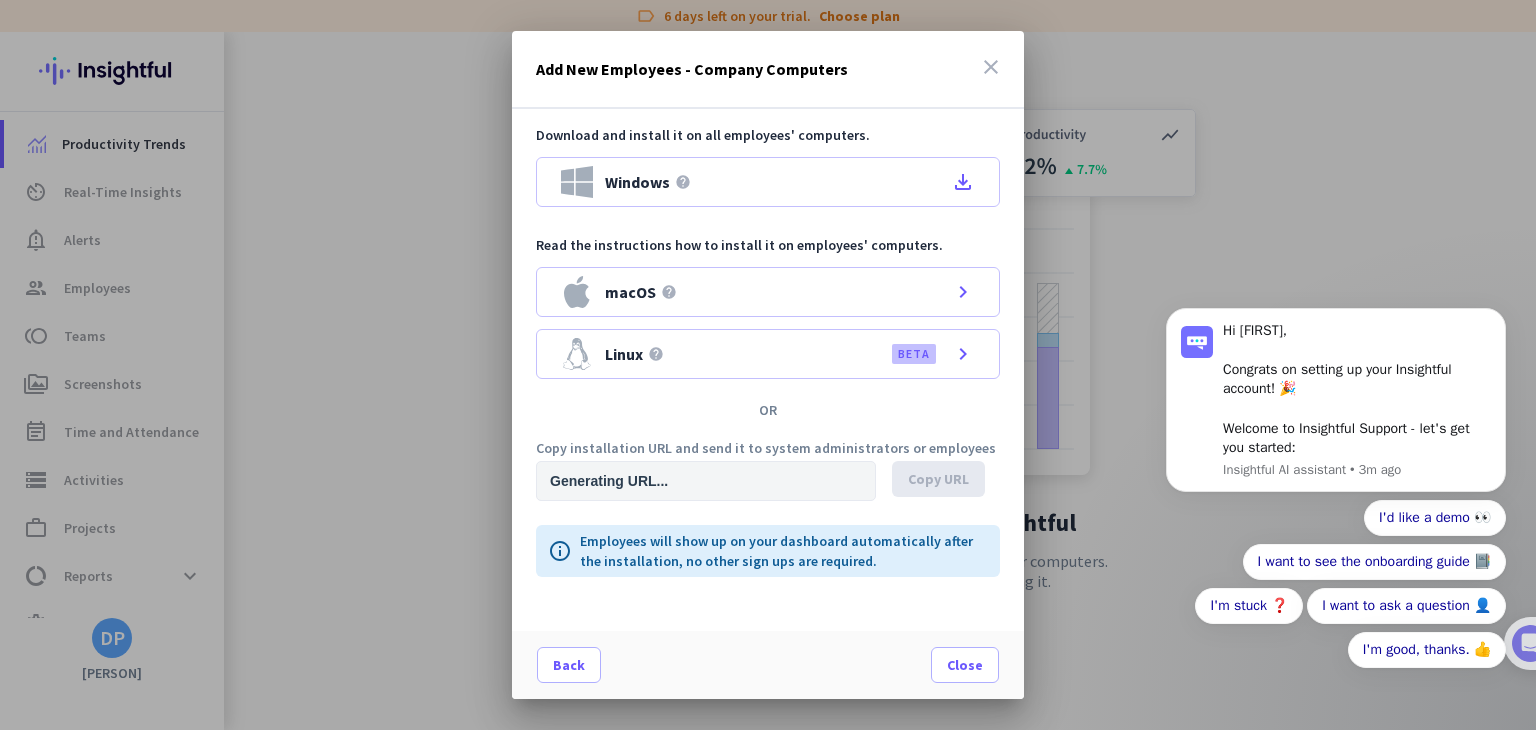 type on "https://app.insightful.io/#/installation/company?token=eyJhbGciOiJIUzI1NiIsInR5cCI6IkpXVCJ9.eyJvcmdhbml6YXRpb25JZCI6InducS1rNmVjNXNjbTl1byIsImlhdCI6MTc1NDIxOTQyOCwiZXhwIjoxNzU0MzkyMjI4LCJhdWQiOlsiUFJPRCJdLCJpc3MiOiJQUk9EIn0.UHsHCAGlpa-HmVMxM5Y6BqoHhWGKDGVXZzNQE56HHAg&organizationId=wnq-k6ec5scm9uo" 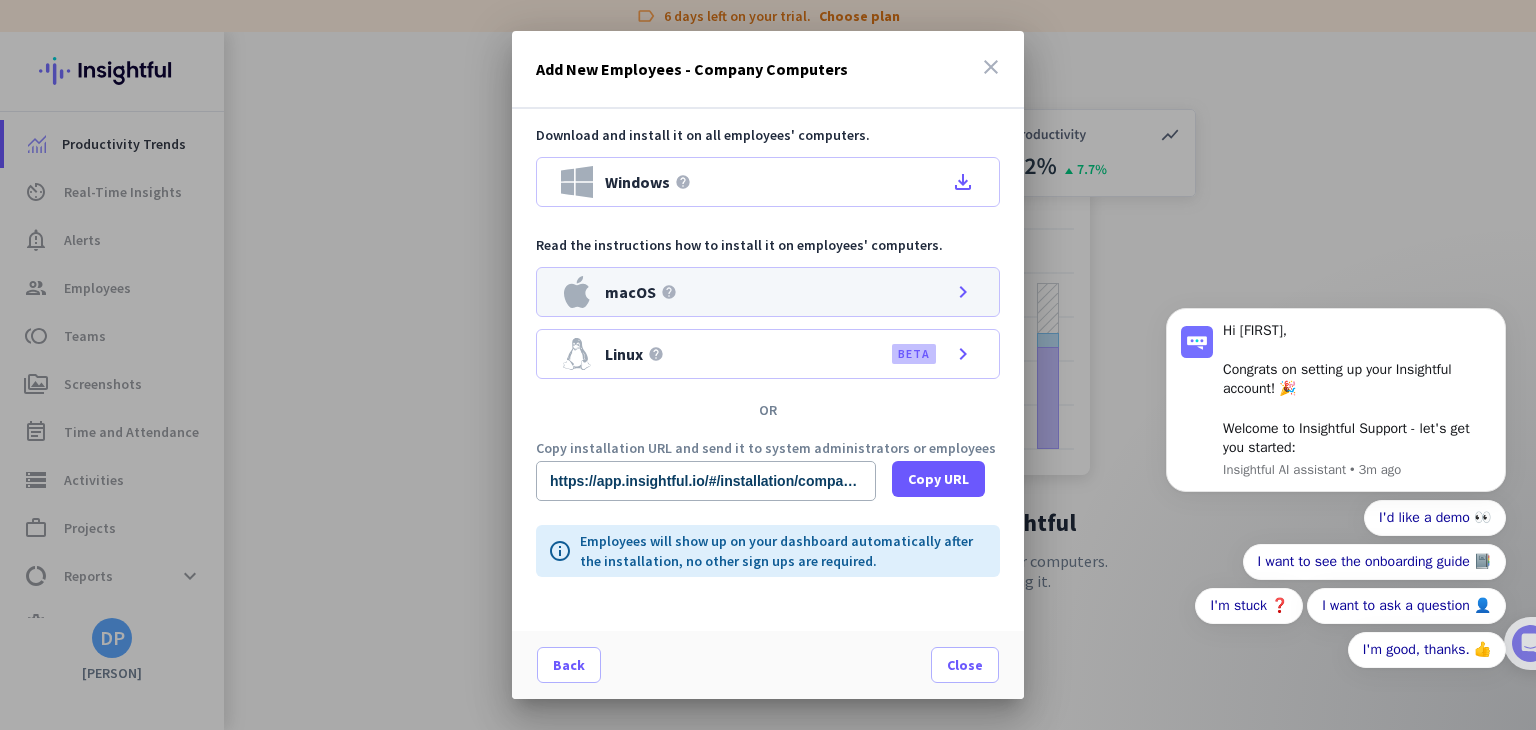 click on "macOS  help   chevron_right" at bounding box center (768, 292) 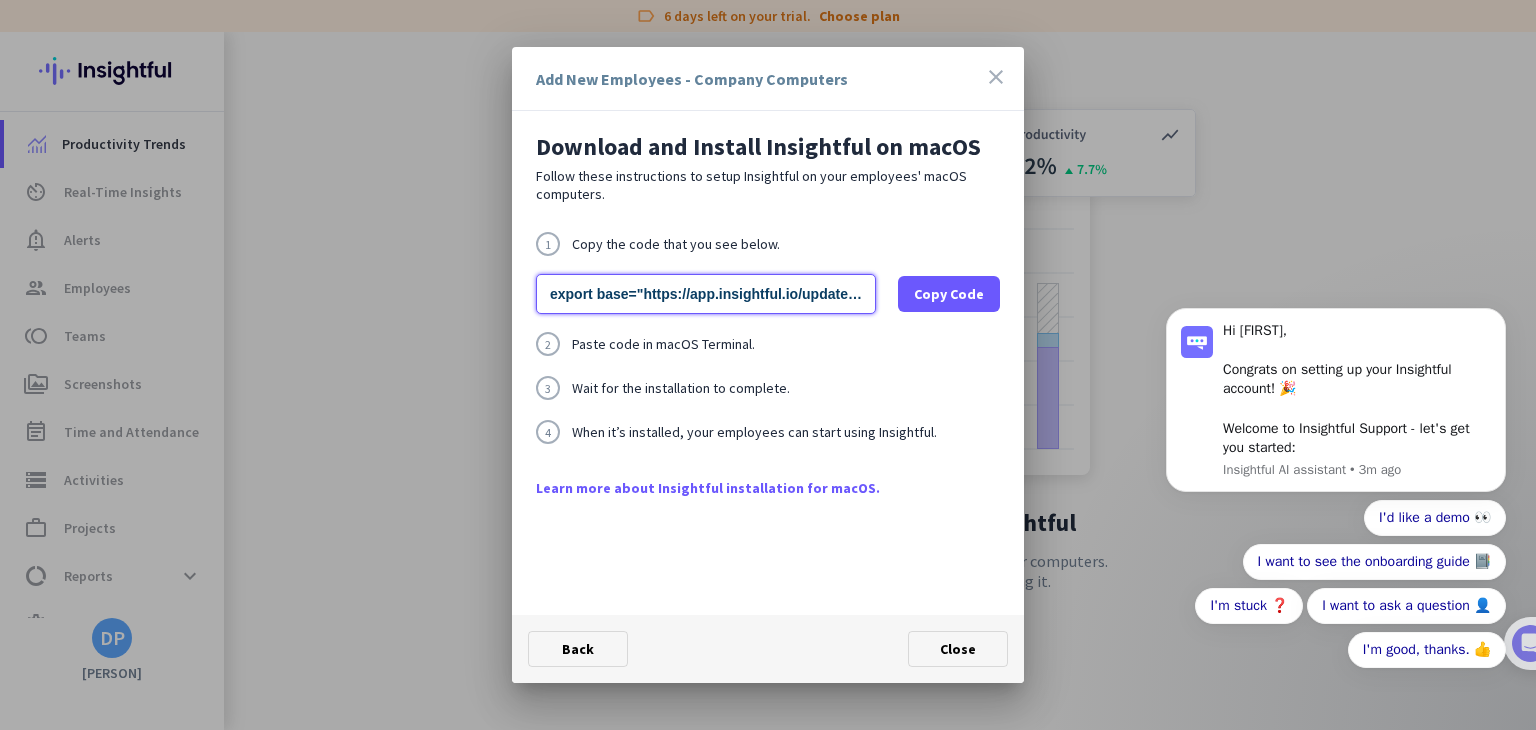 click on "export base="https://app.insightful.io/updates/mac/installation"; /bin/bash -c "organizationId="wnq-k6ec5scm9uo"; $(curl -fsSL $base/install.sh)"" at bounding box center (706, 294) 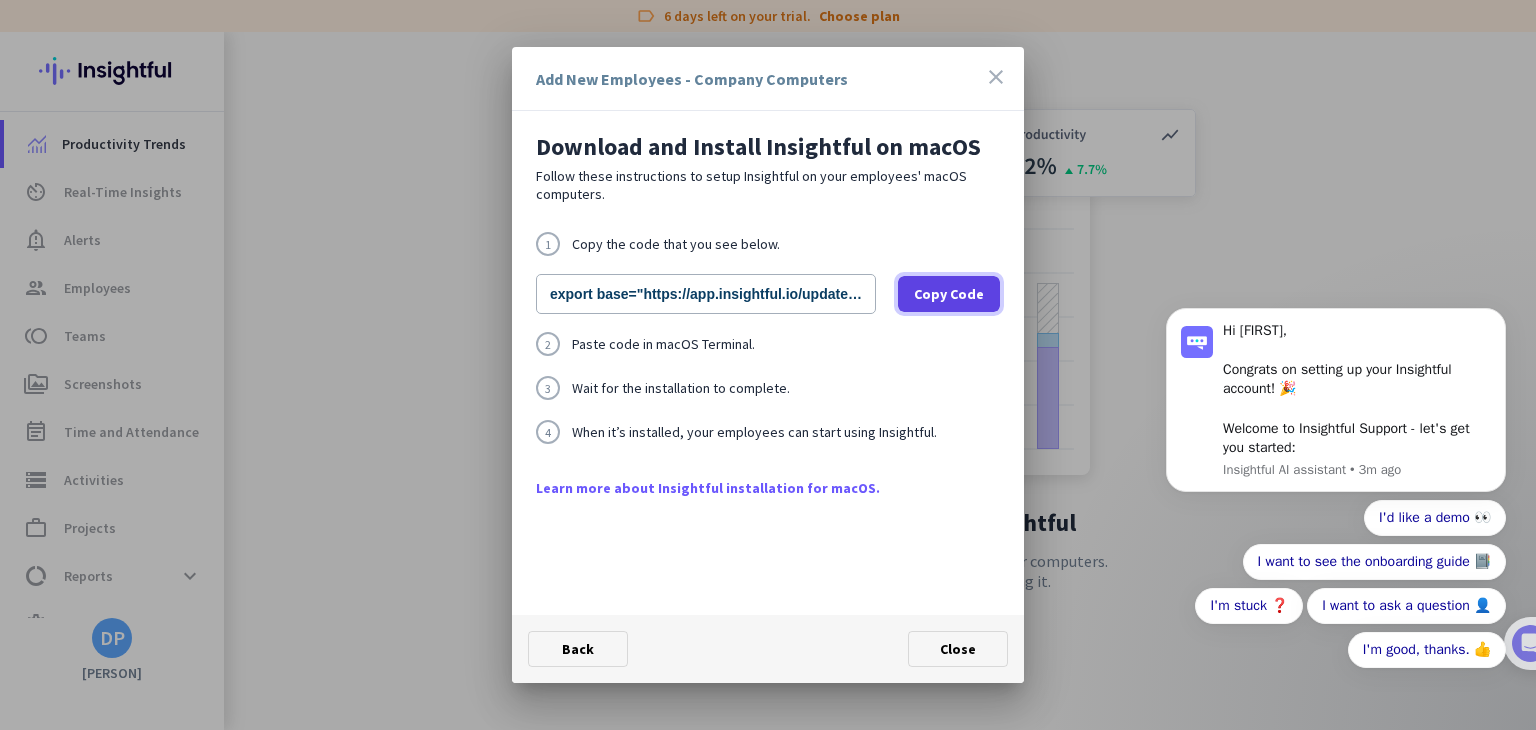 click at bounding box center (949, 294) 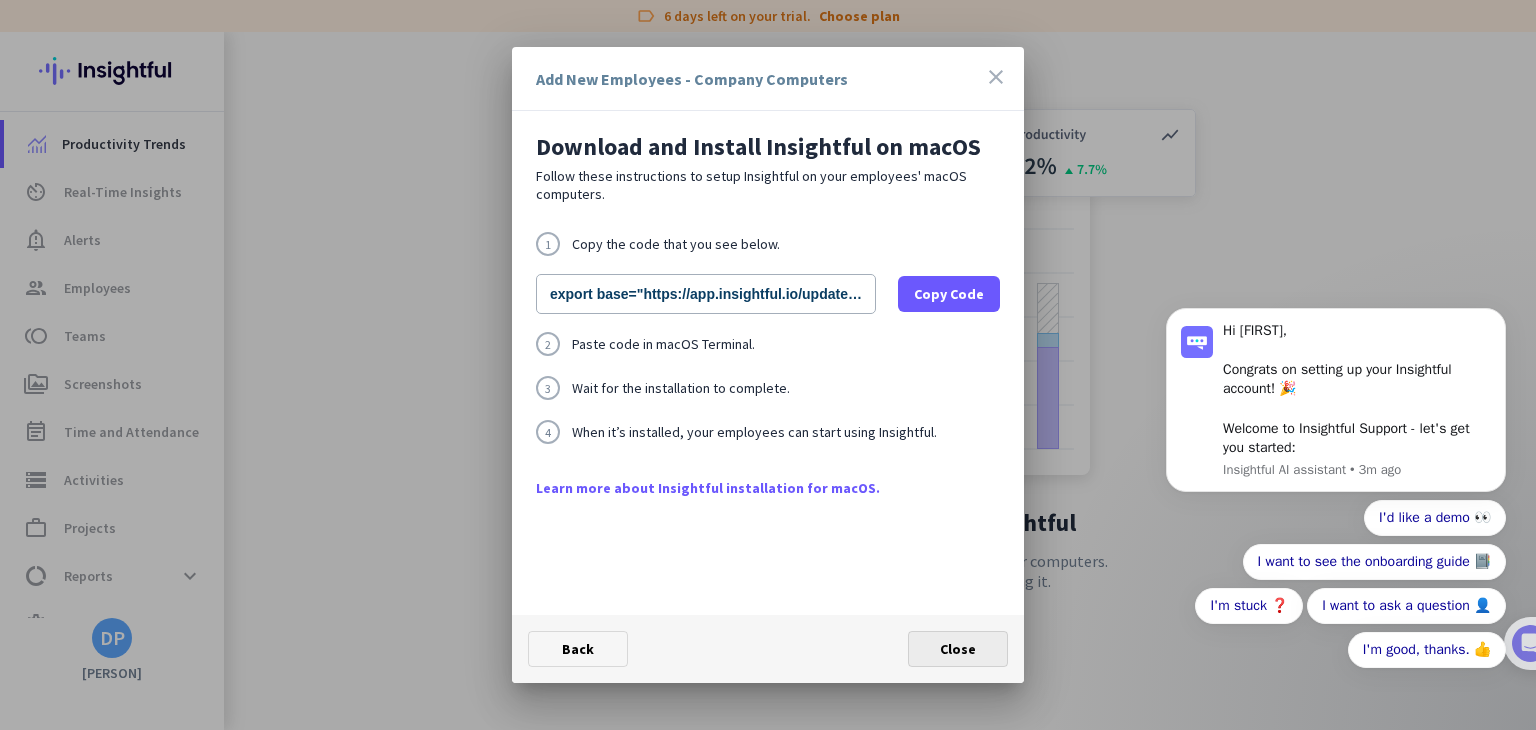 click at bounding box center (958, 649) 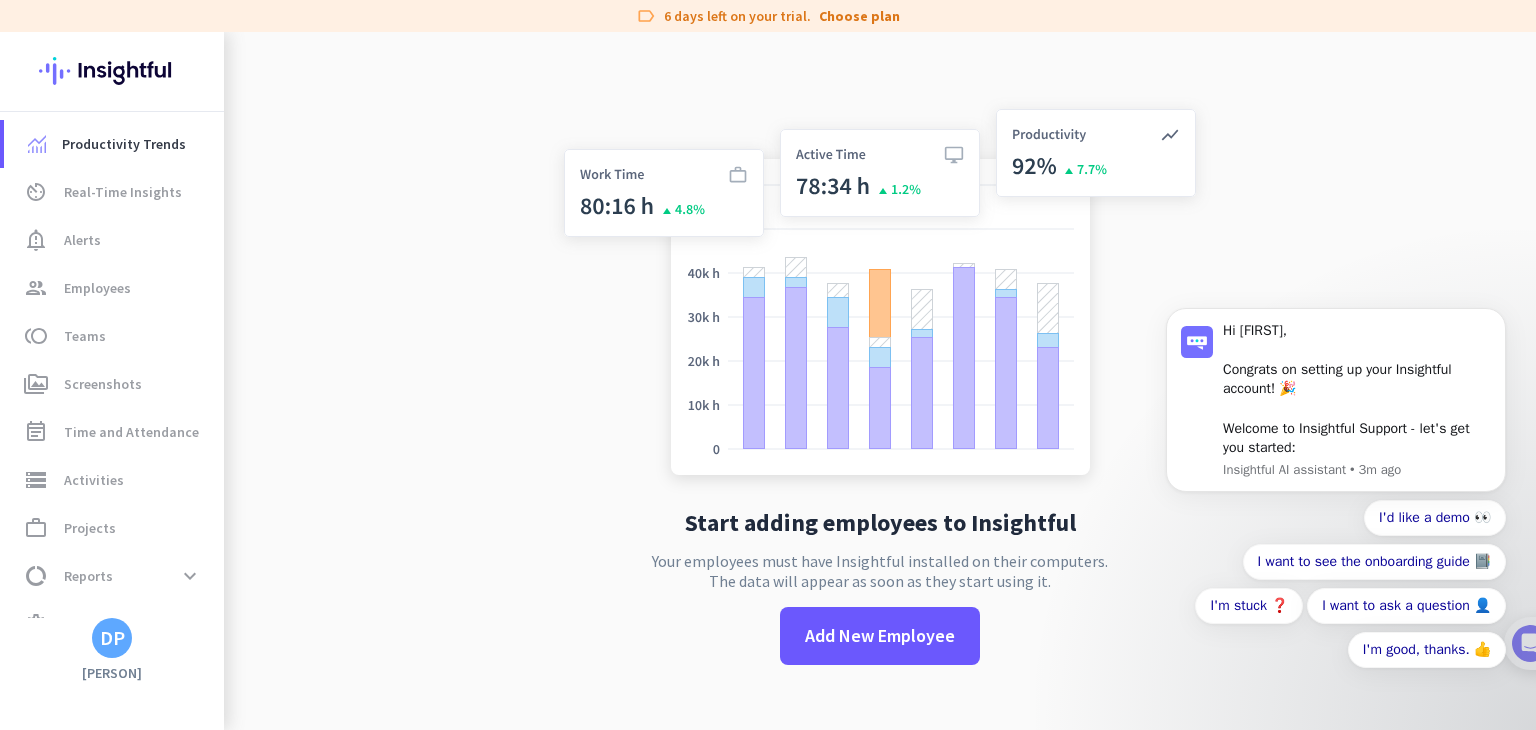 click on "Start adding employees to Insightful  Your employees must have Insightful installed on their computers.  The data will appear as soon as they start using it.   Add New Employee" 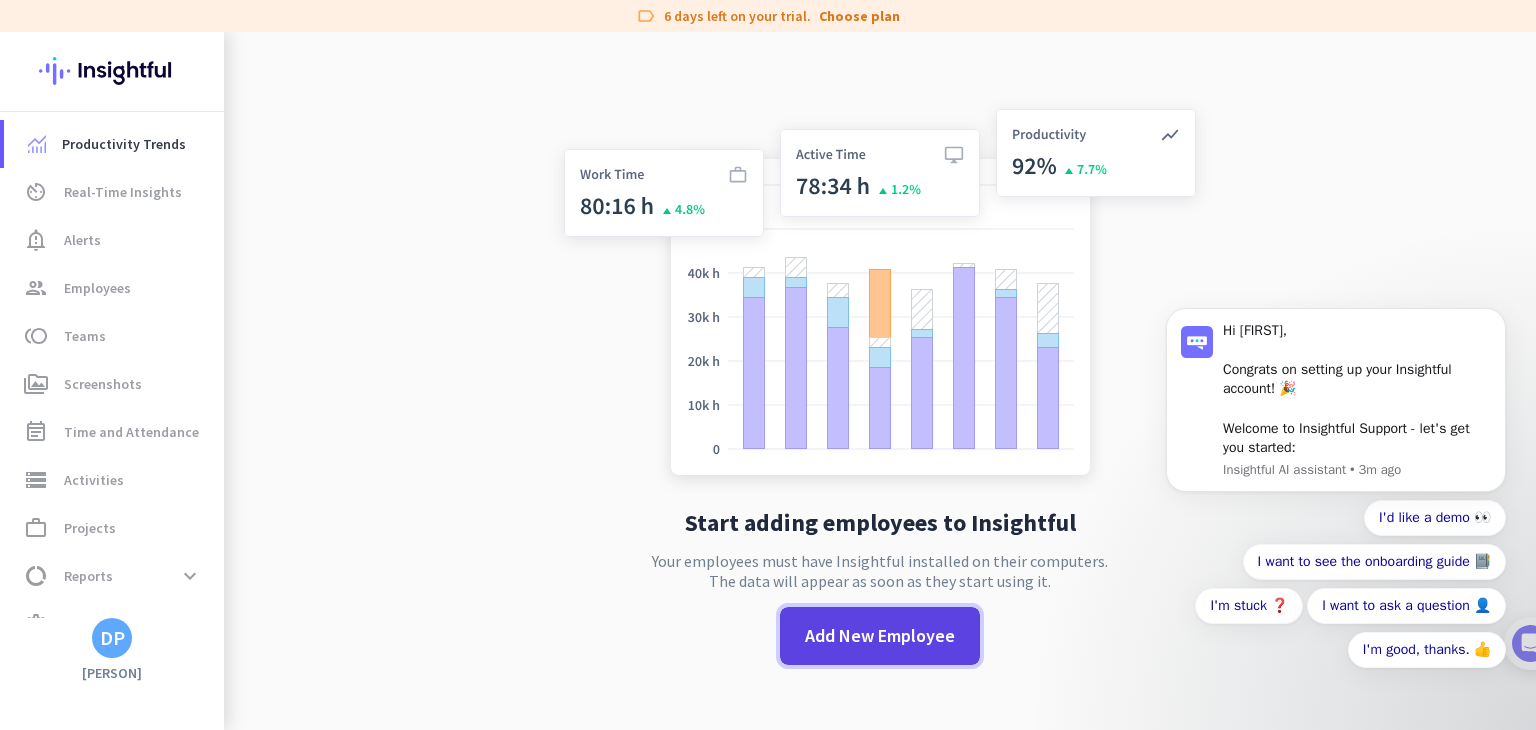 click on "Add New Employee" 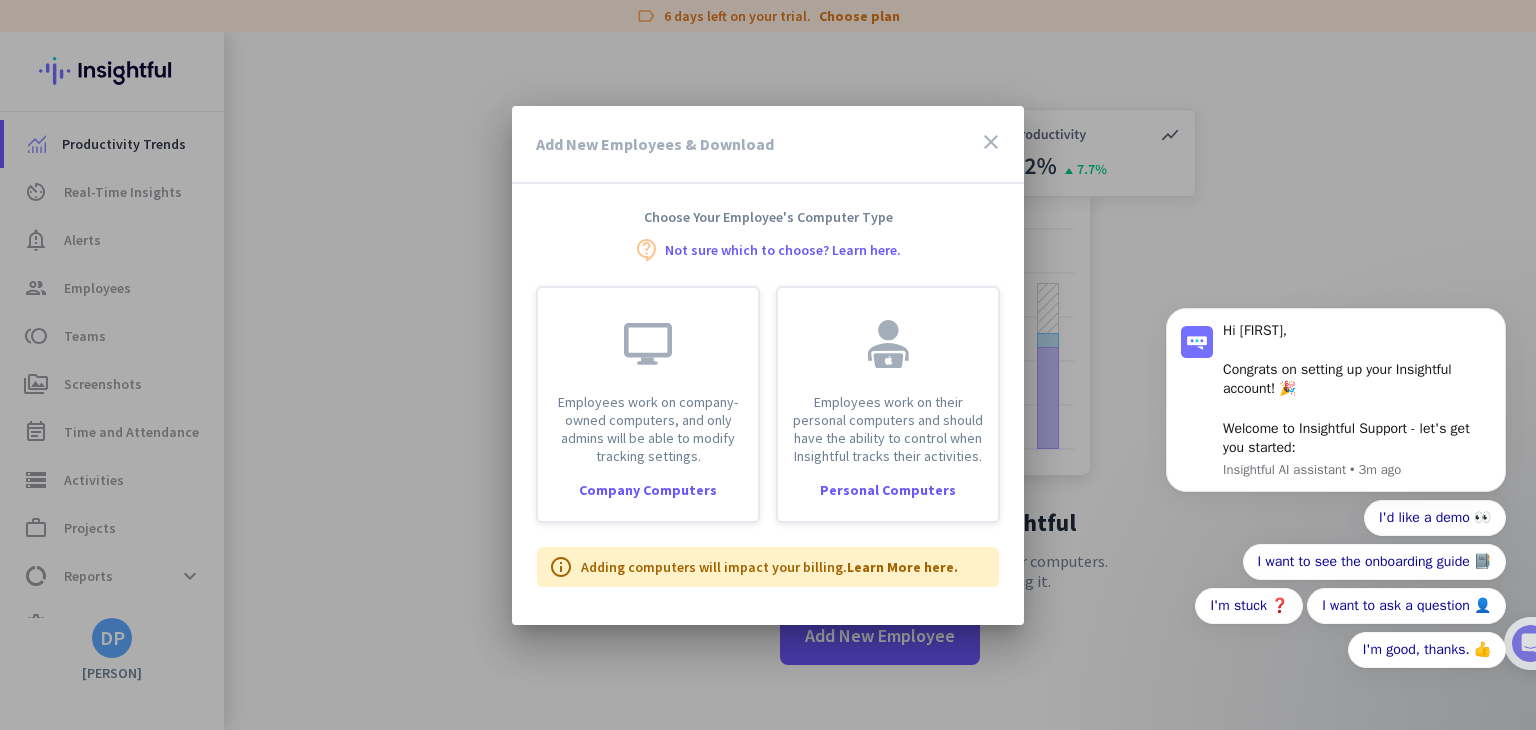 click on "close" at bounding box center (991, 142) 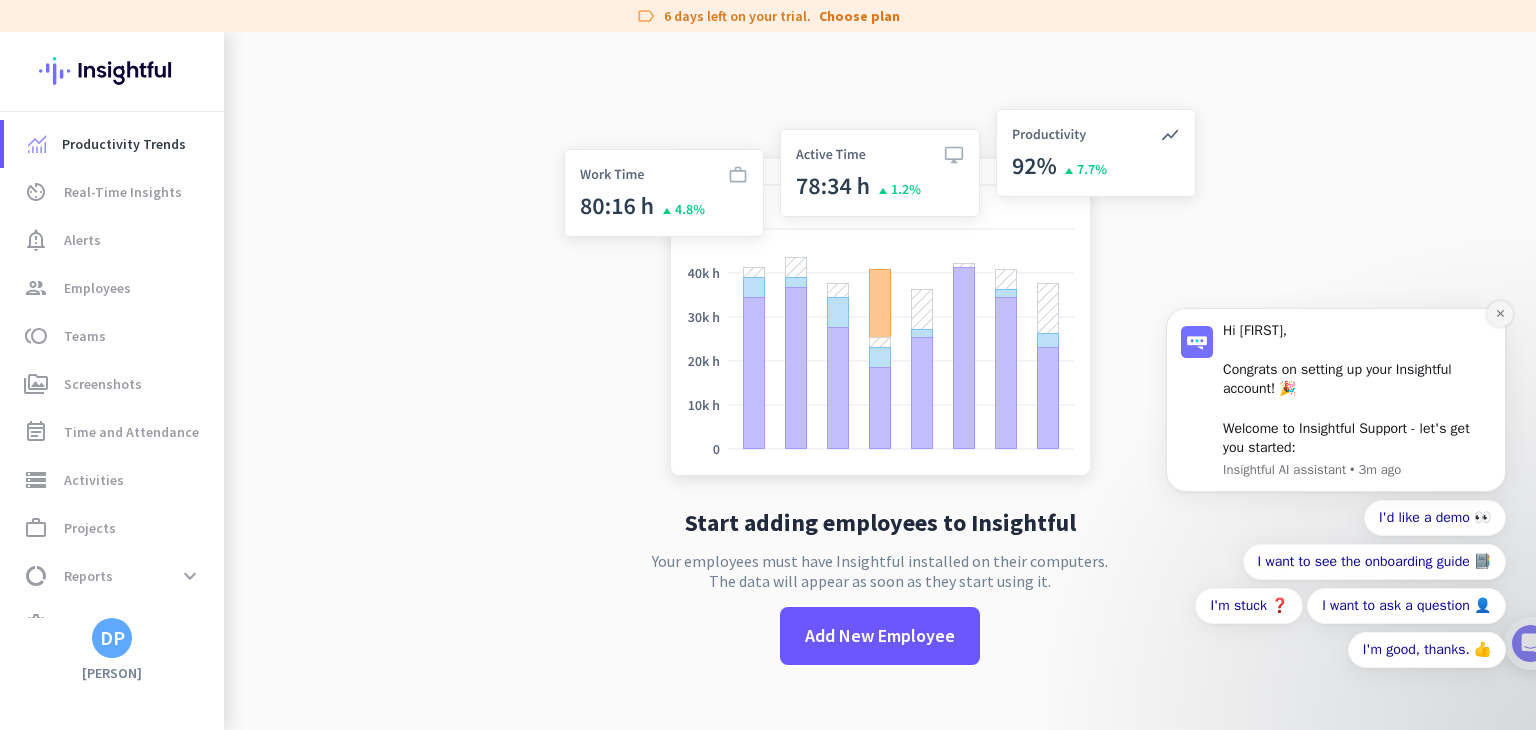 click at bounding box center [1500, 314] 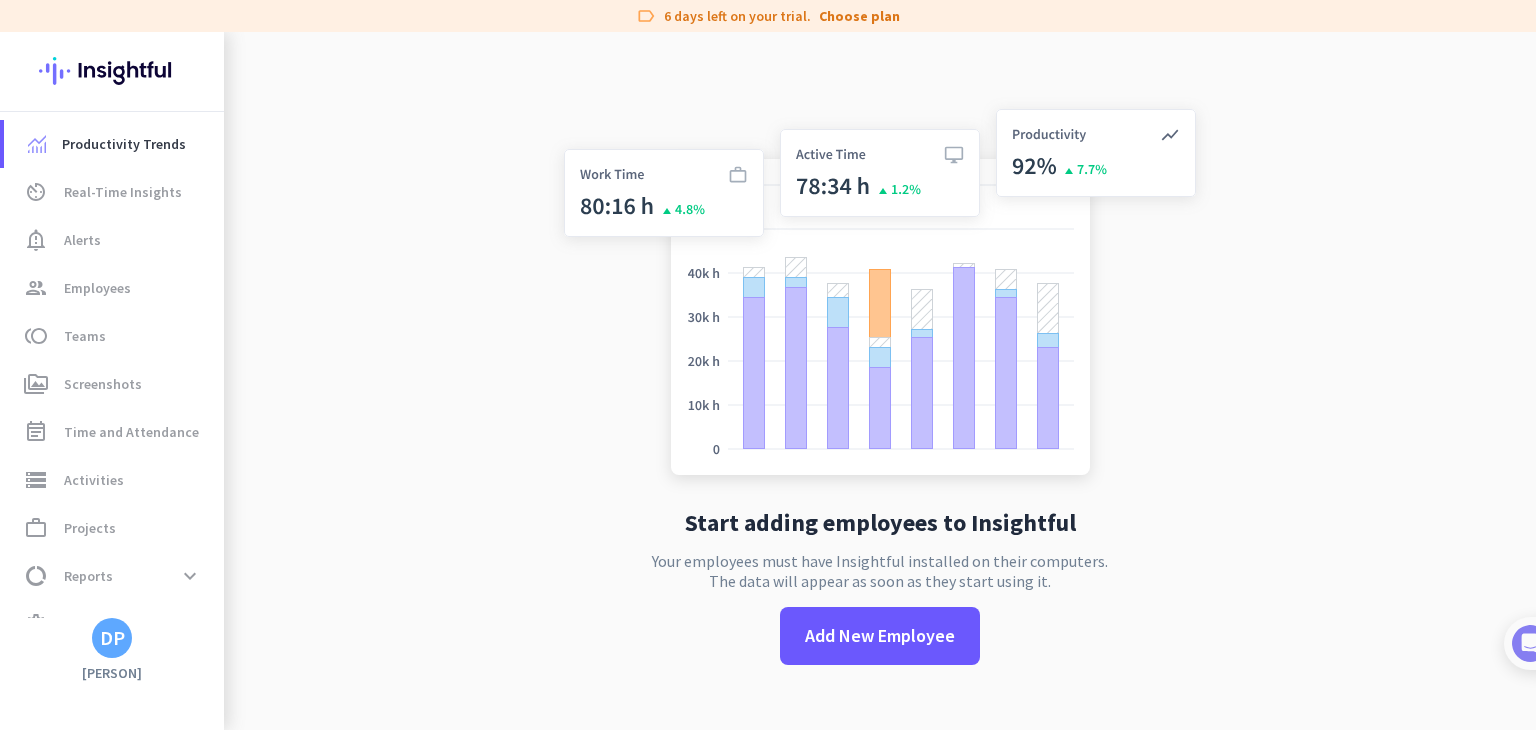 click 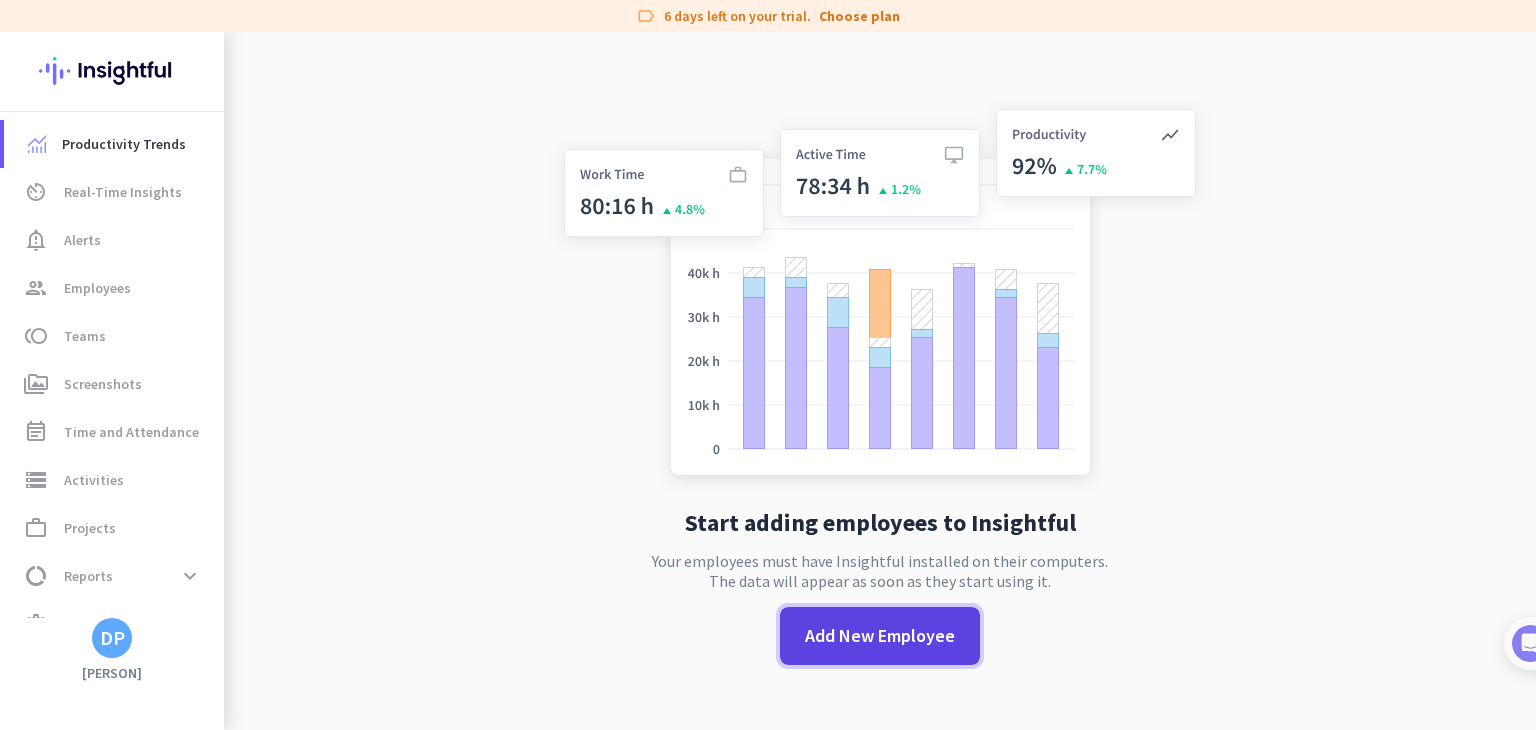 click 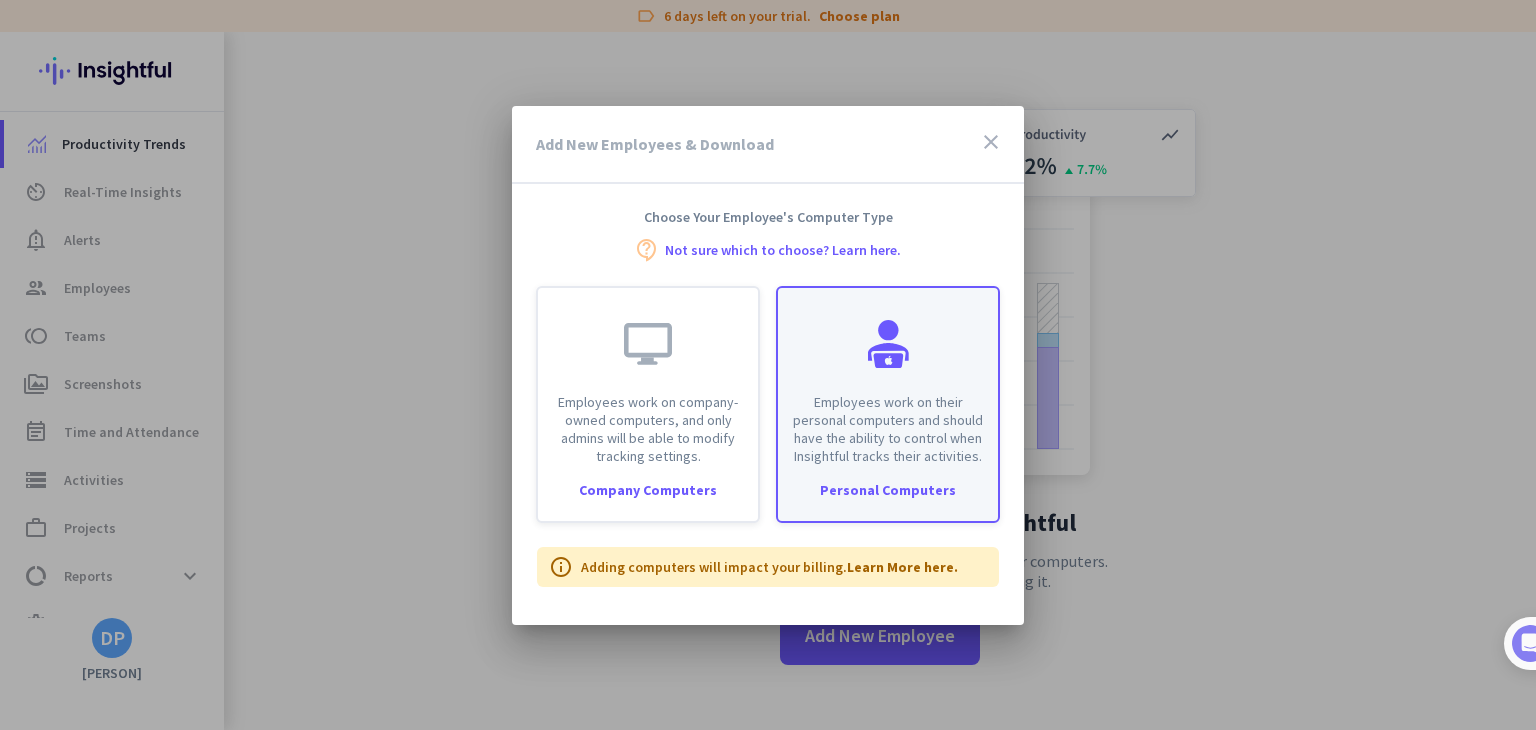 click on "Employees work on their personal computers and should have the ability to control when Insightful tracks their activities." at bounding box center [888, 429] 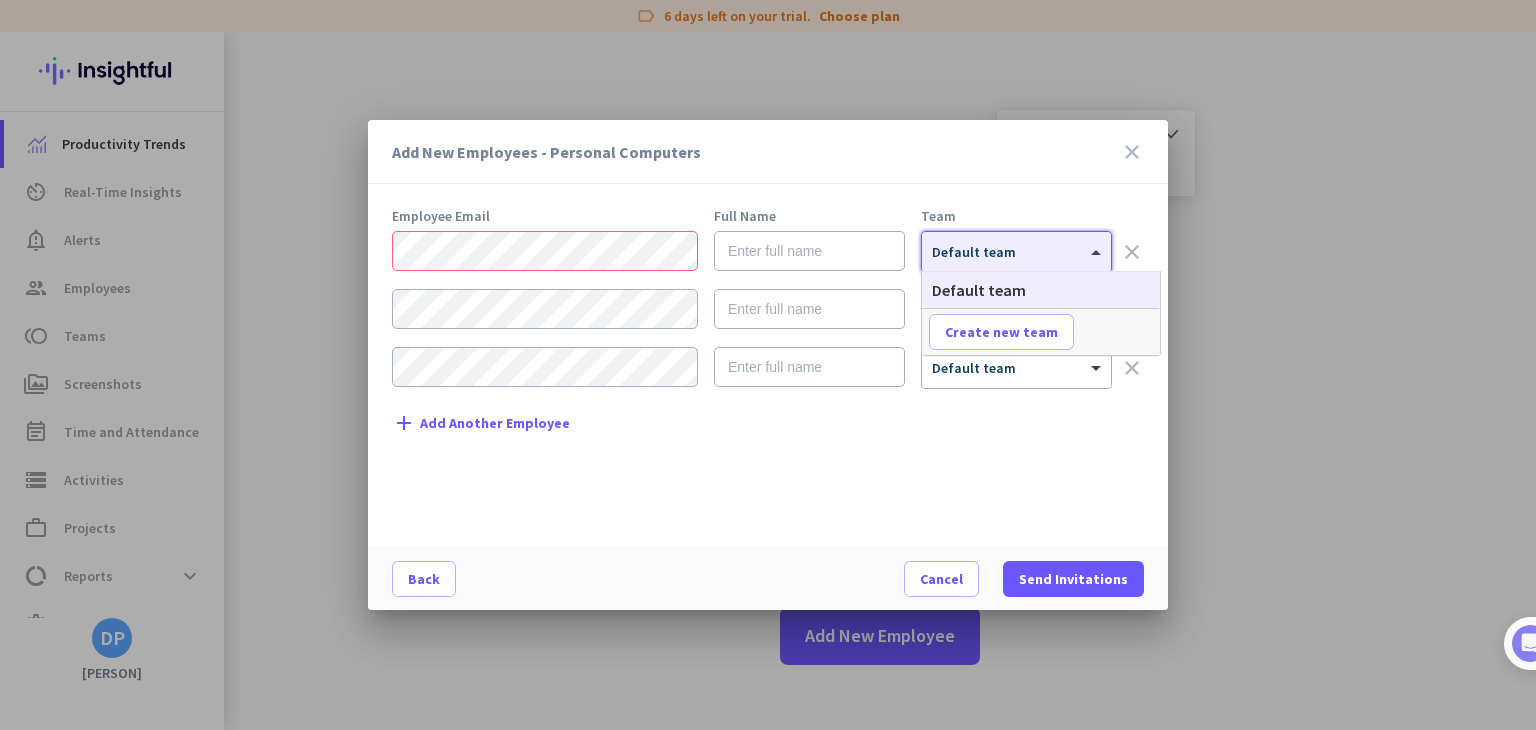 click at bounding box center [1016, 245] 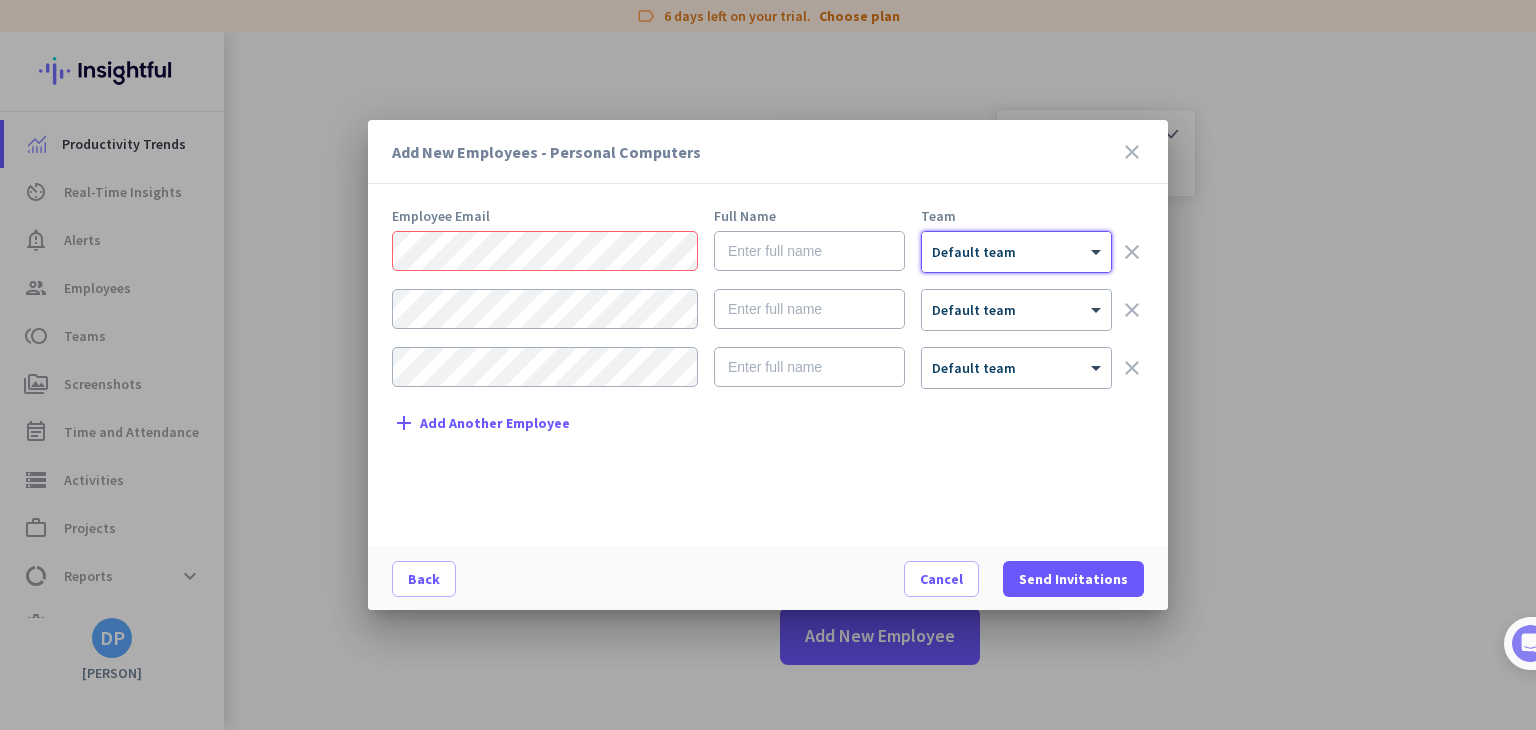 click at bounding box center (1016, 245) 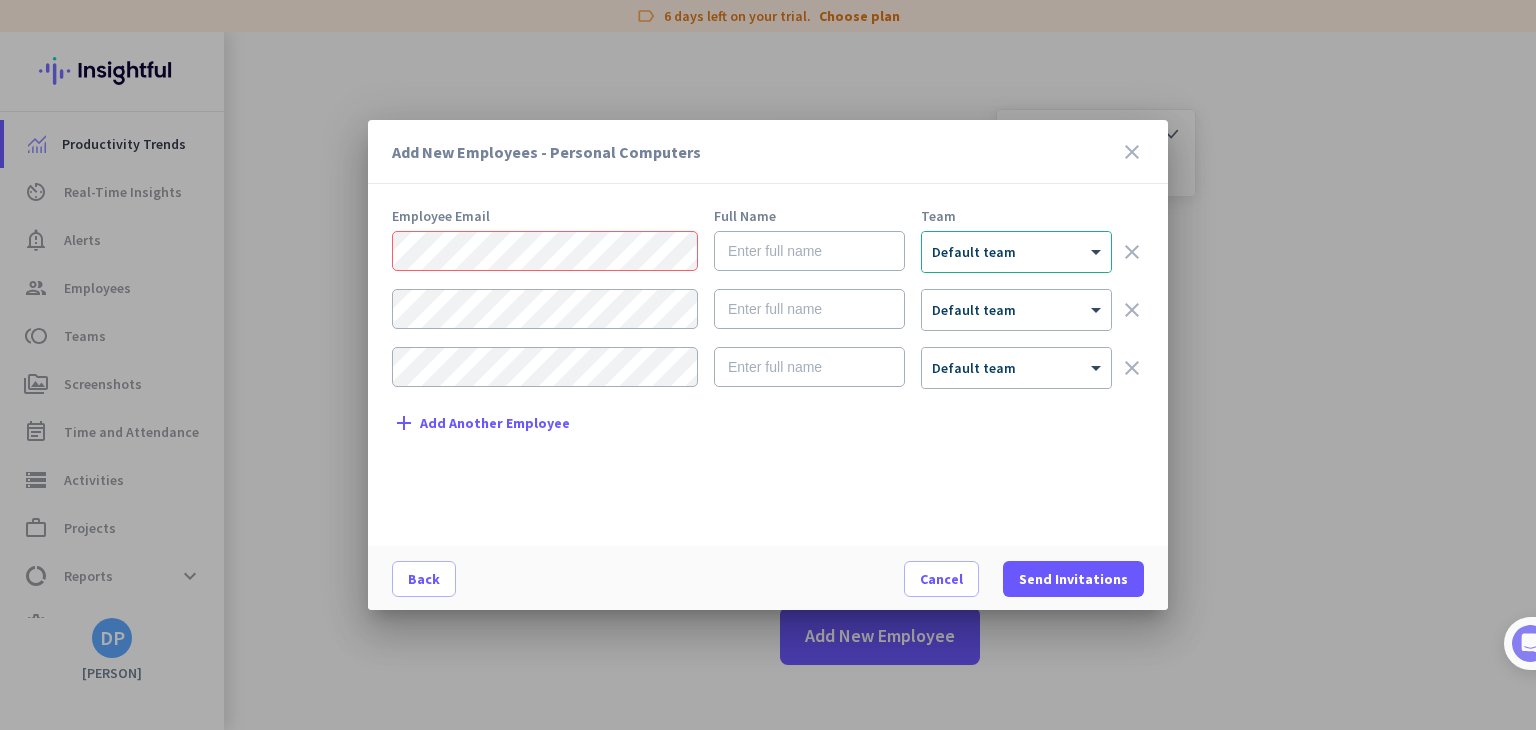 click on "× Default team clear" at bounding box center [768, 252] 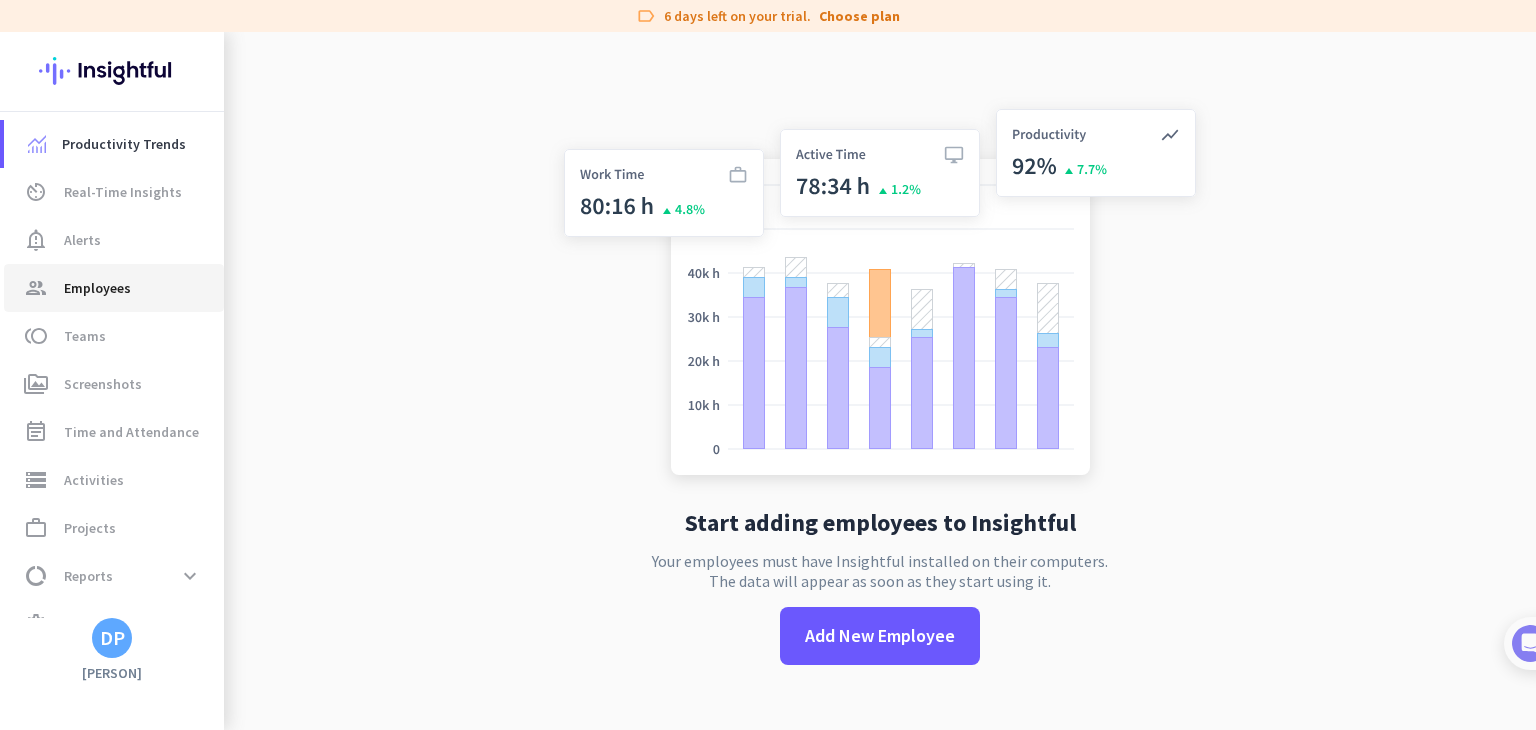 click on "group  Employees" 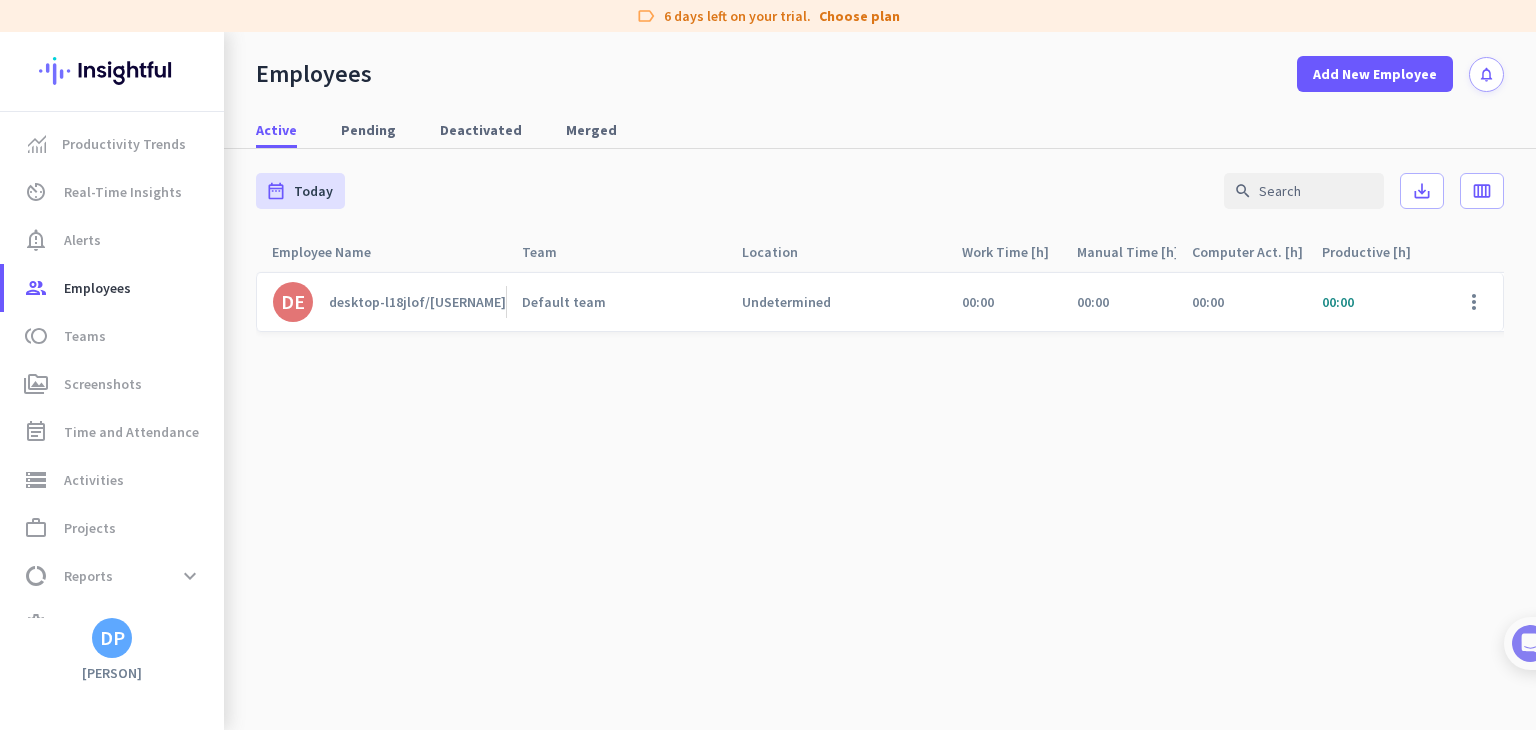 click on "desktop-l18jlof/[USERNAME]" 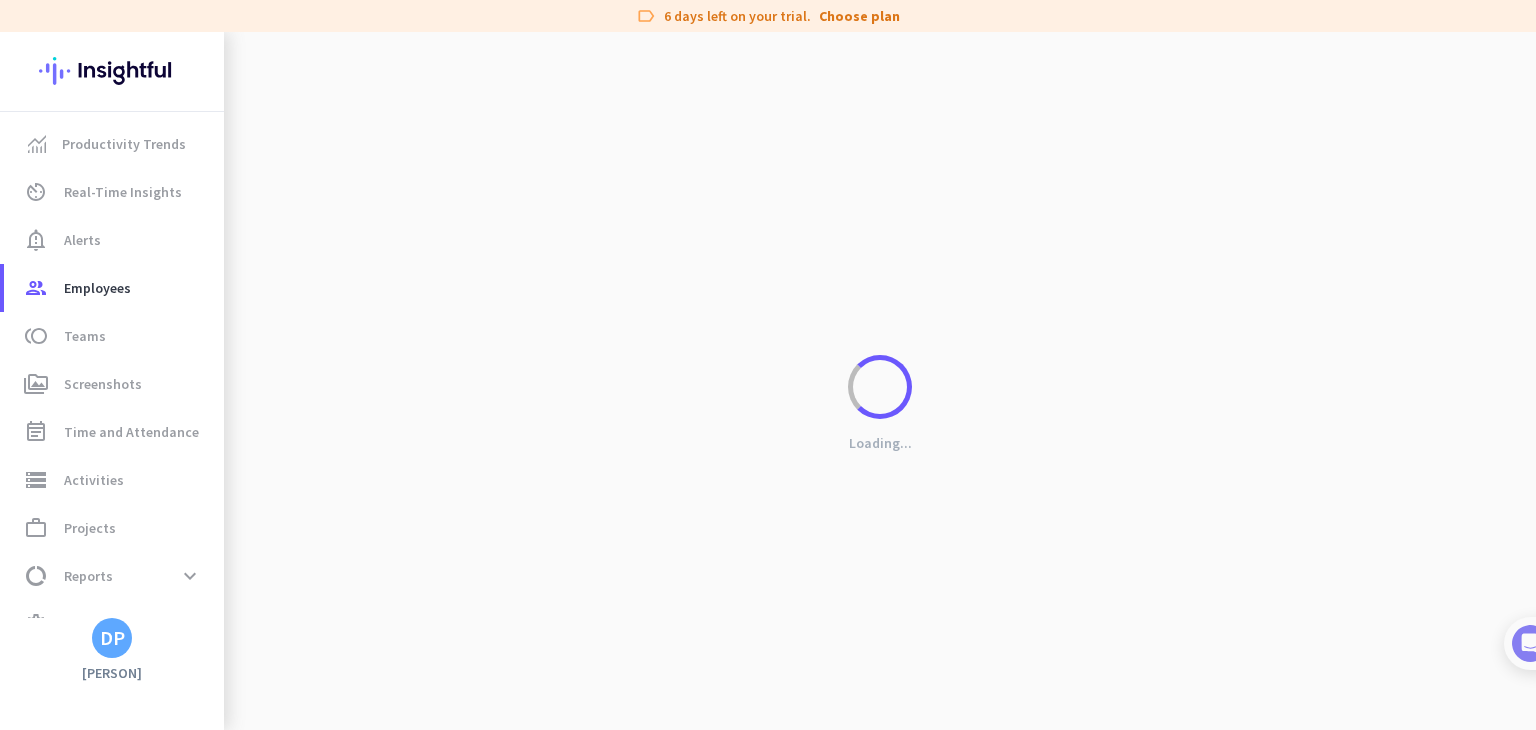 click on "Loading..." 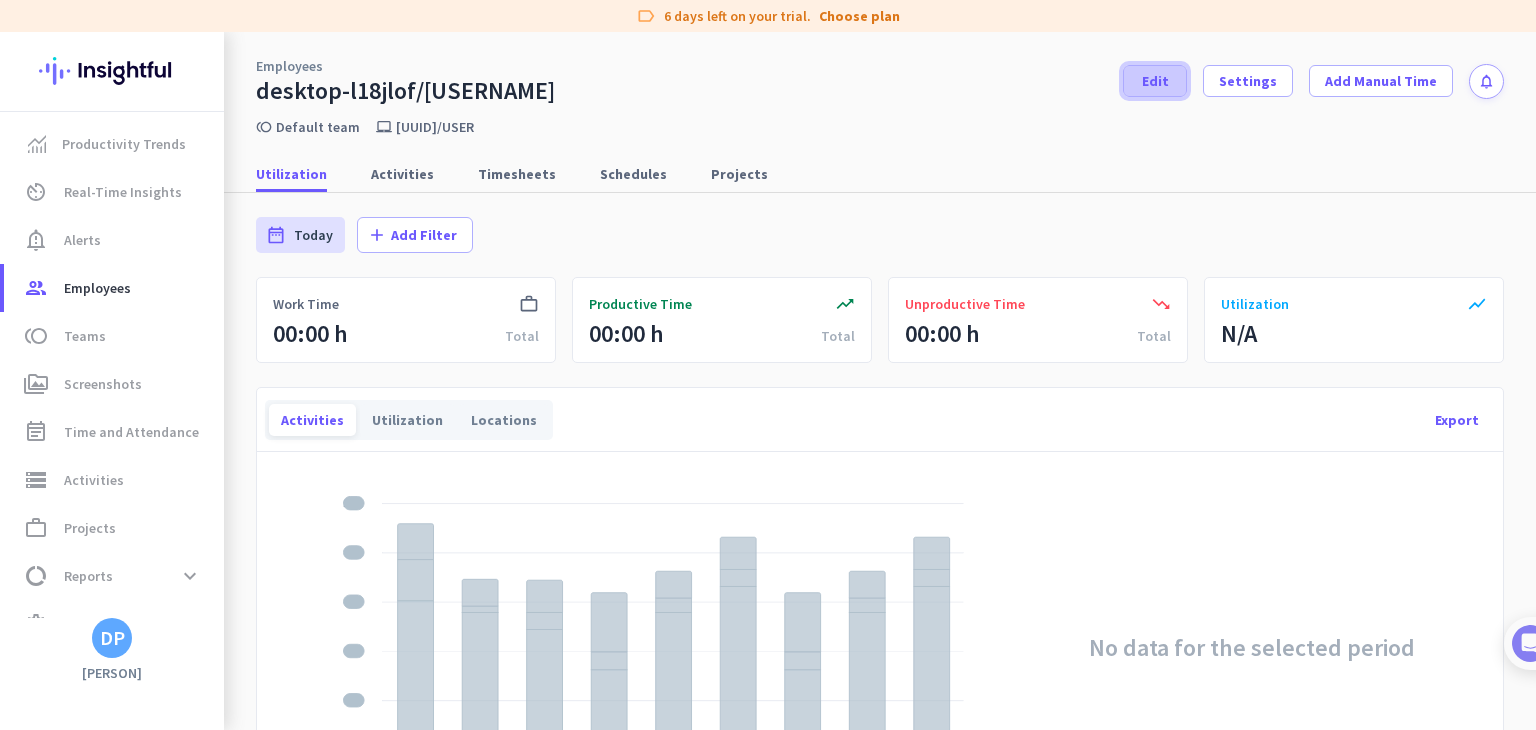 click at bounding box center [1155, 81] 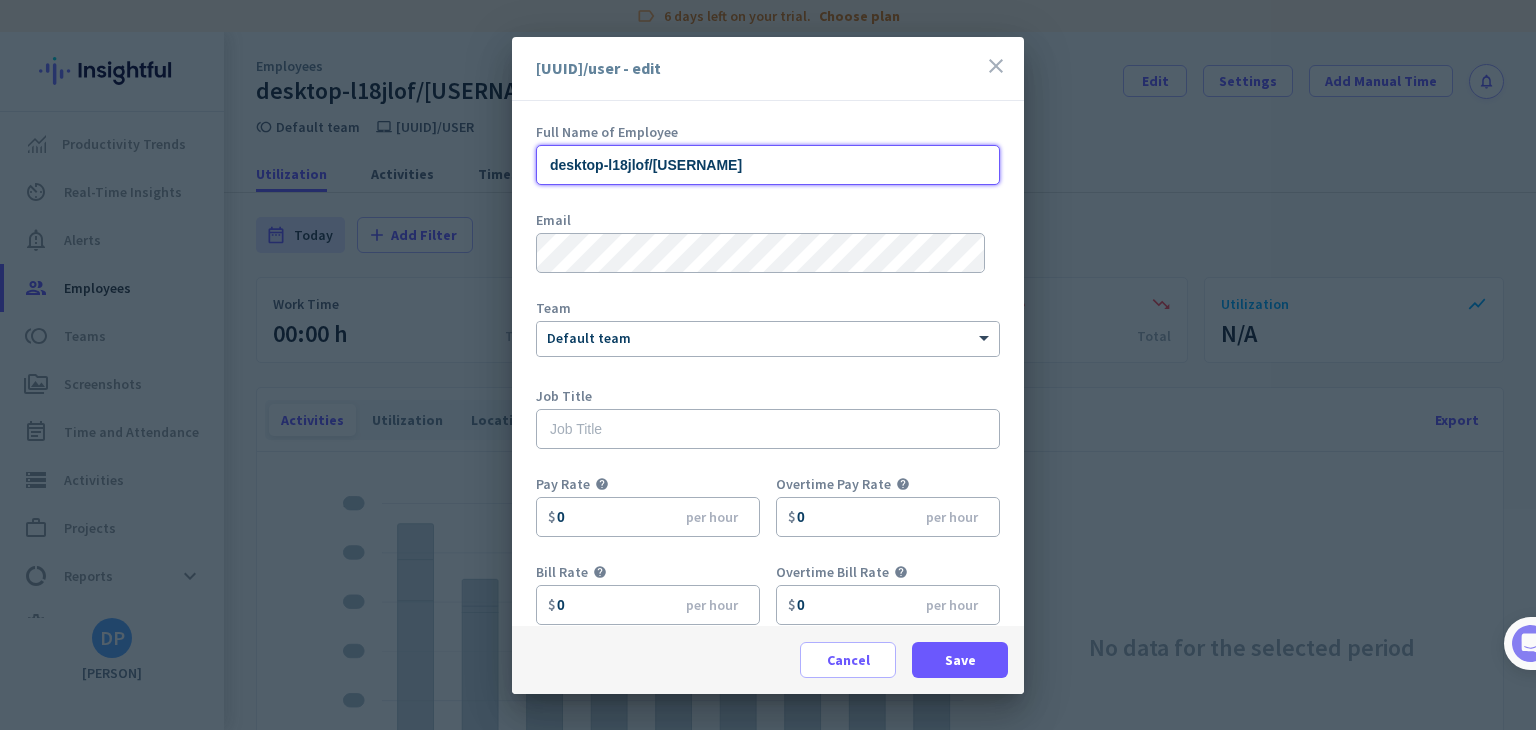 click on "desktop-l18jlof/[USERNAME]" at bounding box center [768, 165] 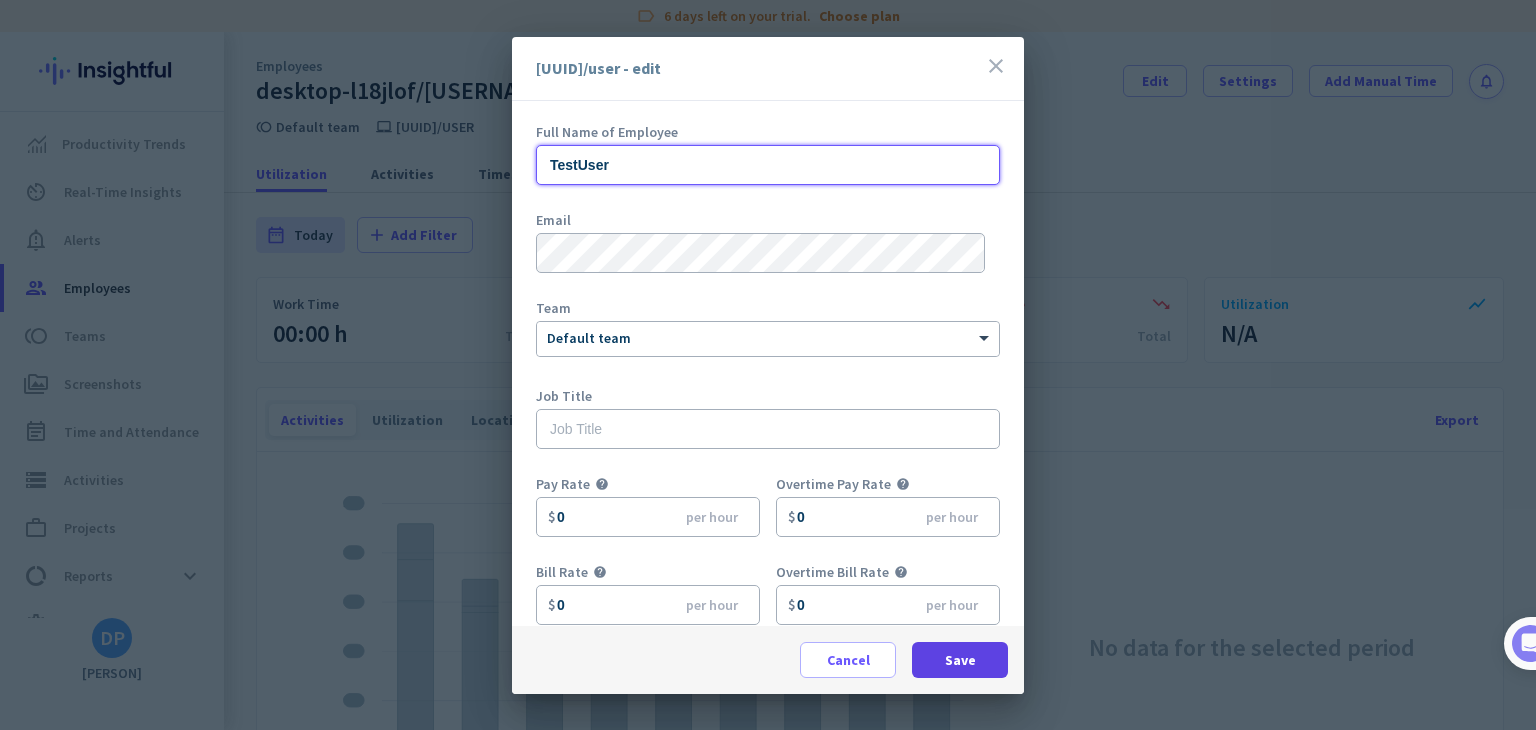 type on "TestUser" 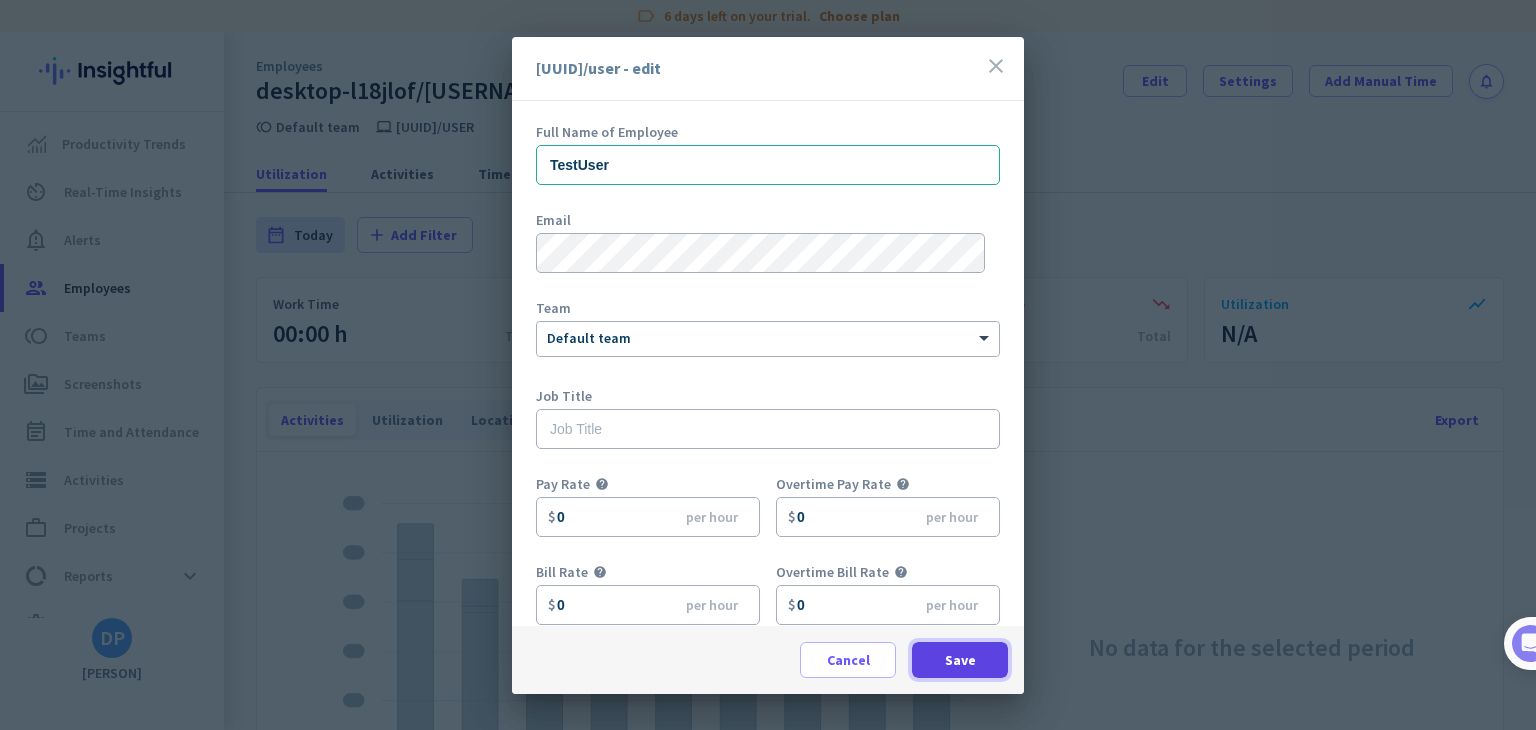 click at bounding box center [960, 660] 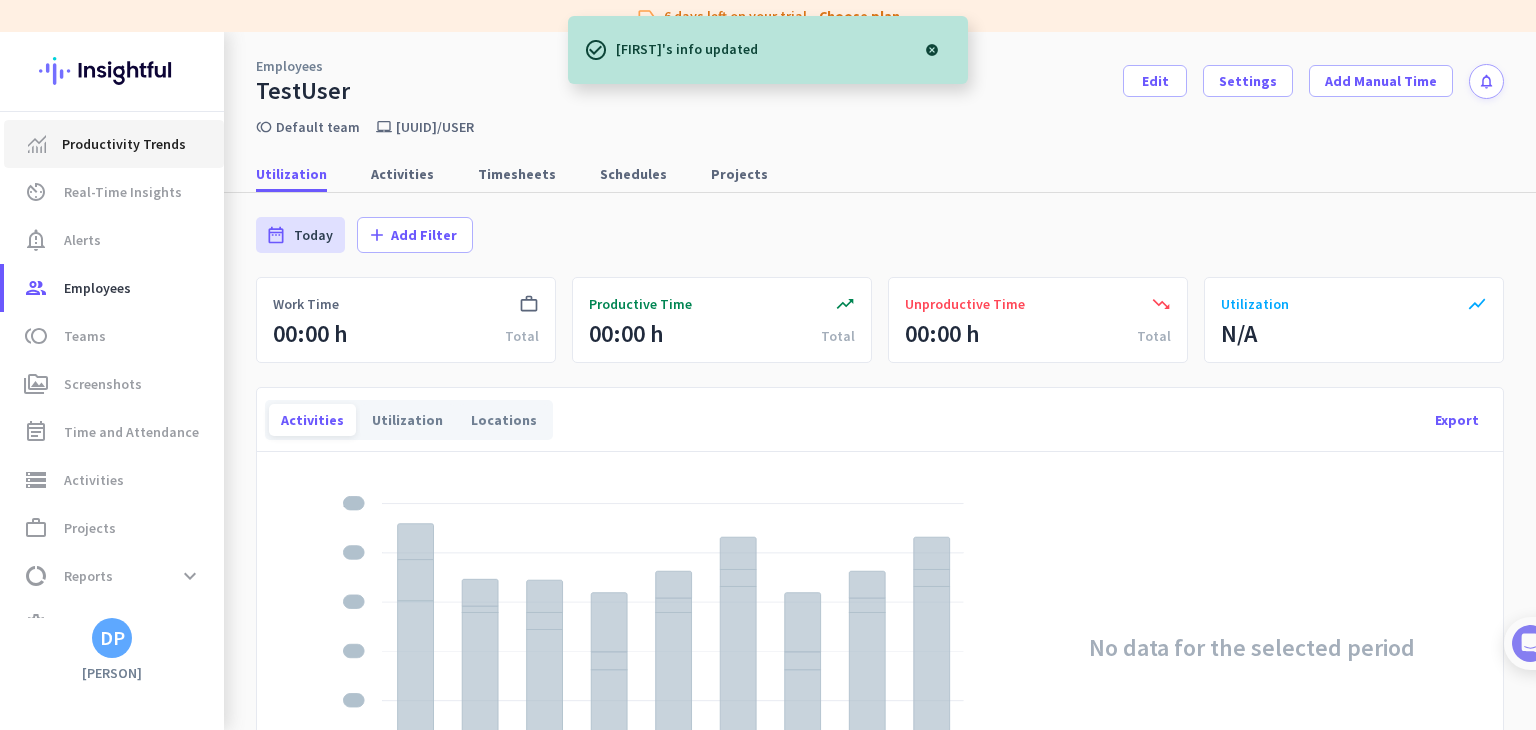 click on "Productivity Trends" 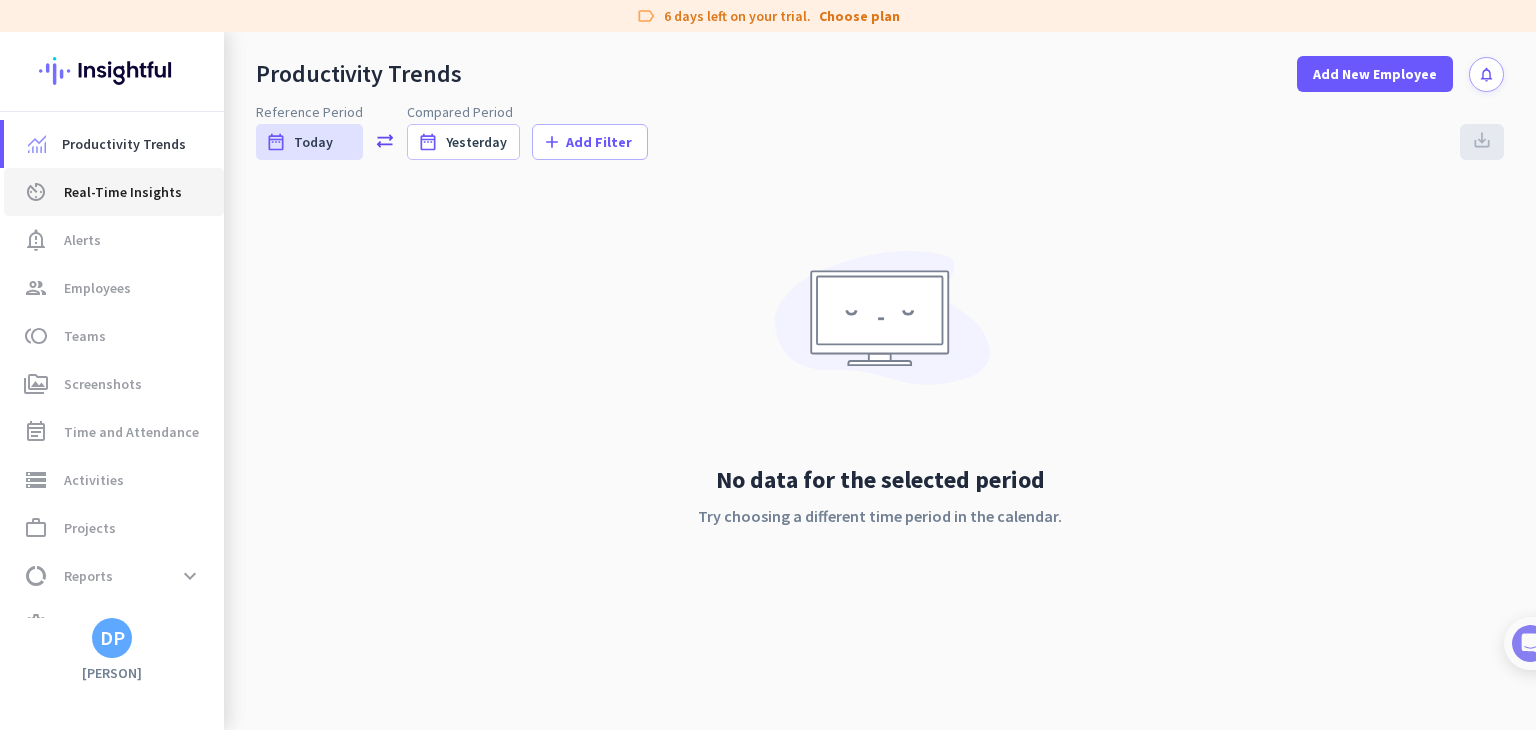 click on "av_timer  Real-Time Insights" 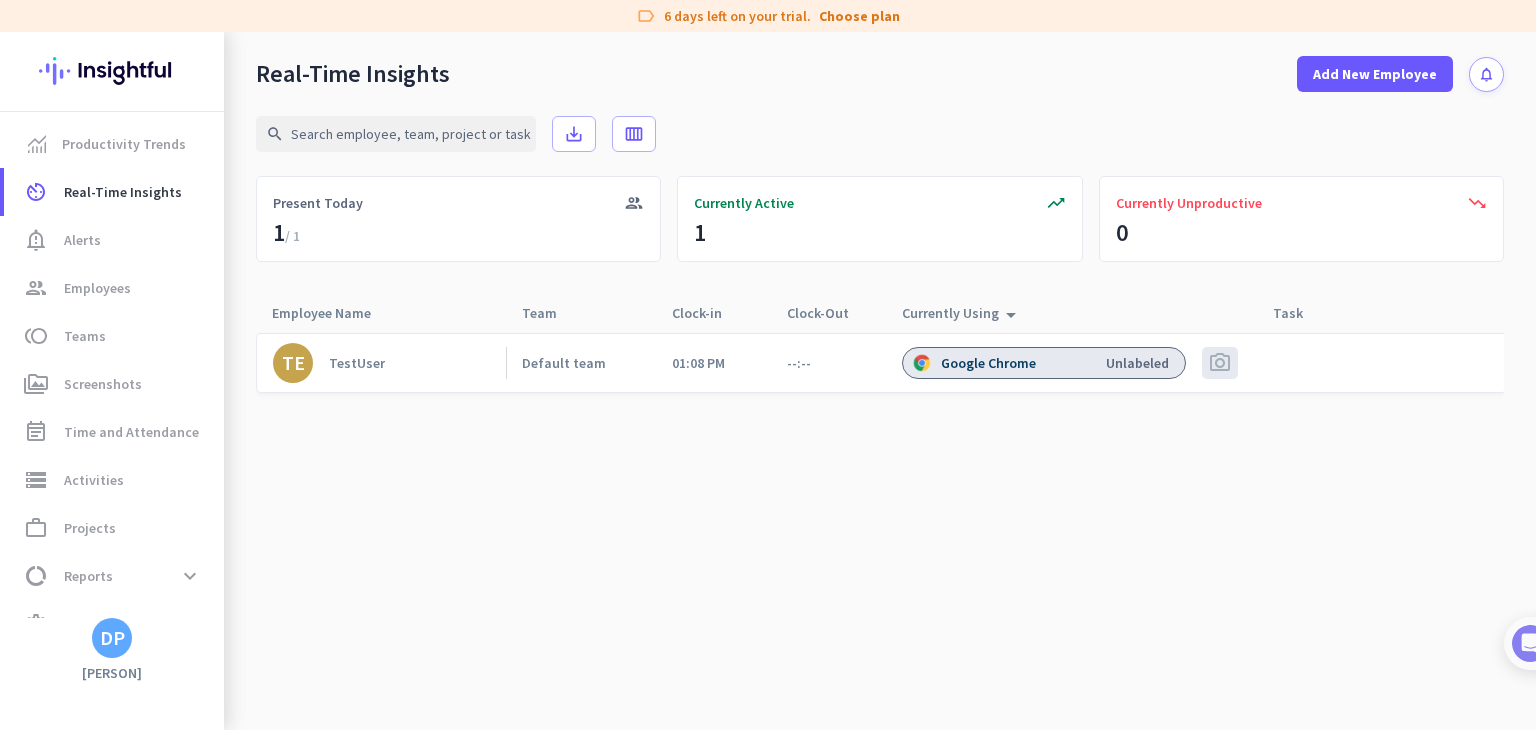 click on "TE [PERSON] Default team [HOUR]:[MINUTE] [AM/PM]
--:--
Google Chrome Unlabeled photo_camera" 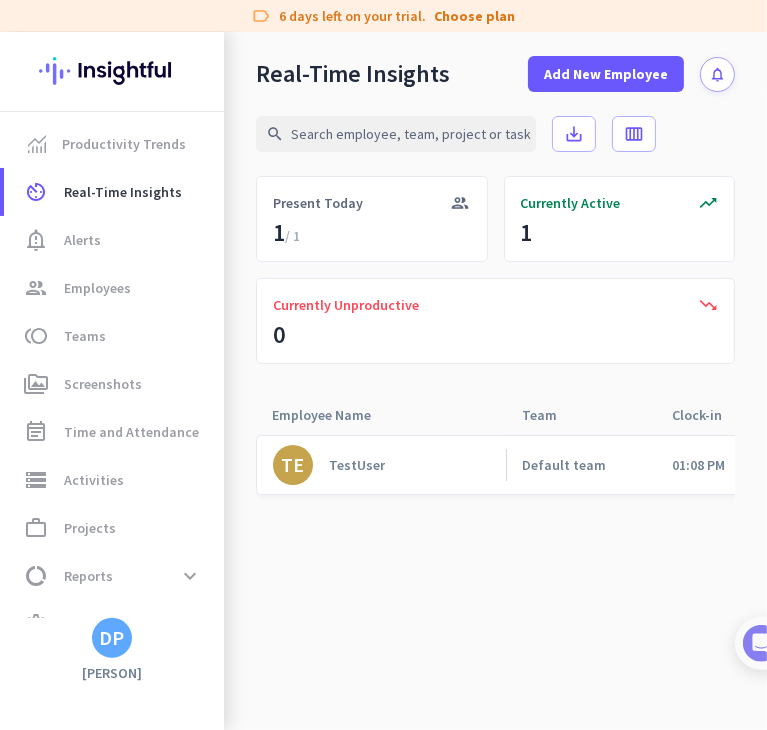 click on "trending_up  Currently Active  1" 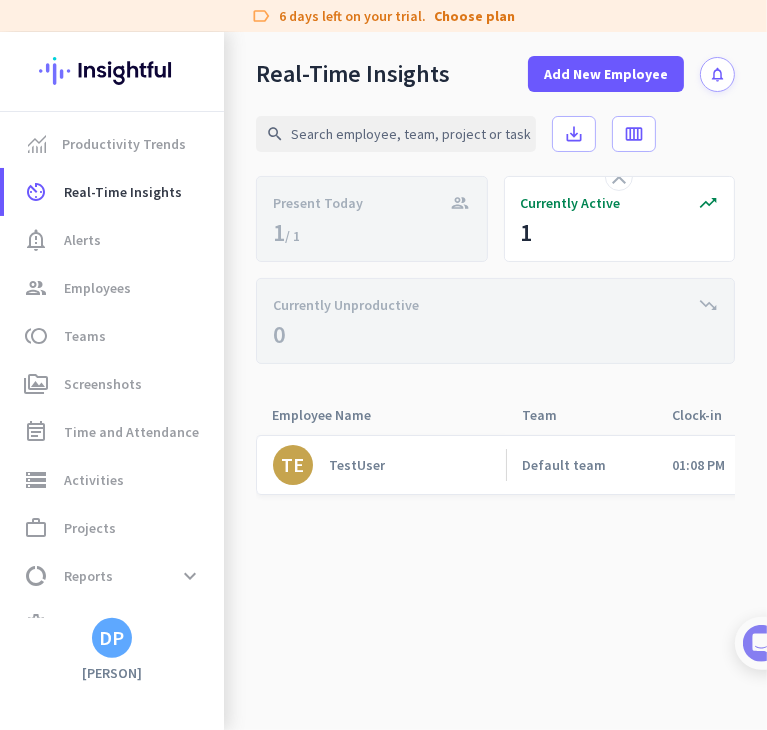 scroll, scrollTop: 0, scrollLeft: 194, axis: horizontal 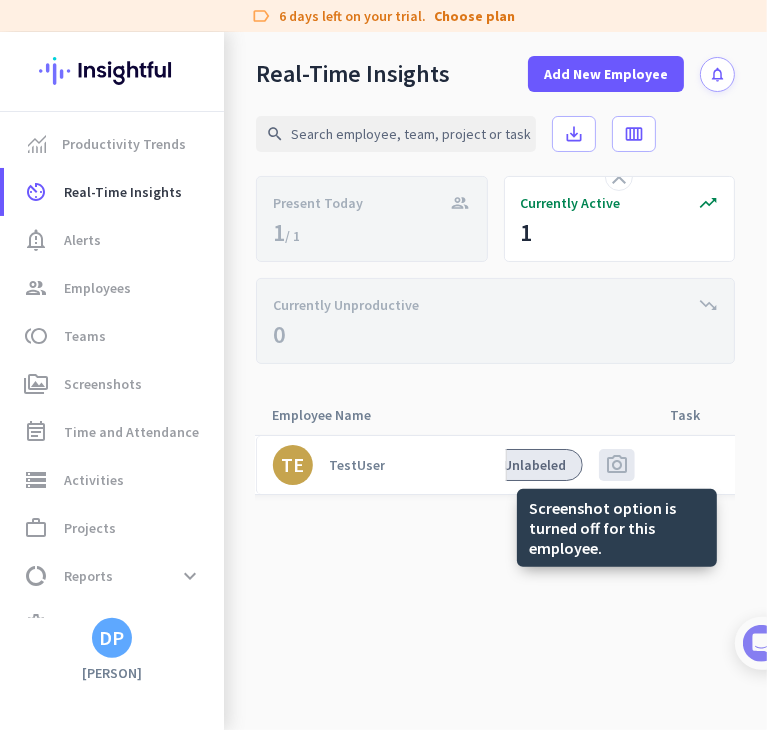 click on "photo_camera" 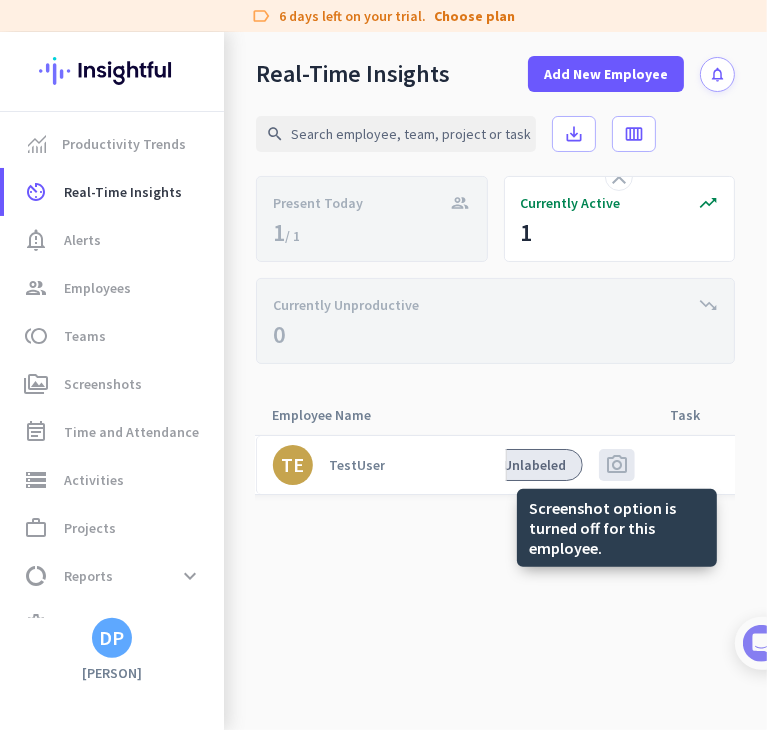 click on "photo_camera" 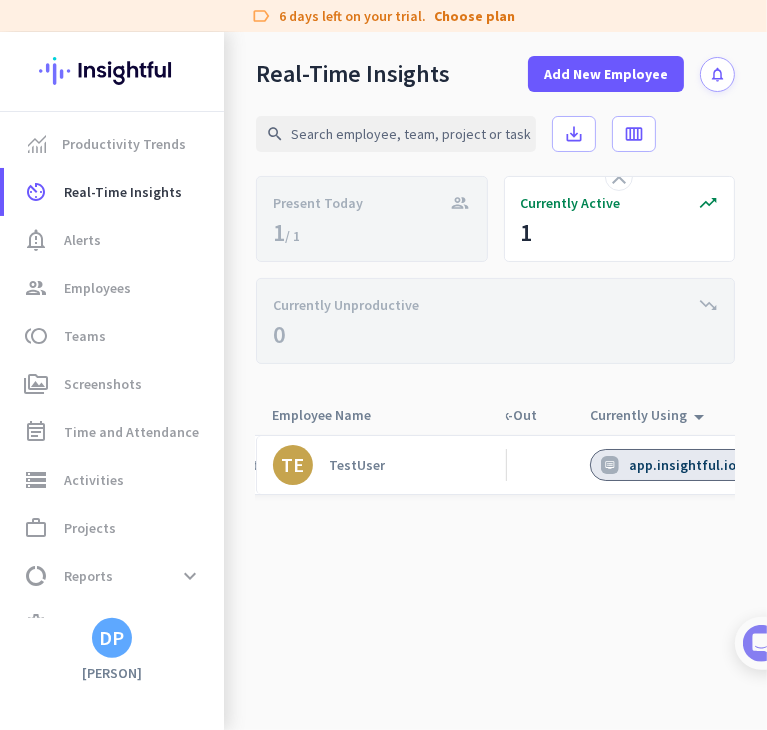 drag, startPoint x: 656, startPoint y: 452, endPoint x: 657, endPoint y: 470, distance: 18.027756 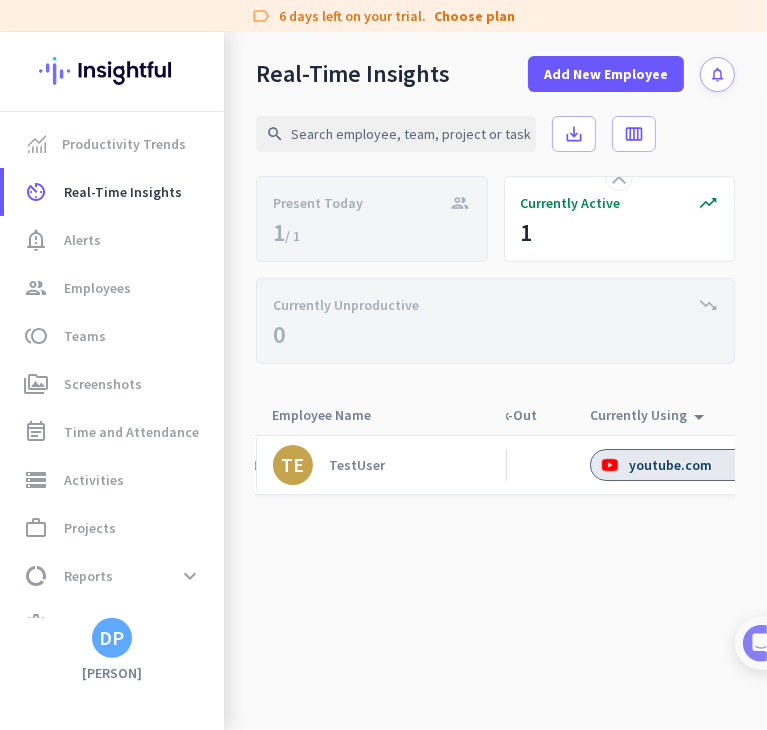 click on "TE [USERNAME] Default team 01:08 PM
--:--
youtube.com Unlabeled photo_camera" 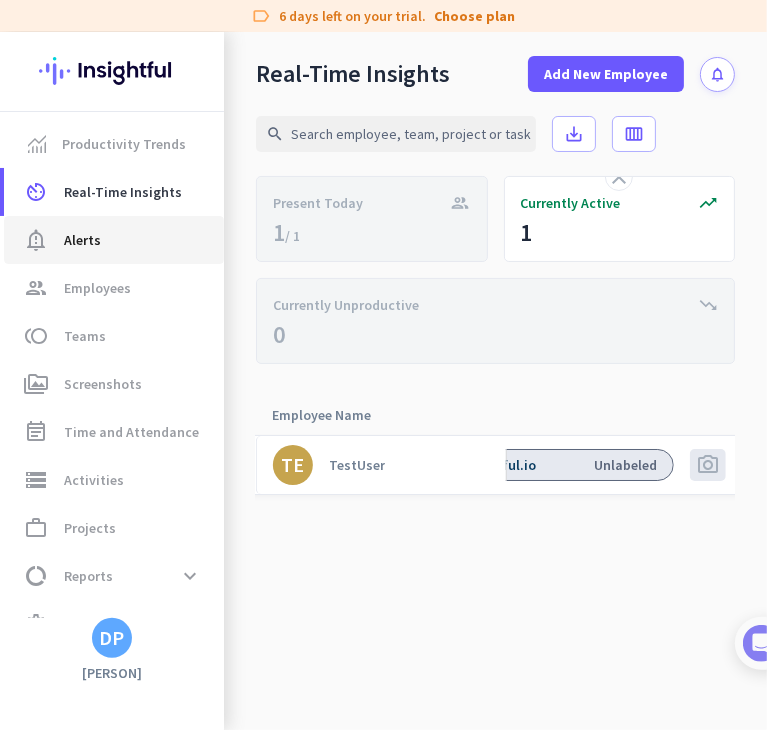 click on "notification_important  Alerts" 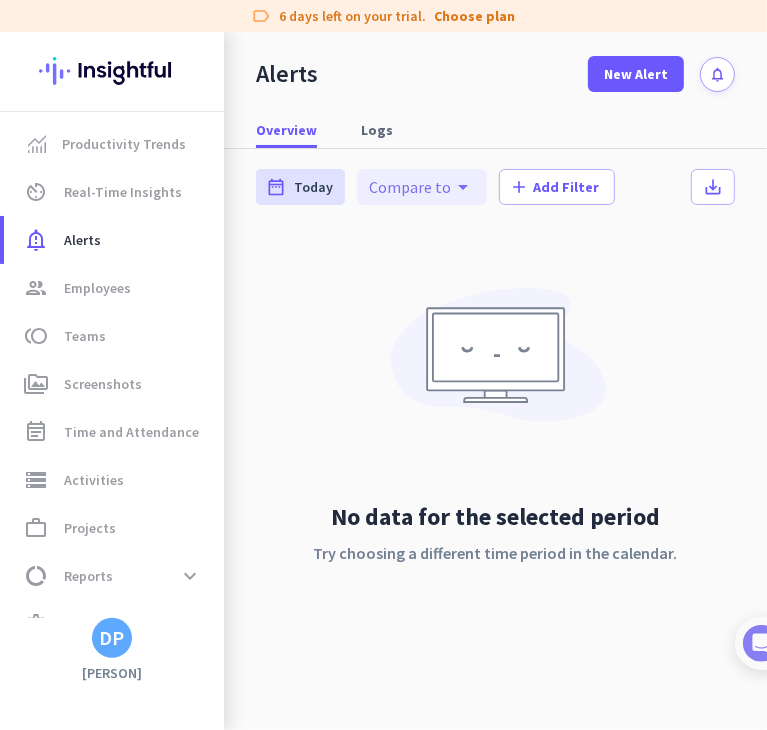 drag, startPoint x: 434, startPoint y: 166, endPoint x: 431, endPoint y: 186, distance: 20.22375 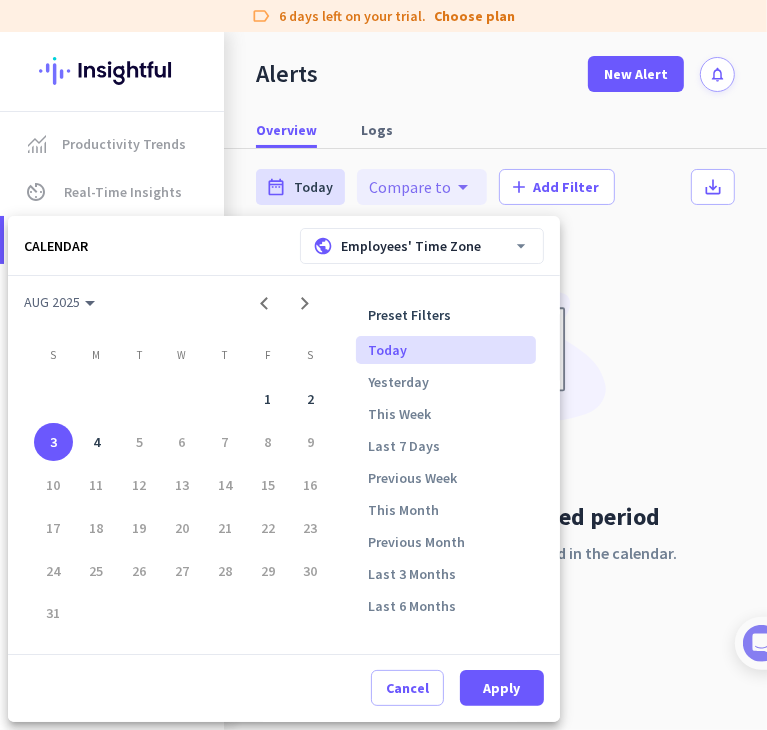 click at bounding box center [383, 365] 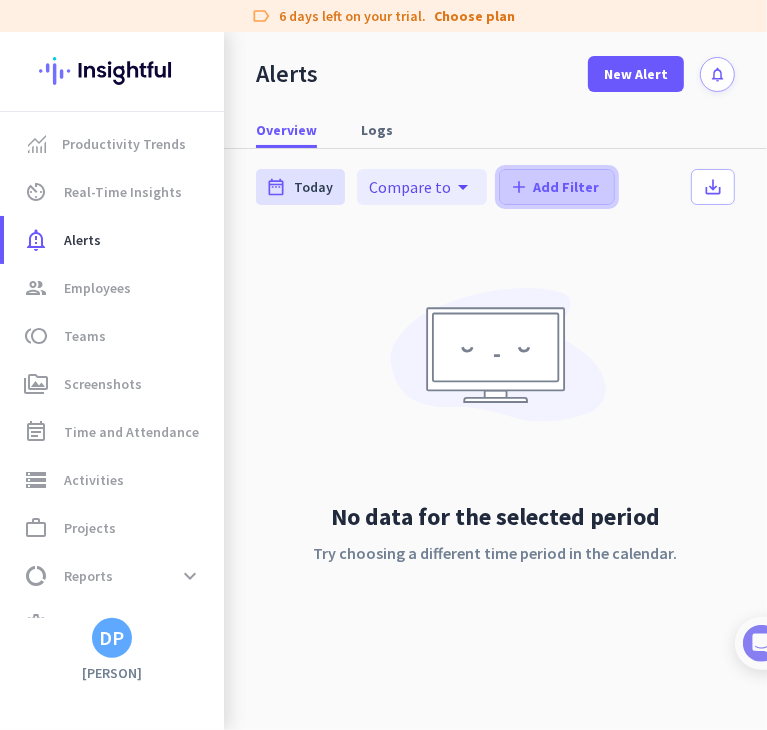 click 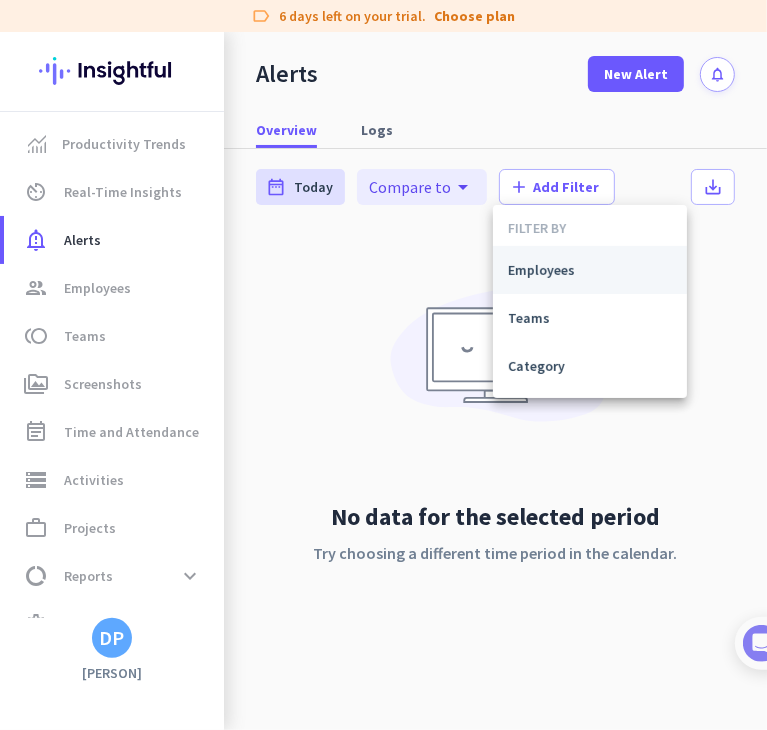 click on "Employees" at bounding box center [590, 270] 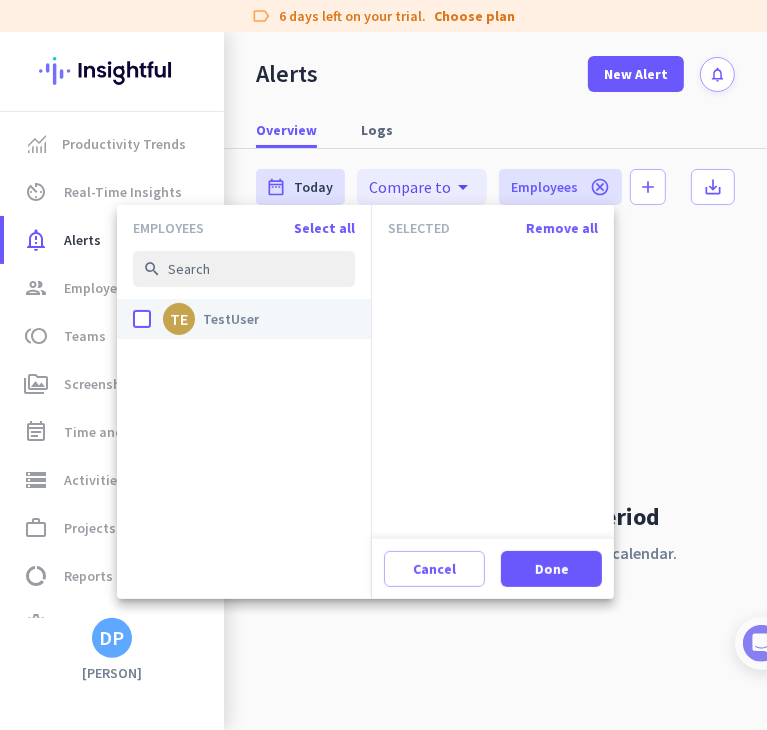click on "done" at bounding box center [142, 319] 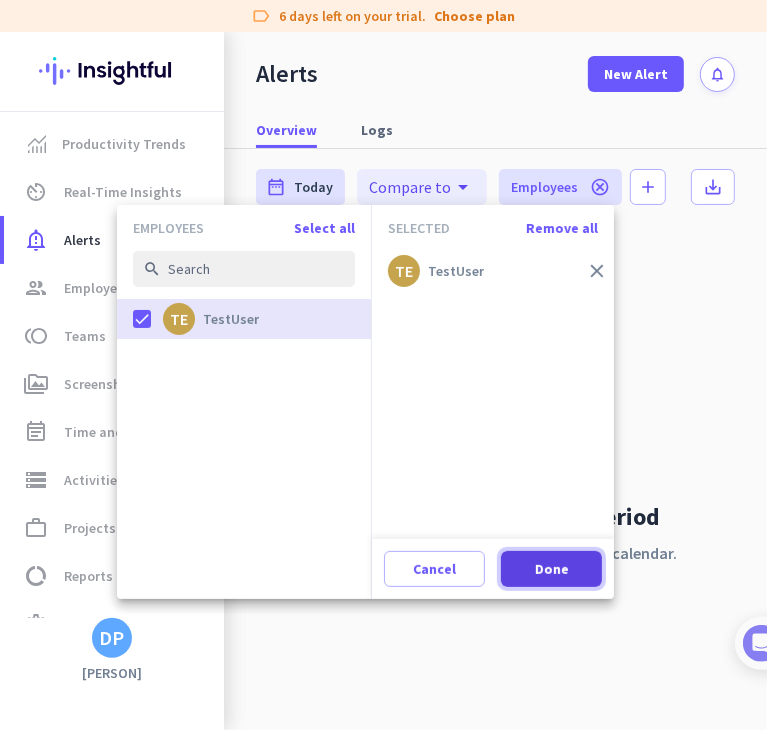 click at bounding box center [551, 569] 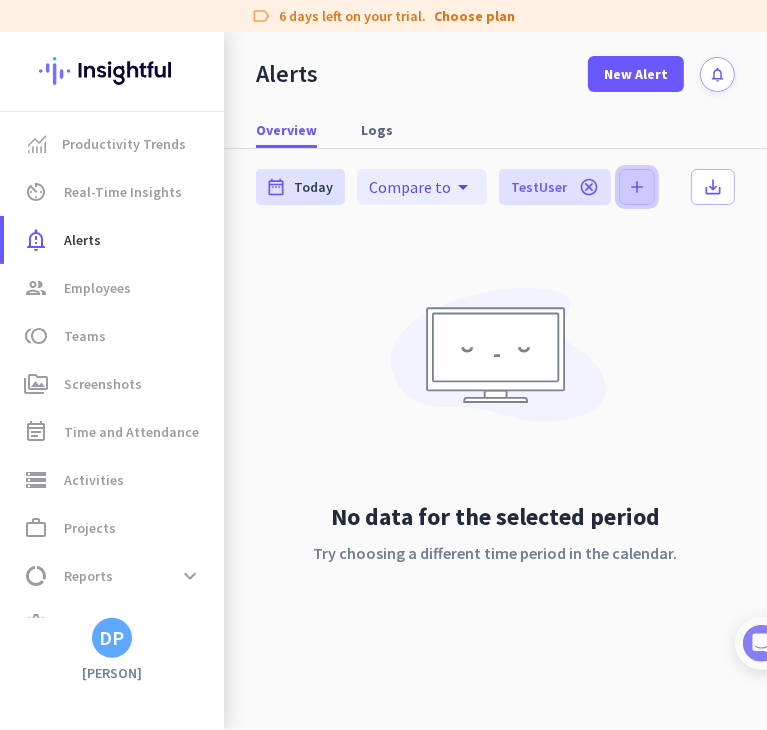 click on "add" 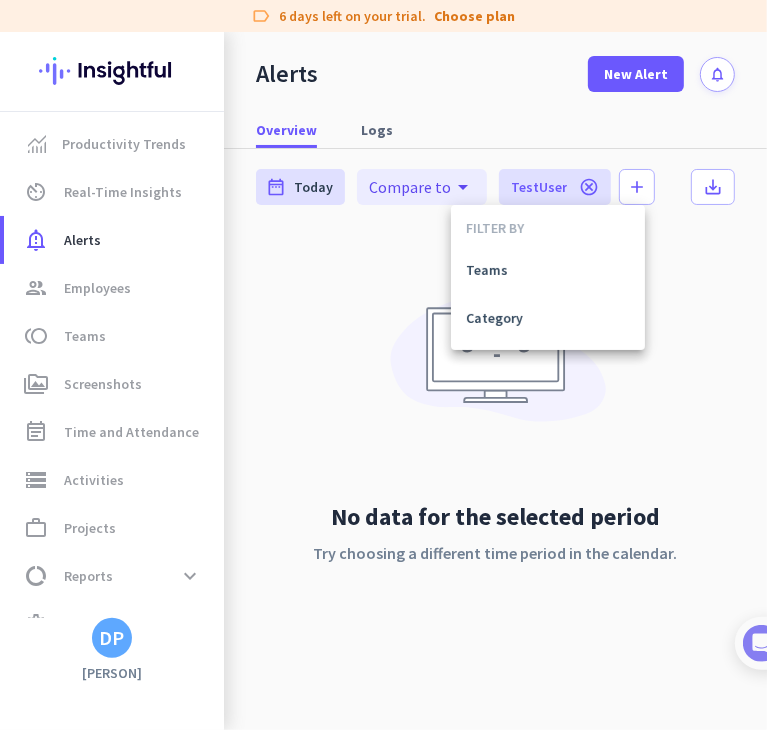 click at bounding box center (383, 365) 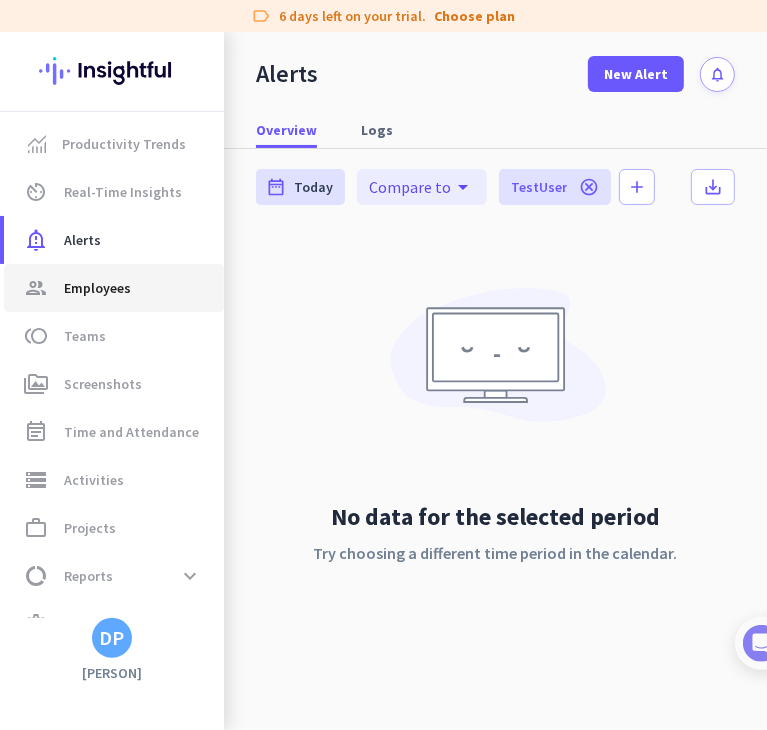 click on "group  Employees" 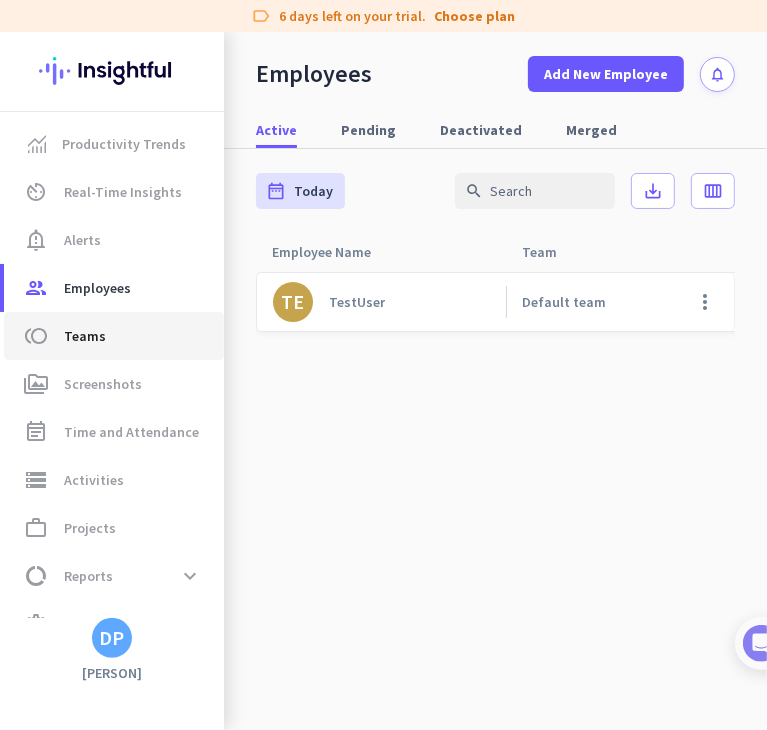 click on "toll  Teams" 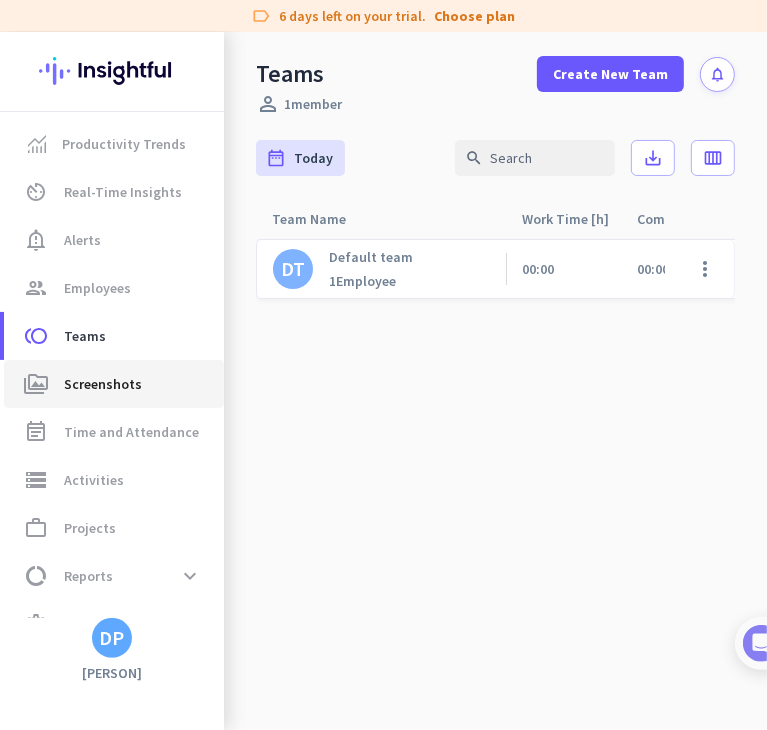 click on "Screenshots" 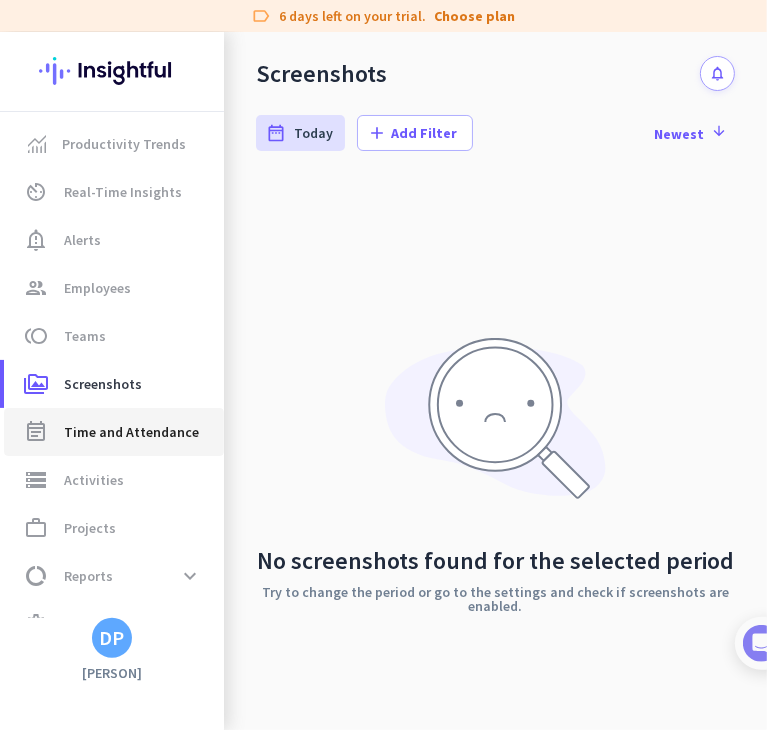click on "Time and Attendance" 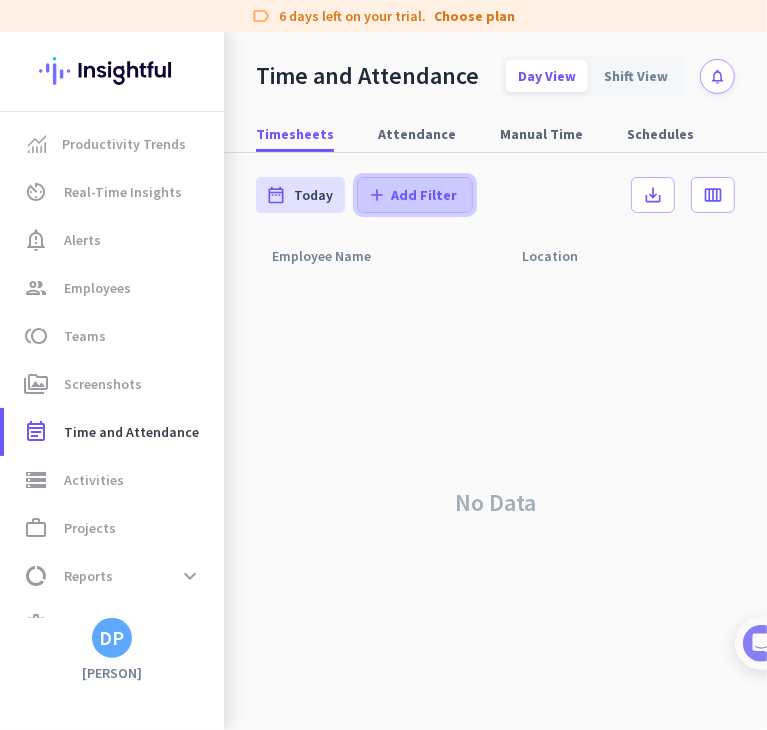 click 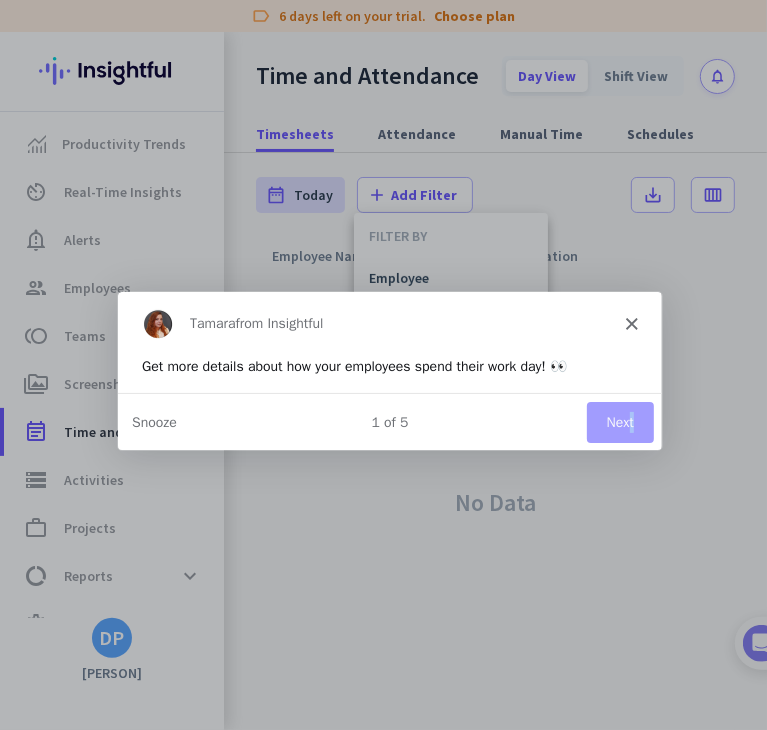 drag, startPoint x: 637, startPoint y: 446, endPoint x: 624, endPoint y: 423, distance: 26.41969 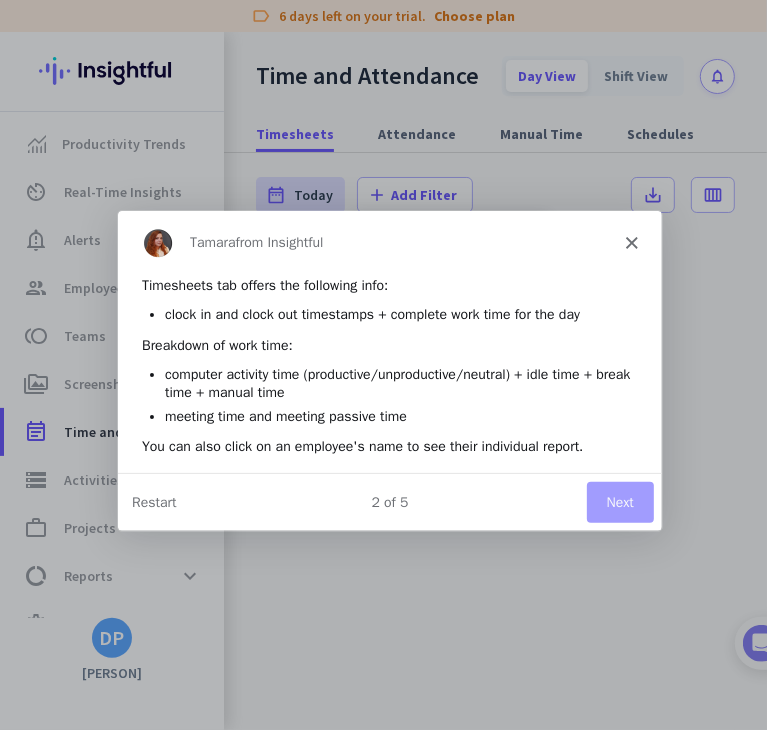 click on "2 of 5 Next Restart" at bounding box center (388, 500) 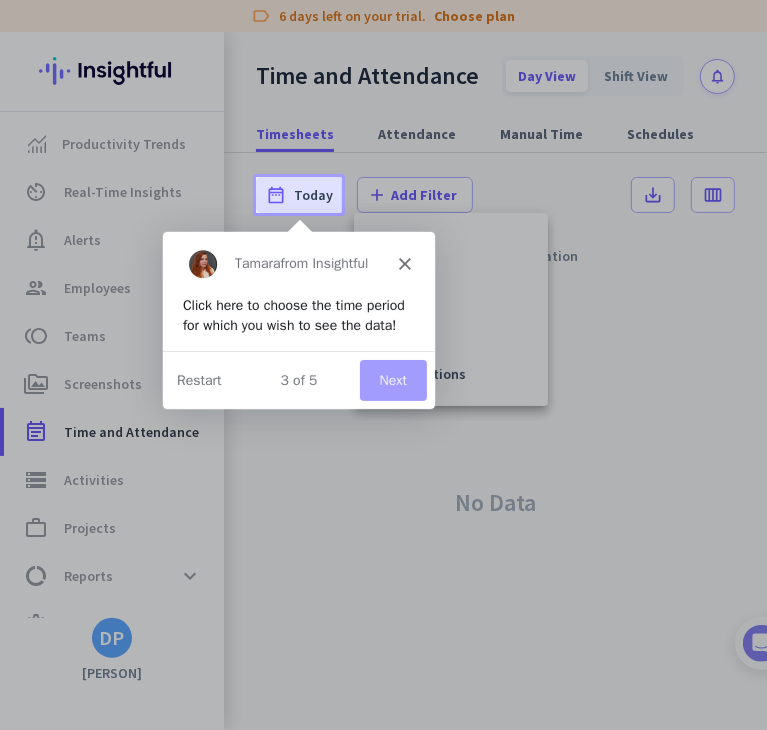 scroll, scrollTop: 0, scrollLeft: 0, axis: both 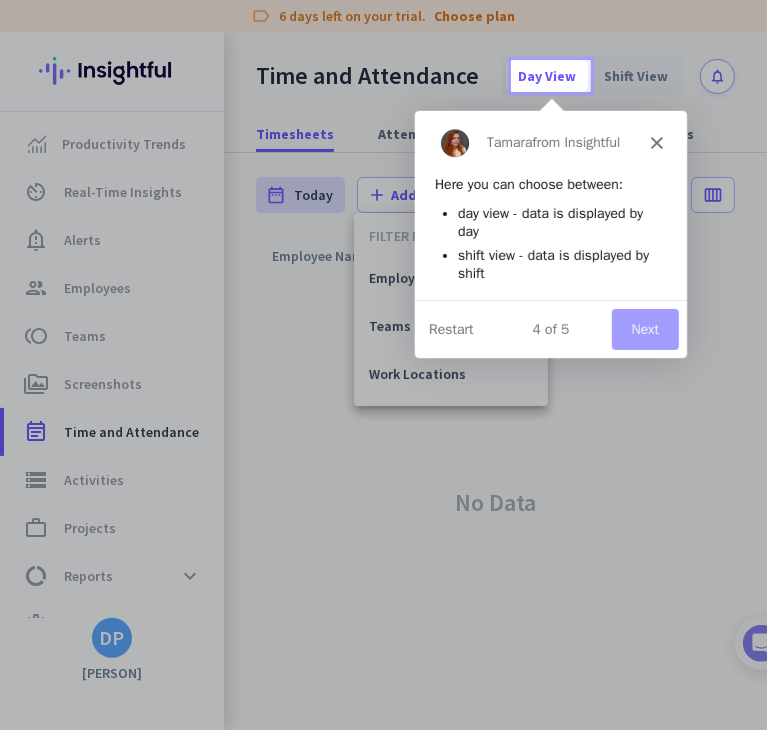 click on "Next" at bounding box center (643, 327) 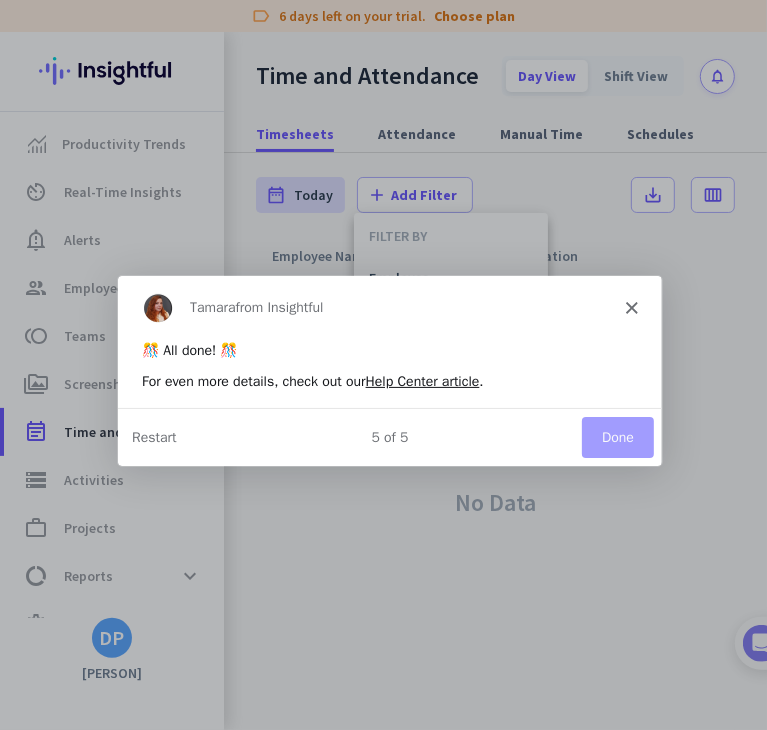 click on "5 of 5 Done Restart" at bounding box center (388, 436) 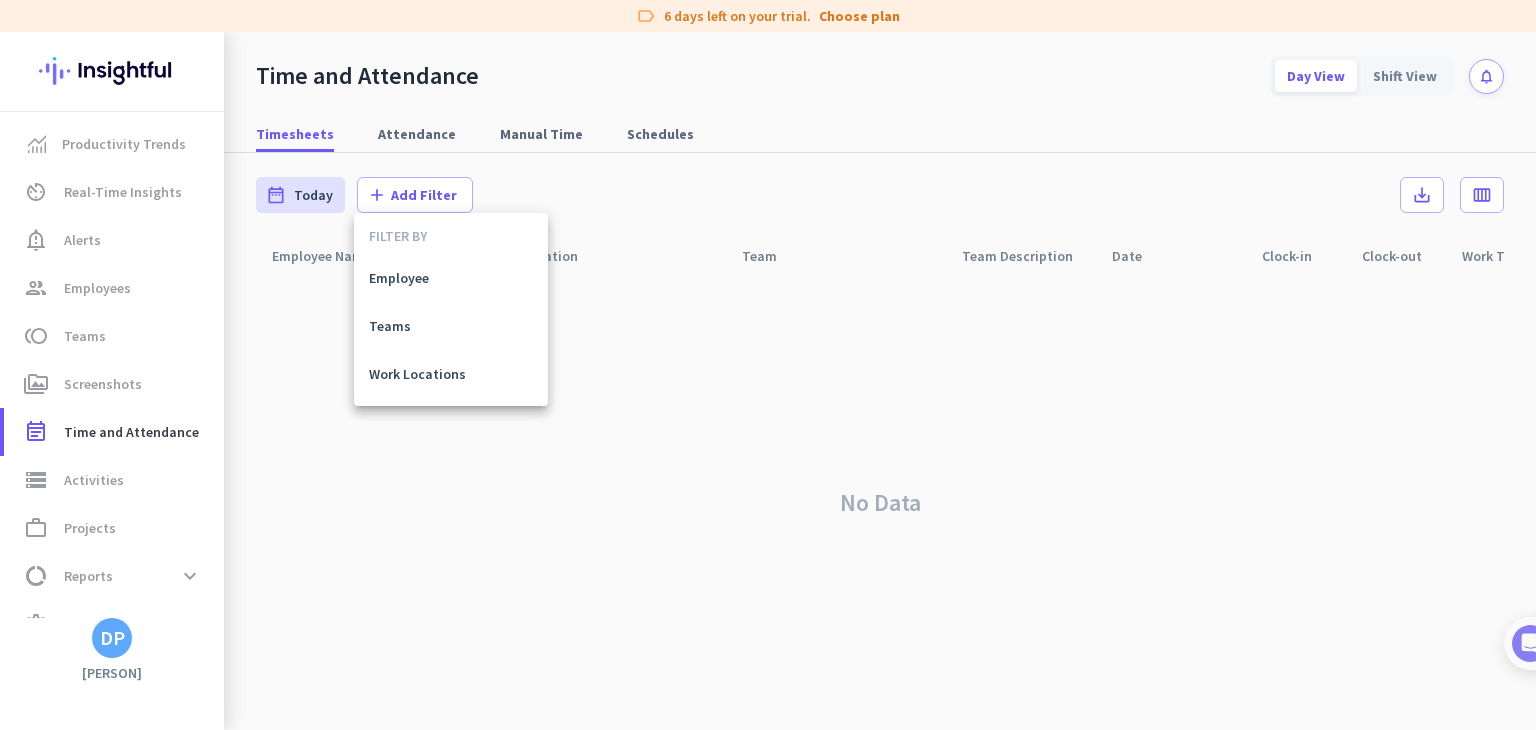 click at bounding box center [768, 365] 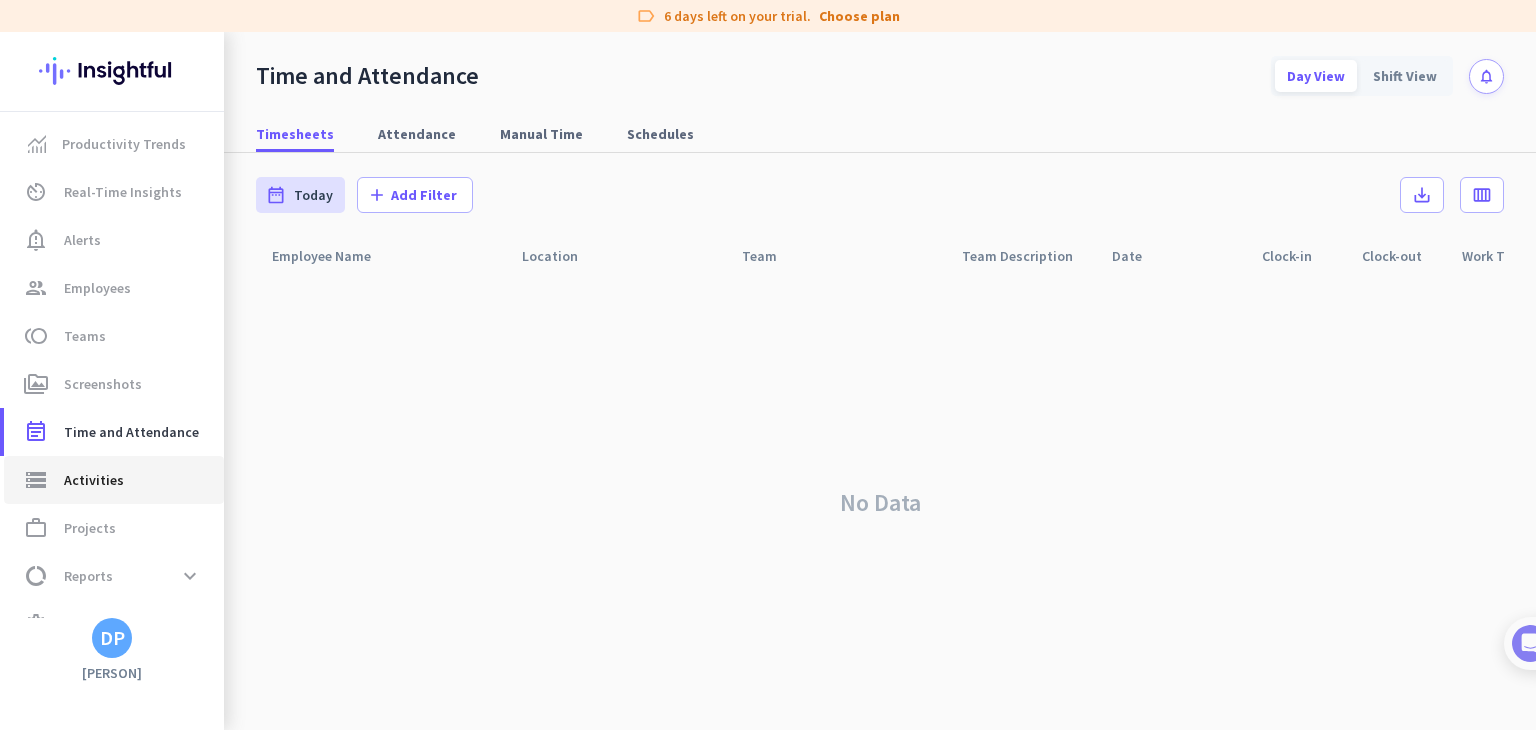 click on "storage  Activities" 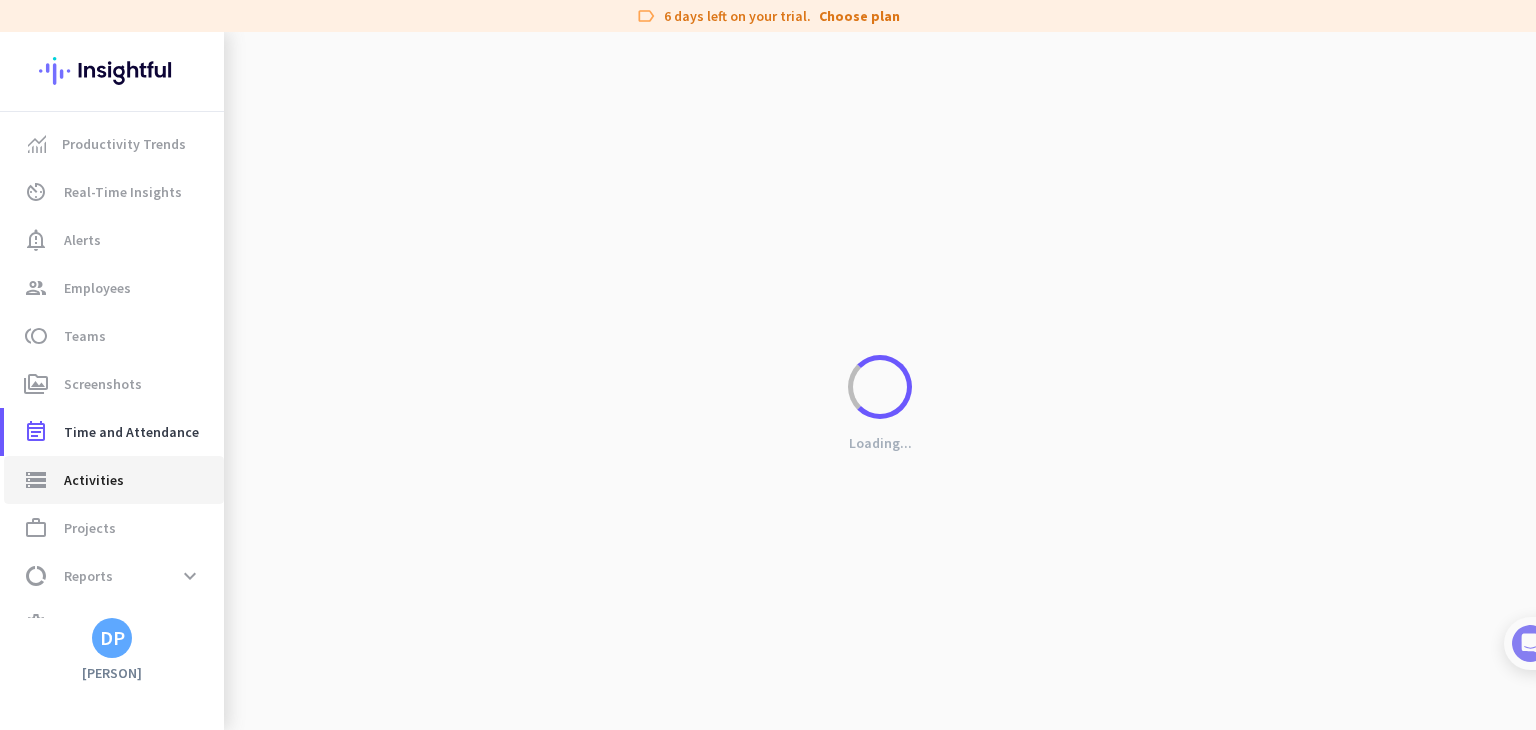 type on "Sun, Aug 3" 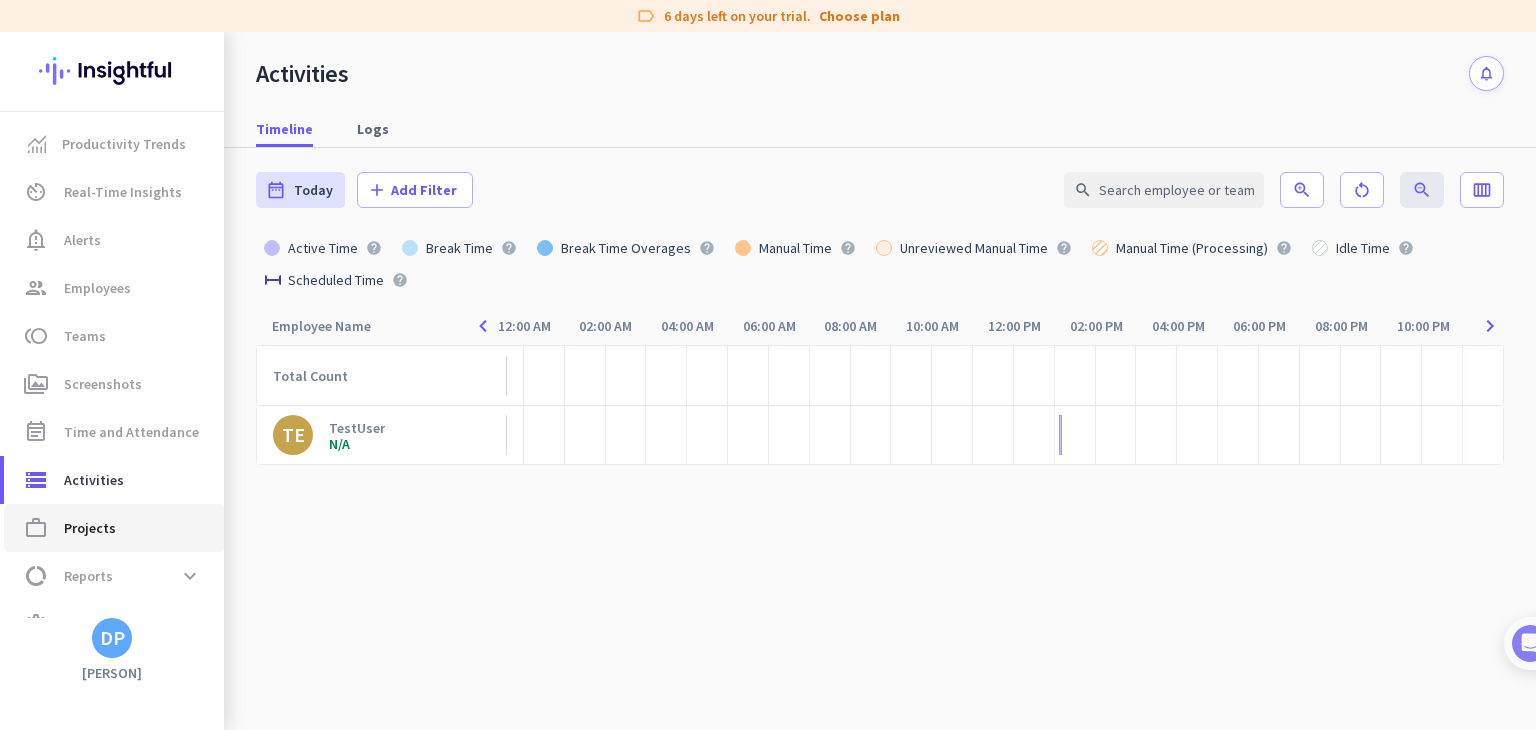 click on "Projects" 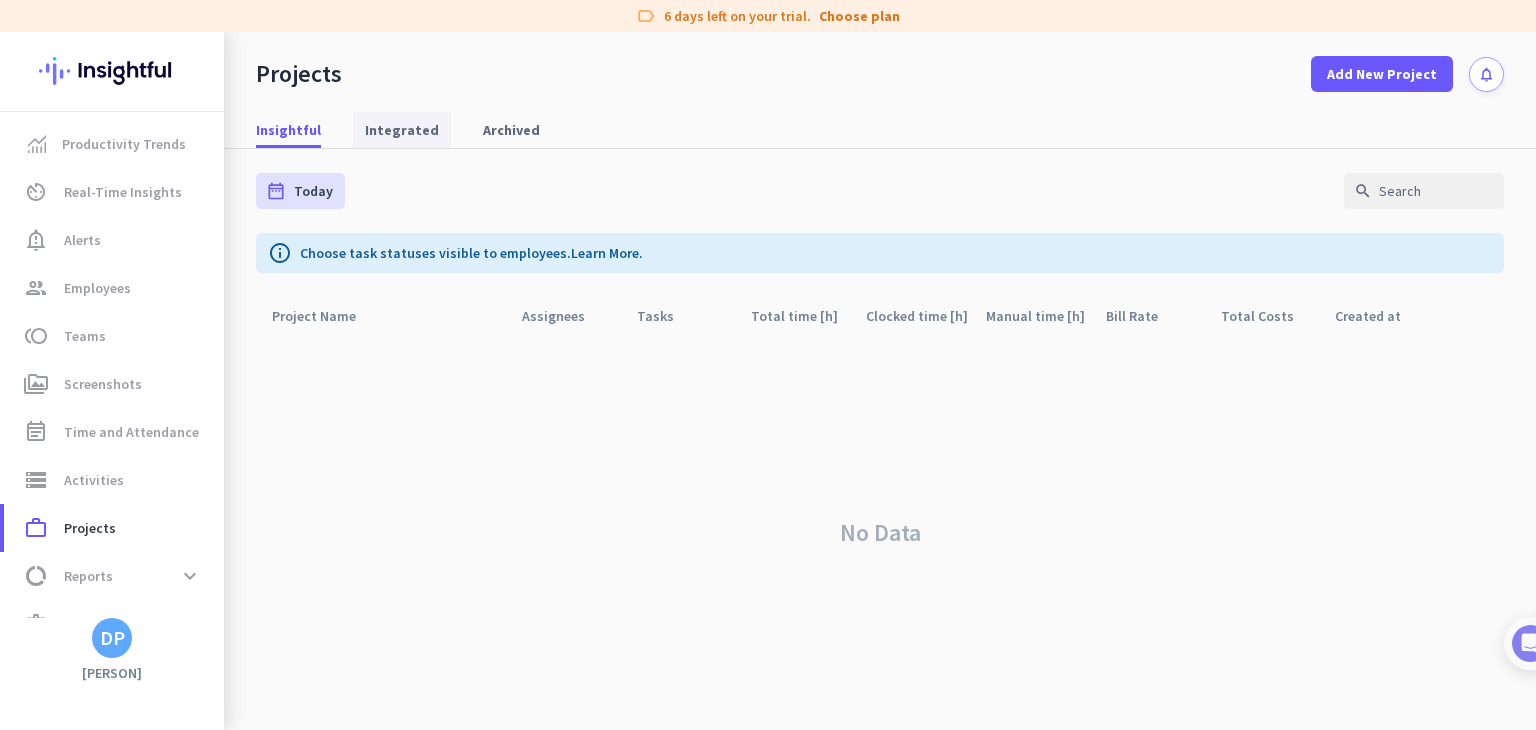click on "Integrated" at bounding box center (402, 130) 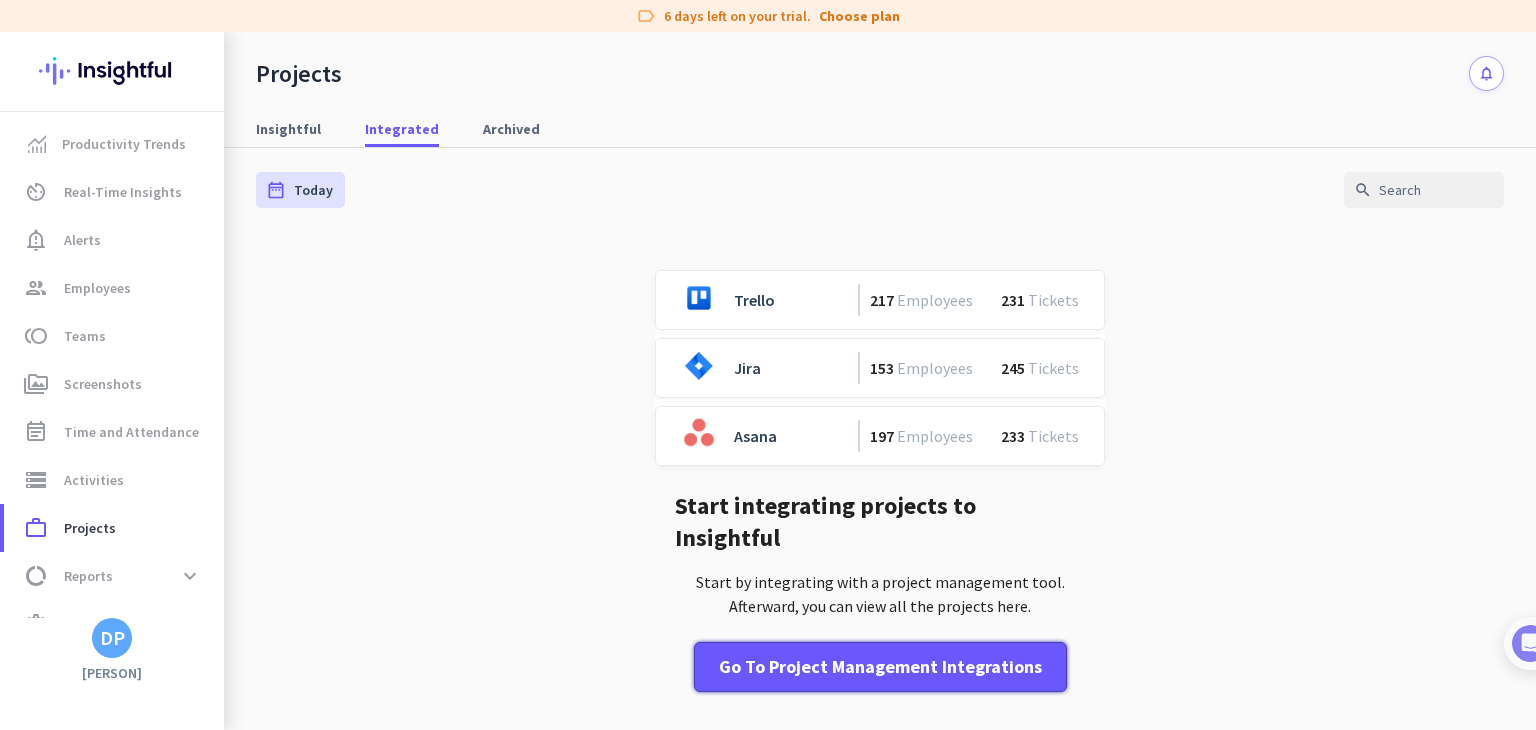 click on "Go to Project Management Integrations" 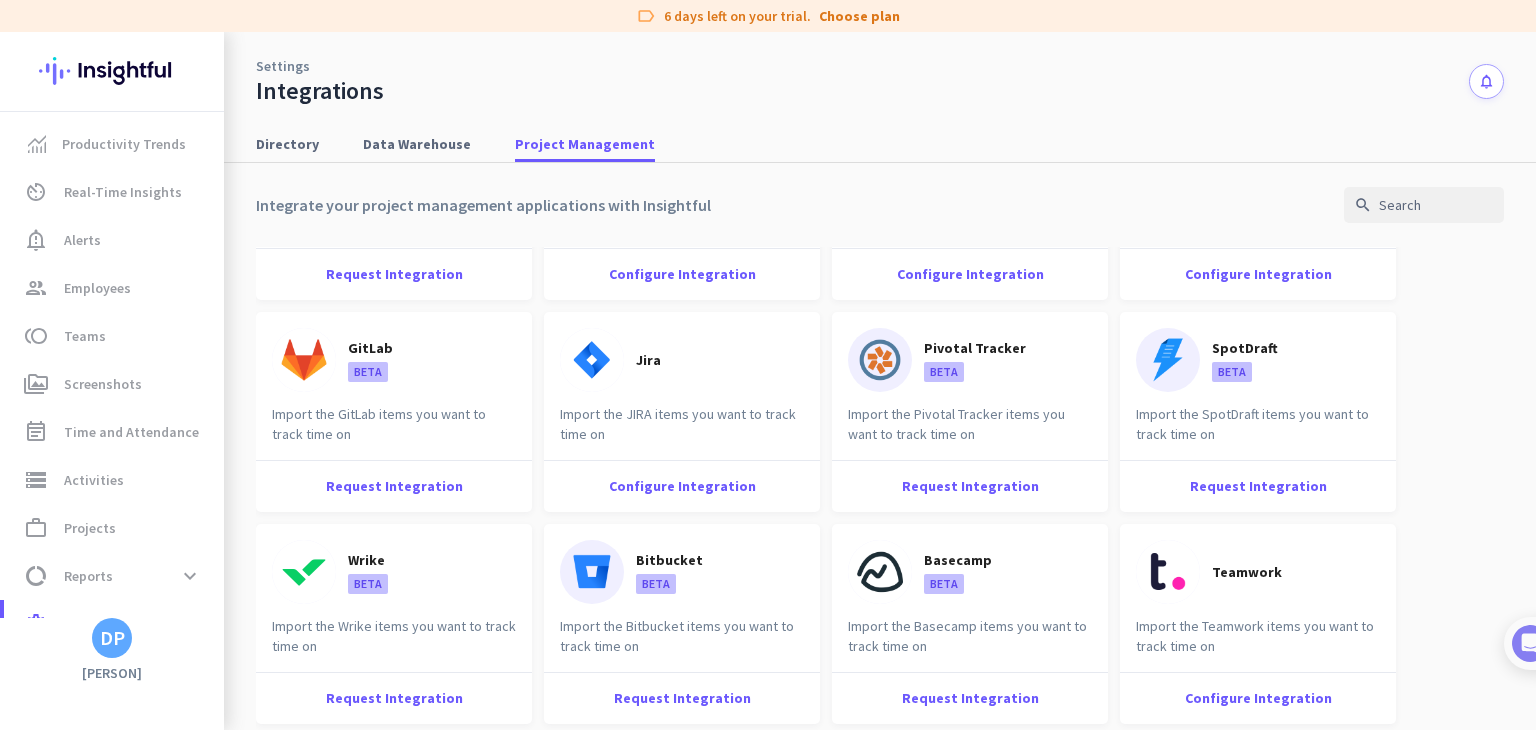 scroll, scrollTop: 560, scrollLeft: 0, axis: vertical 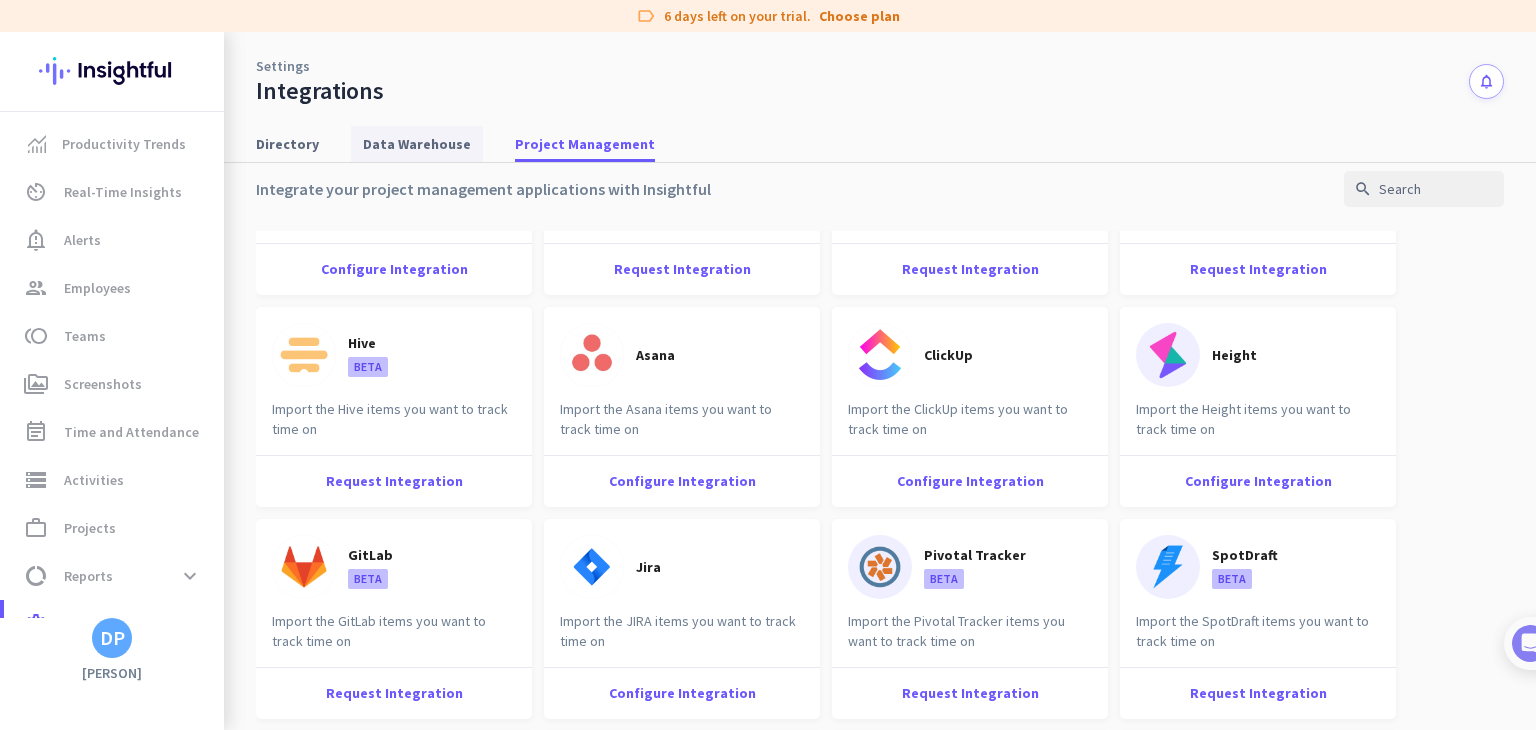 click on "Data Warehouse" at bounding box center [417, 144] 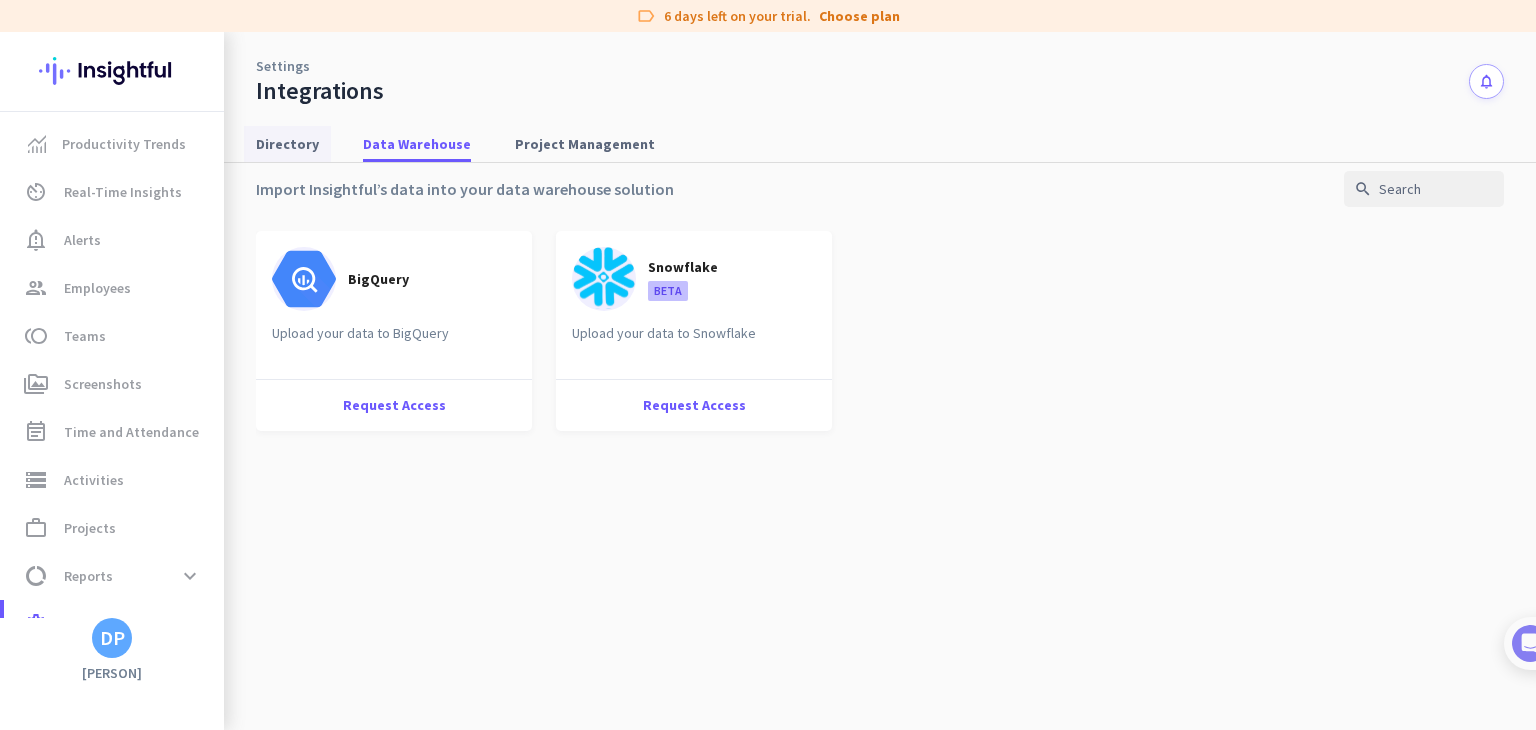 click on "Directory" at bounding box center [287, 144] 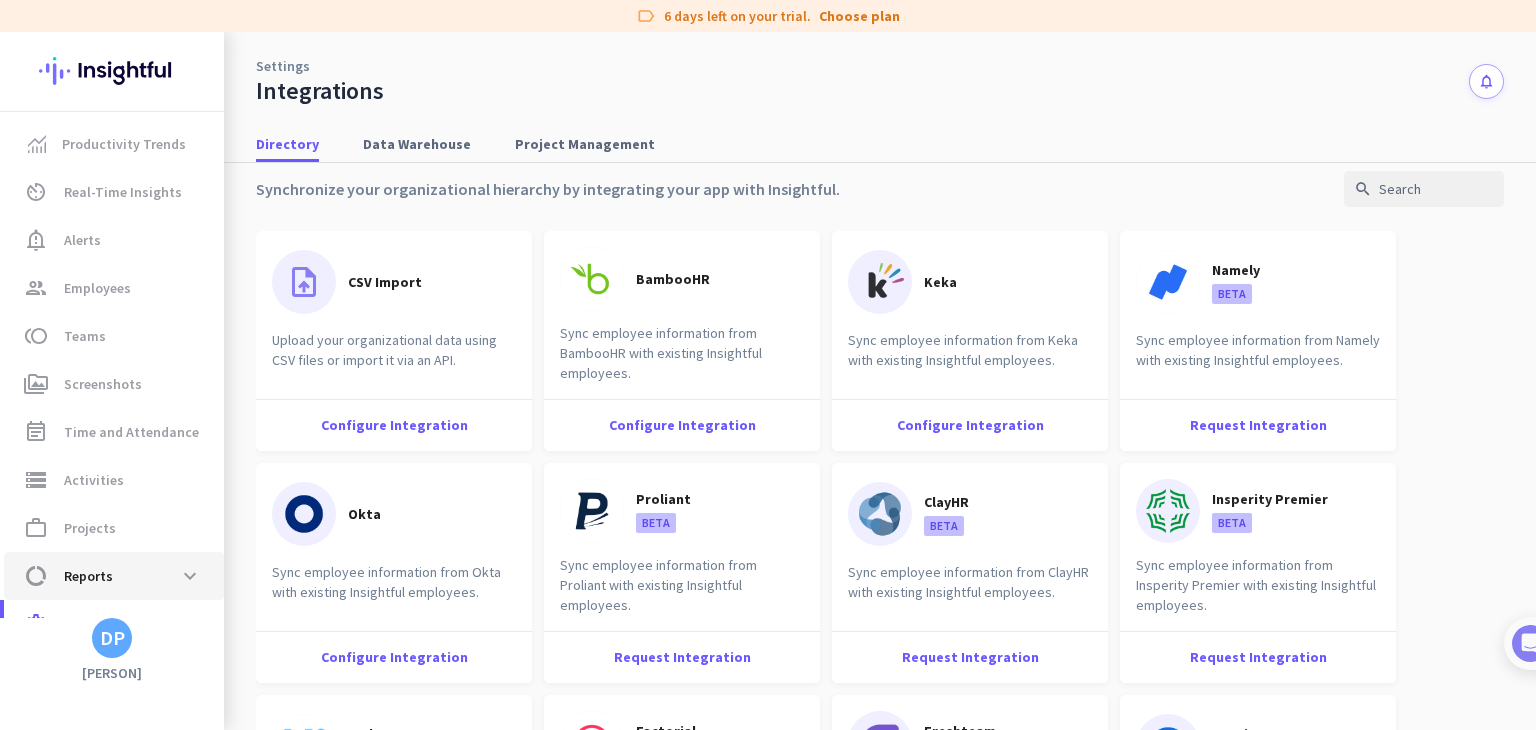click on "Reports" 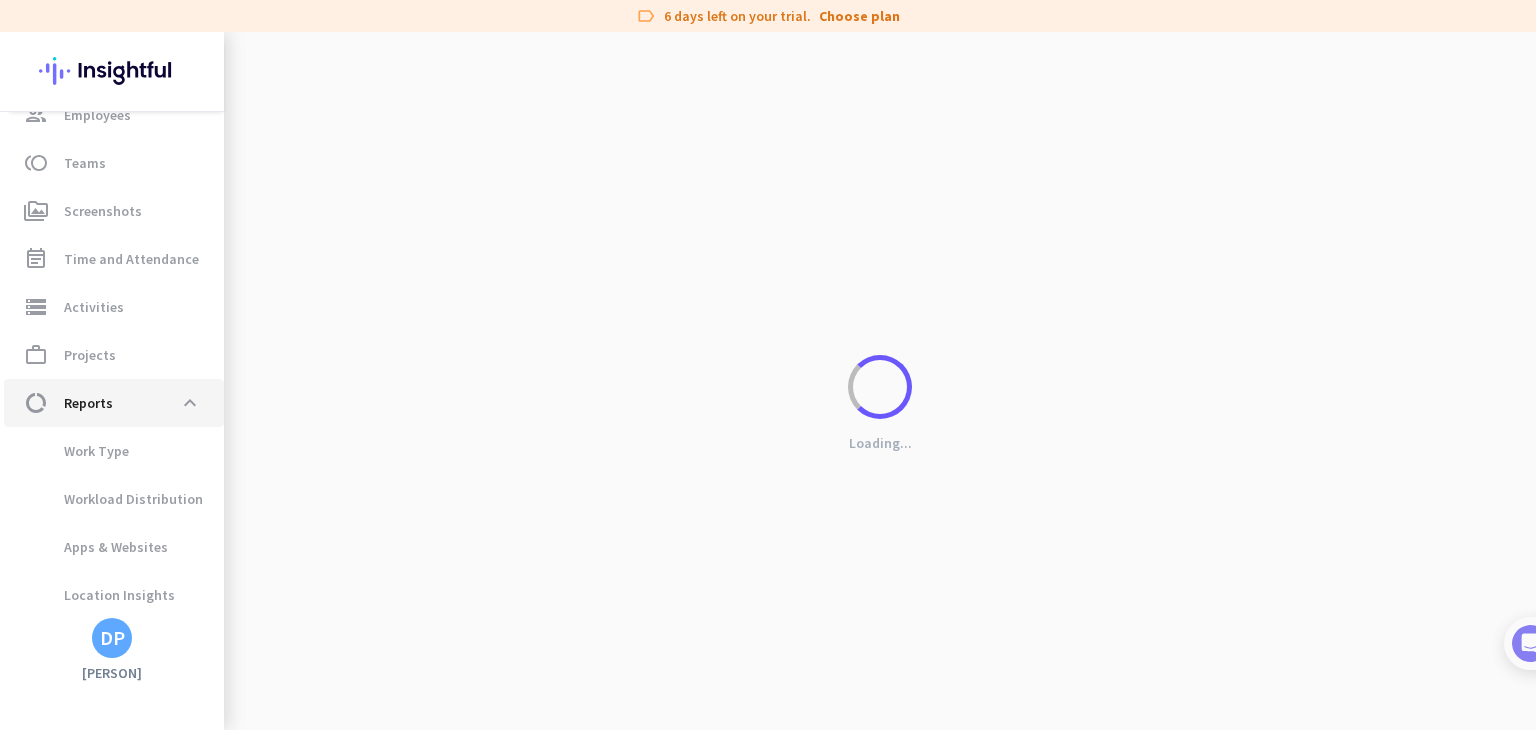 scroll, scrollTop: 174, scrollLeft: 0, axis: vertical 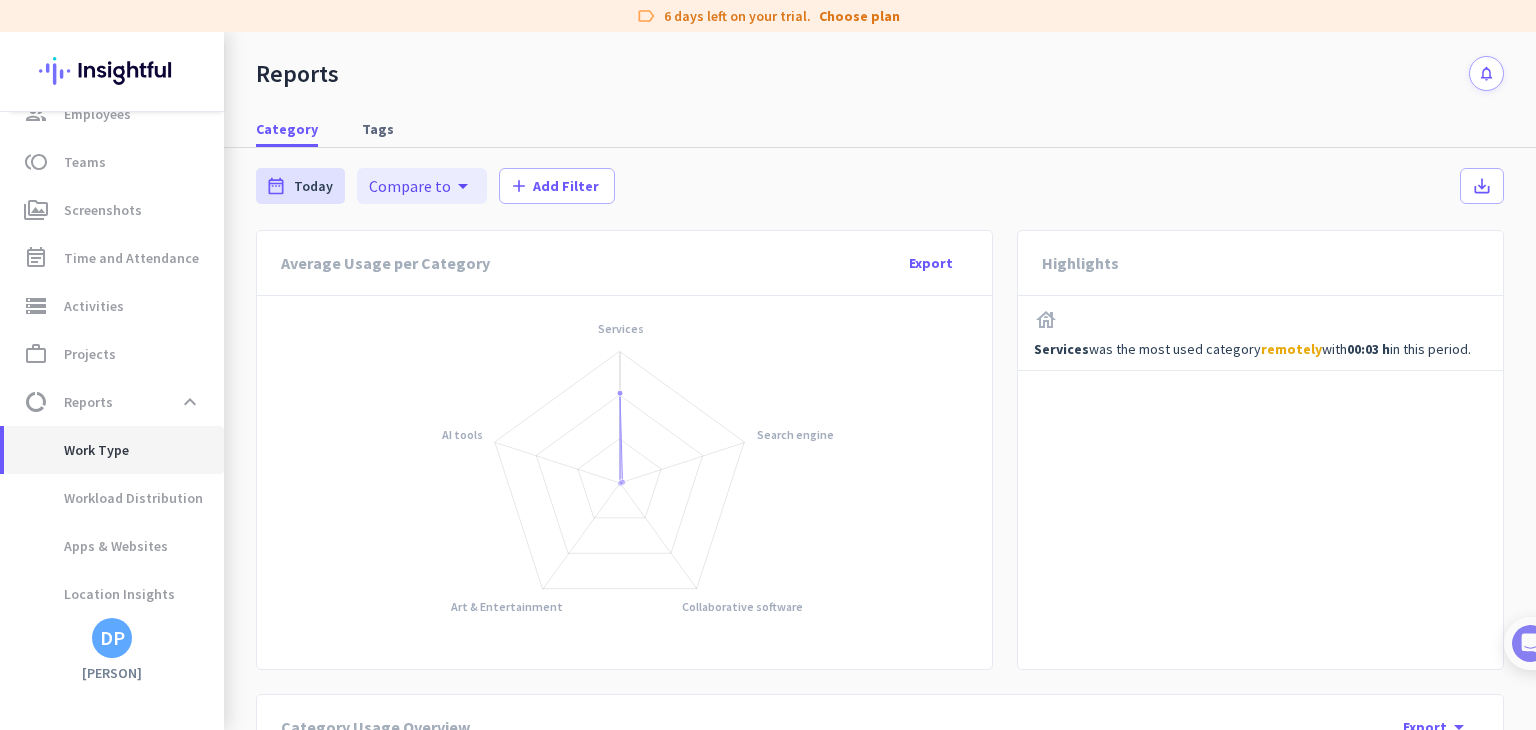 click on "Work Type" 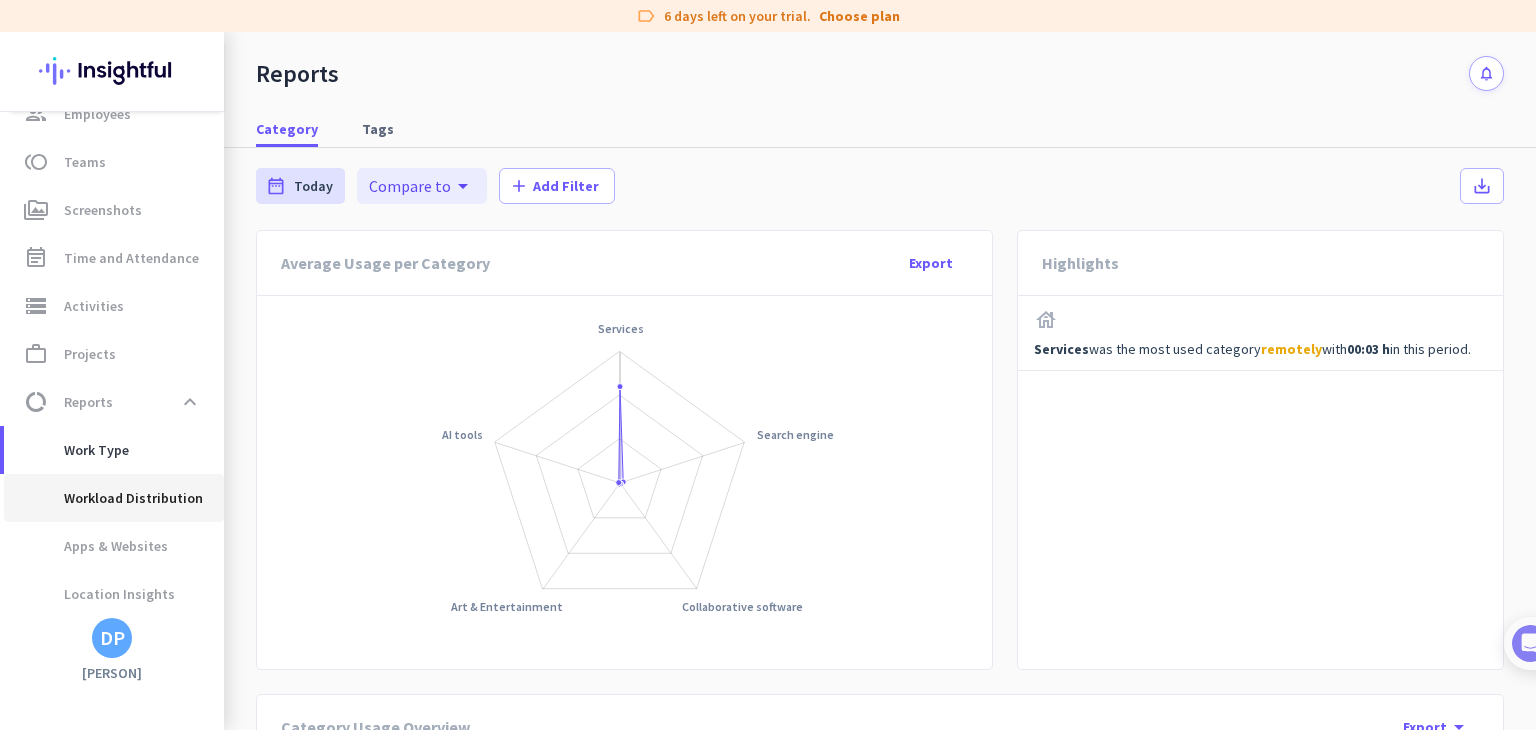 click on "Workload Distribution" 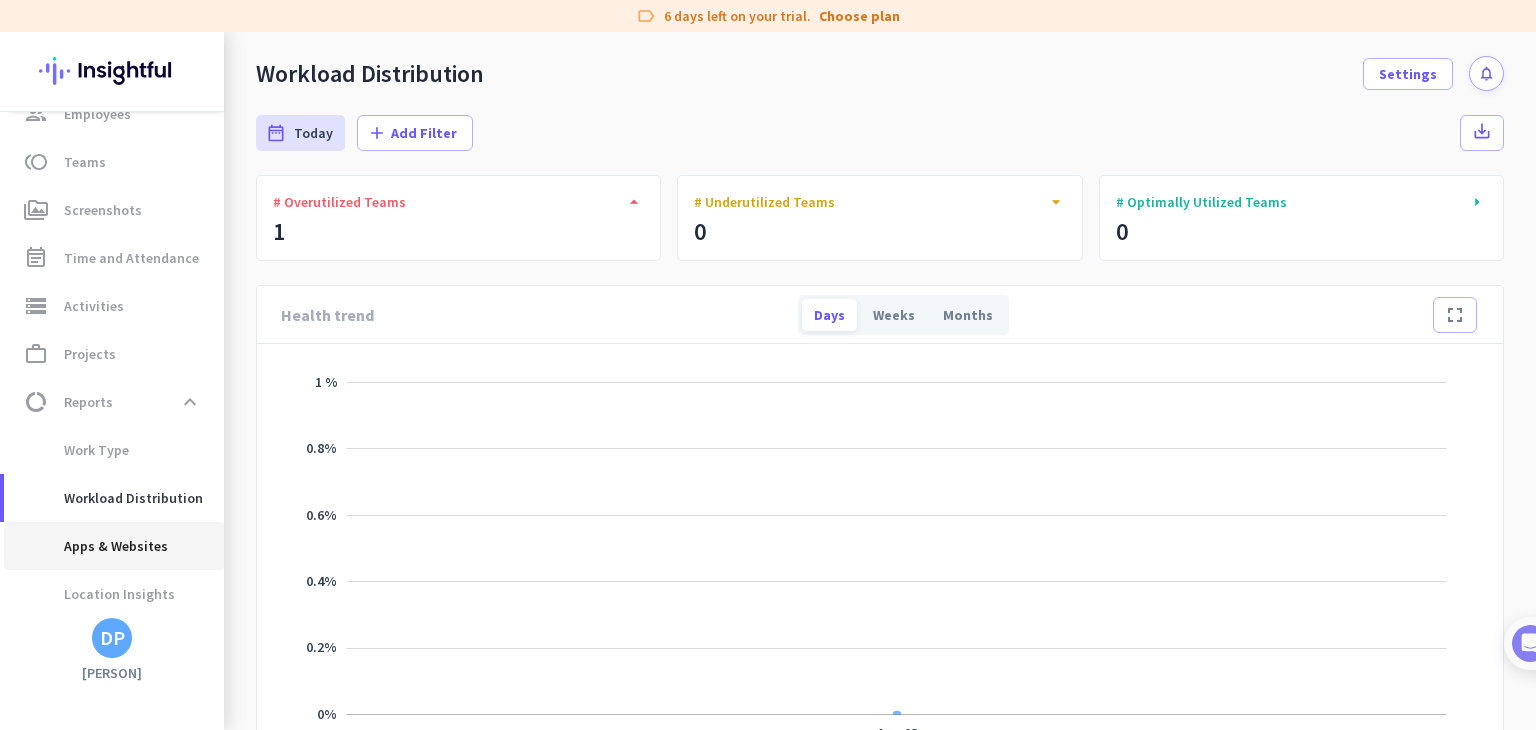 click on "Apps & Websites" 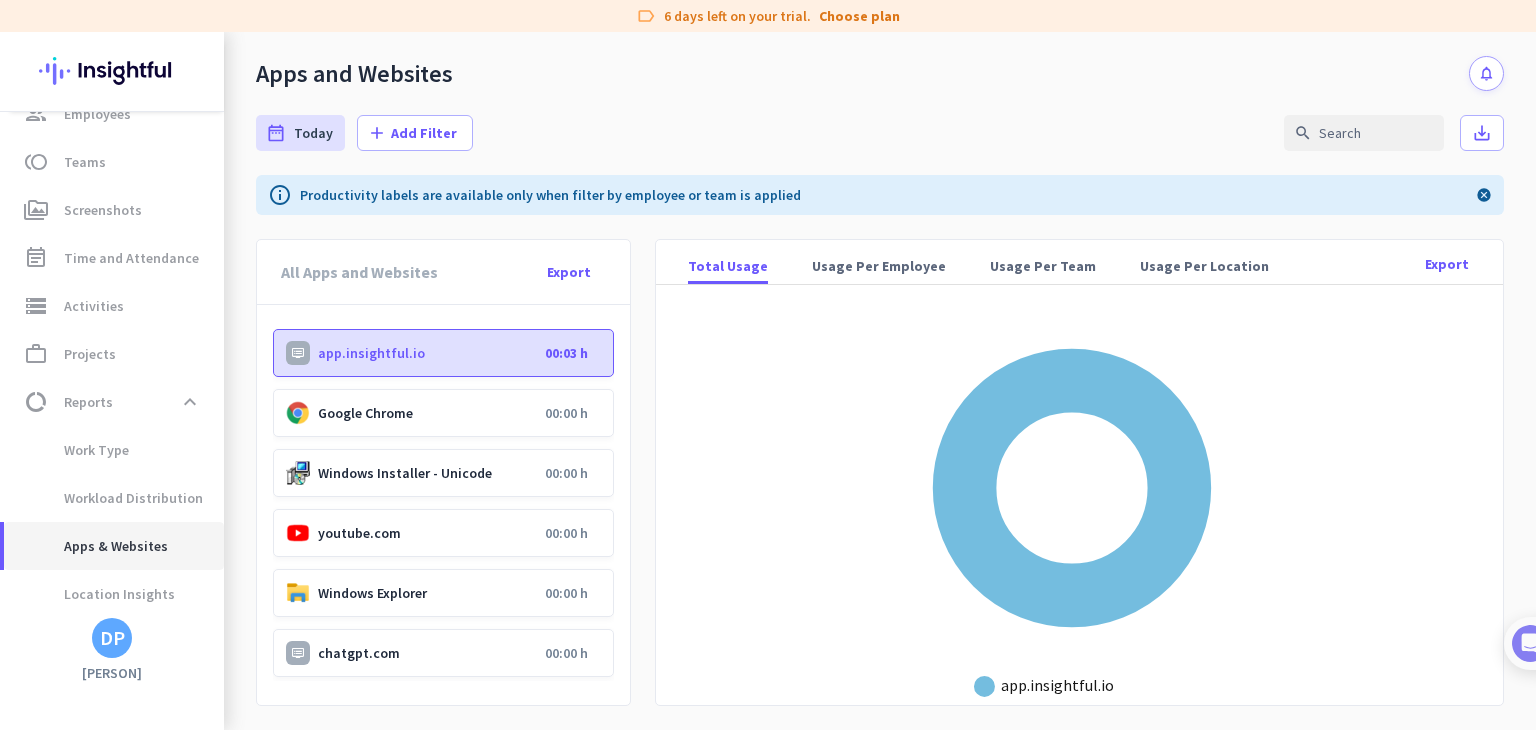 scroll, scrollTop: 7, scrollLeft: 0, axis: vertical 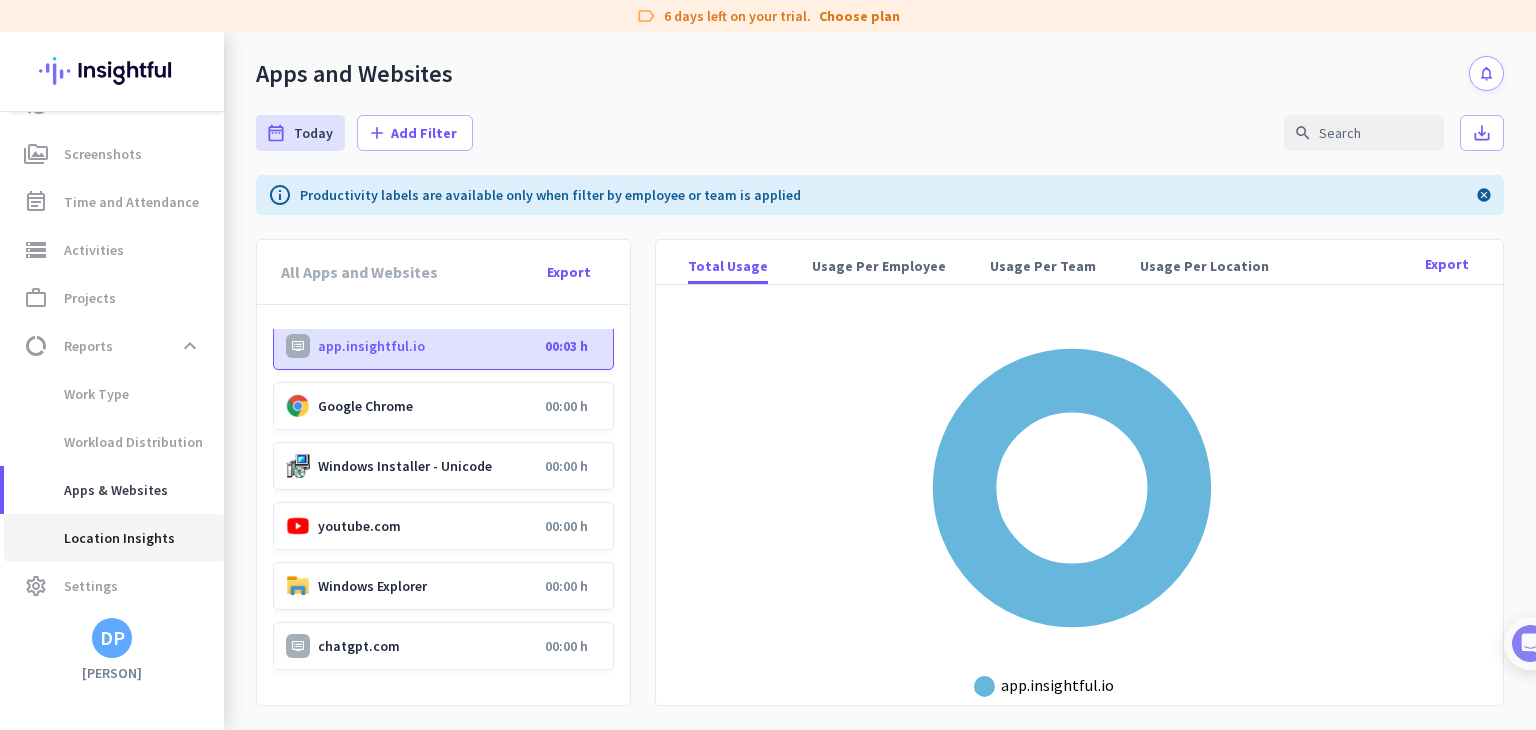 click on "Location Insights" 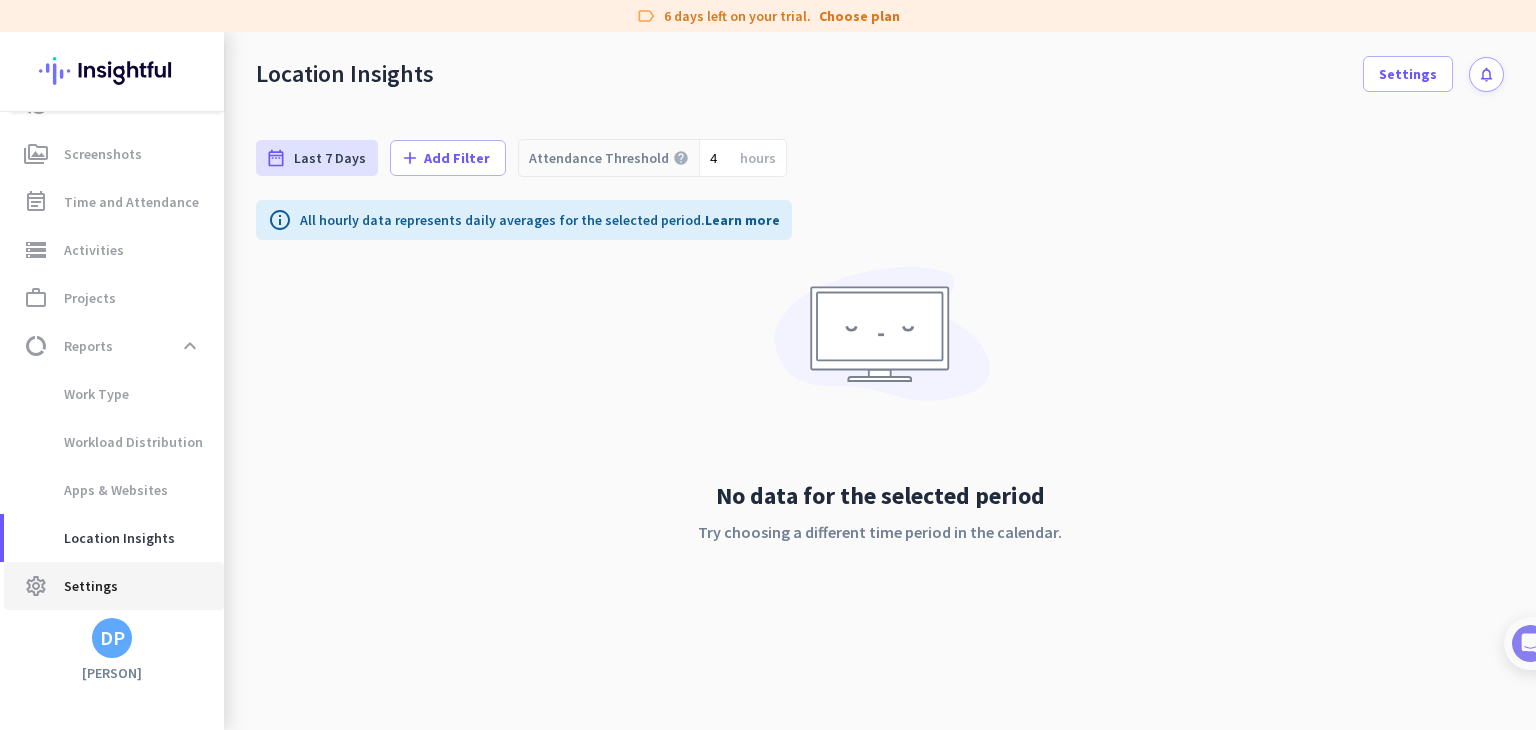 click on "Settings" 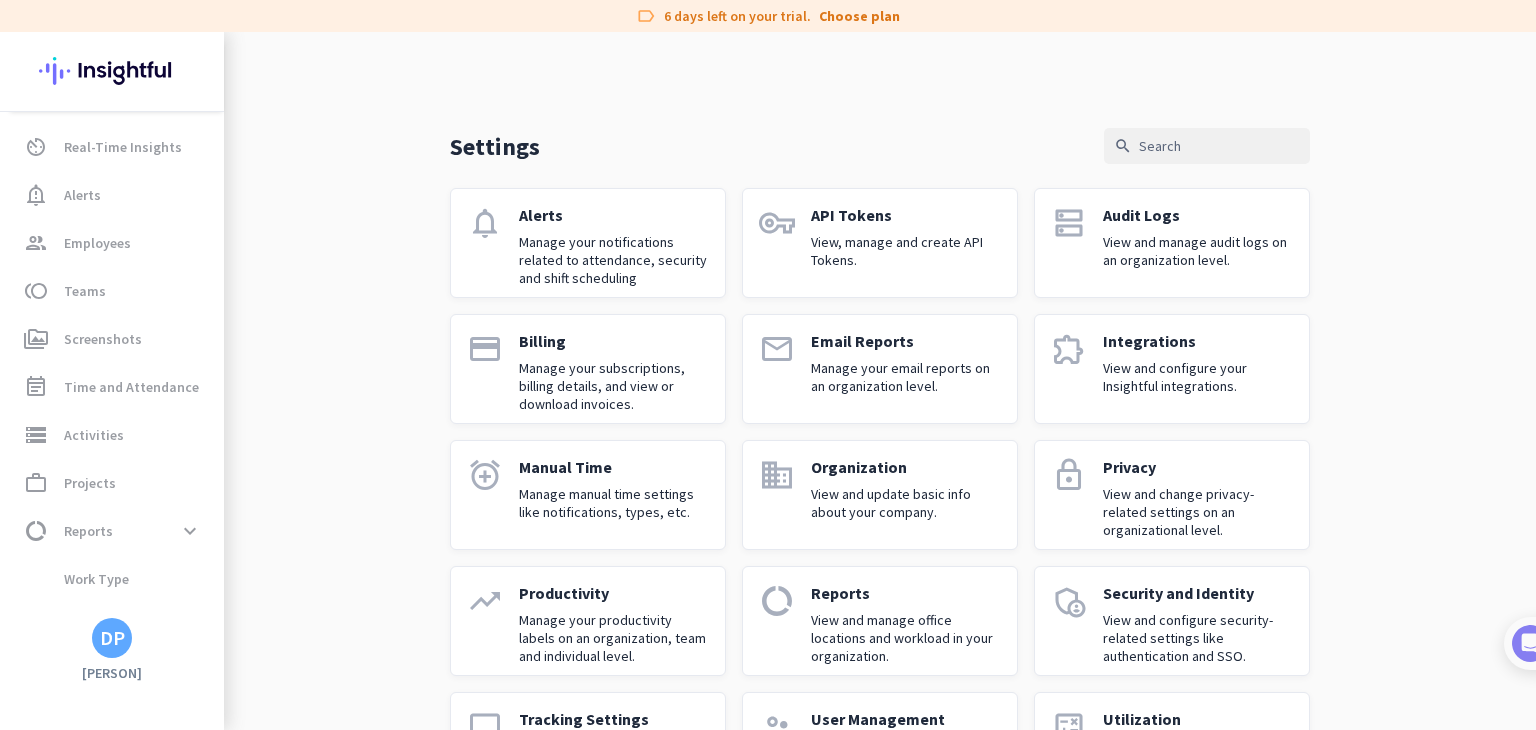 scroll, scrollTop: 38, scrollLeft: 0, axis: vertical 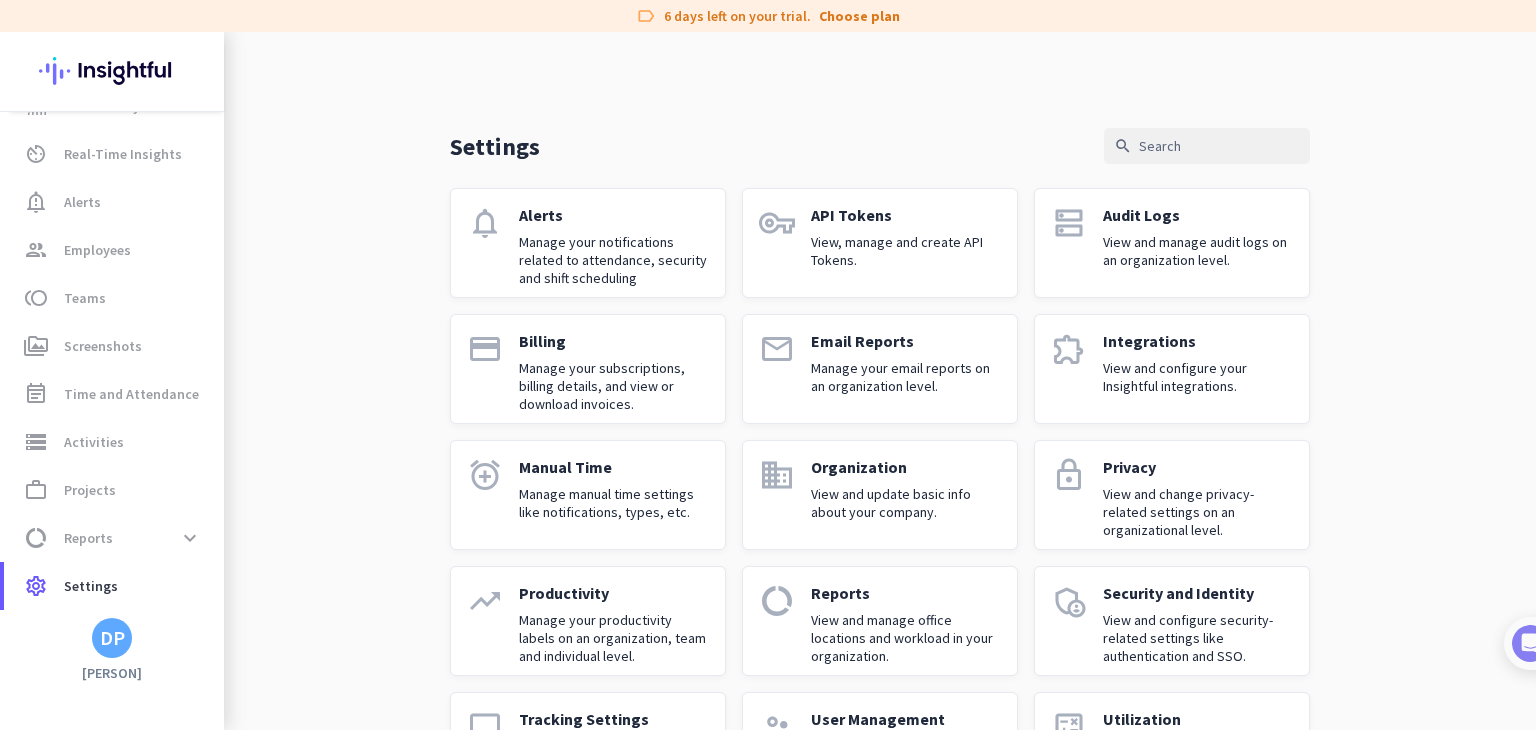 click on "Audit Logs" 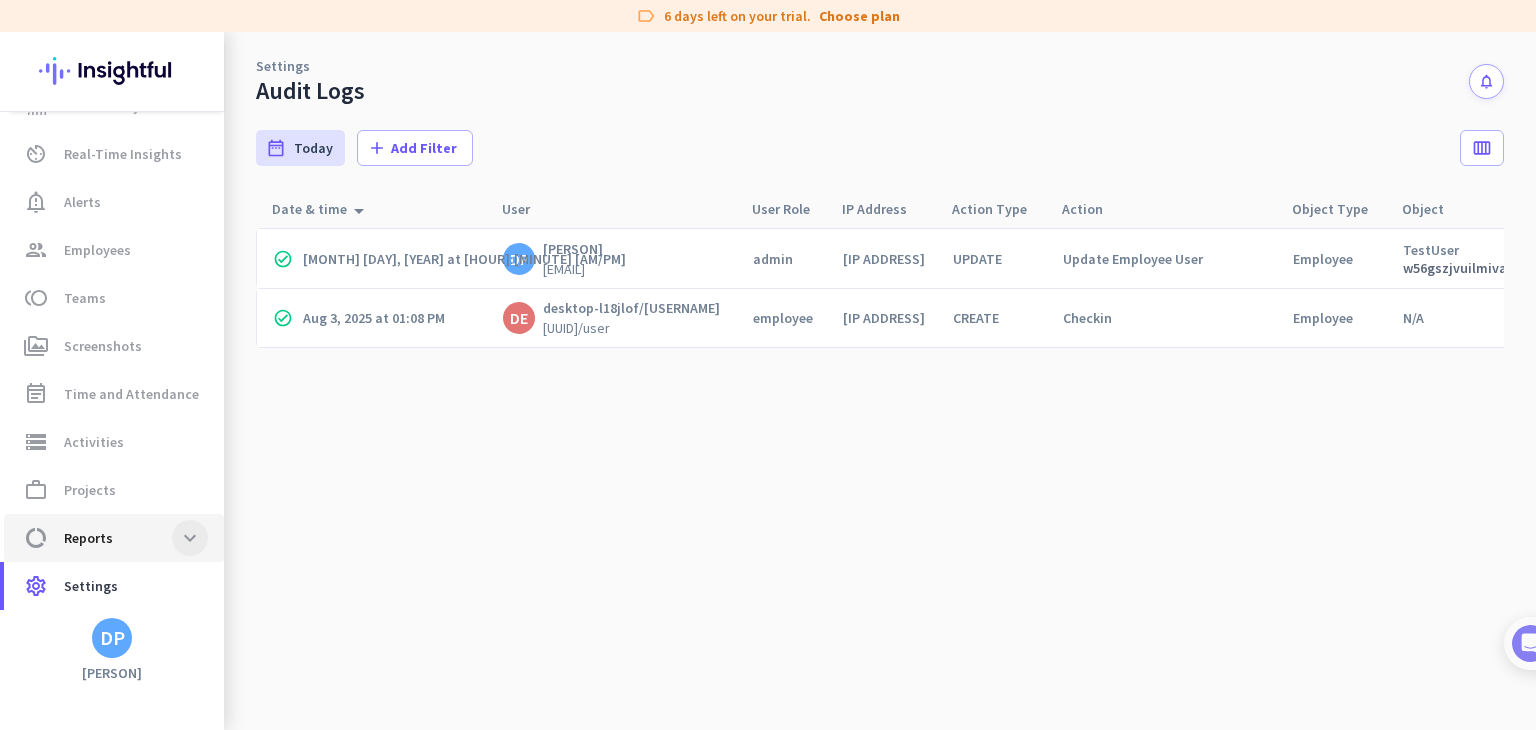click 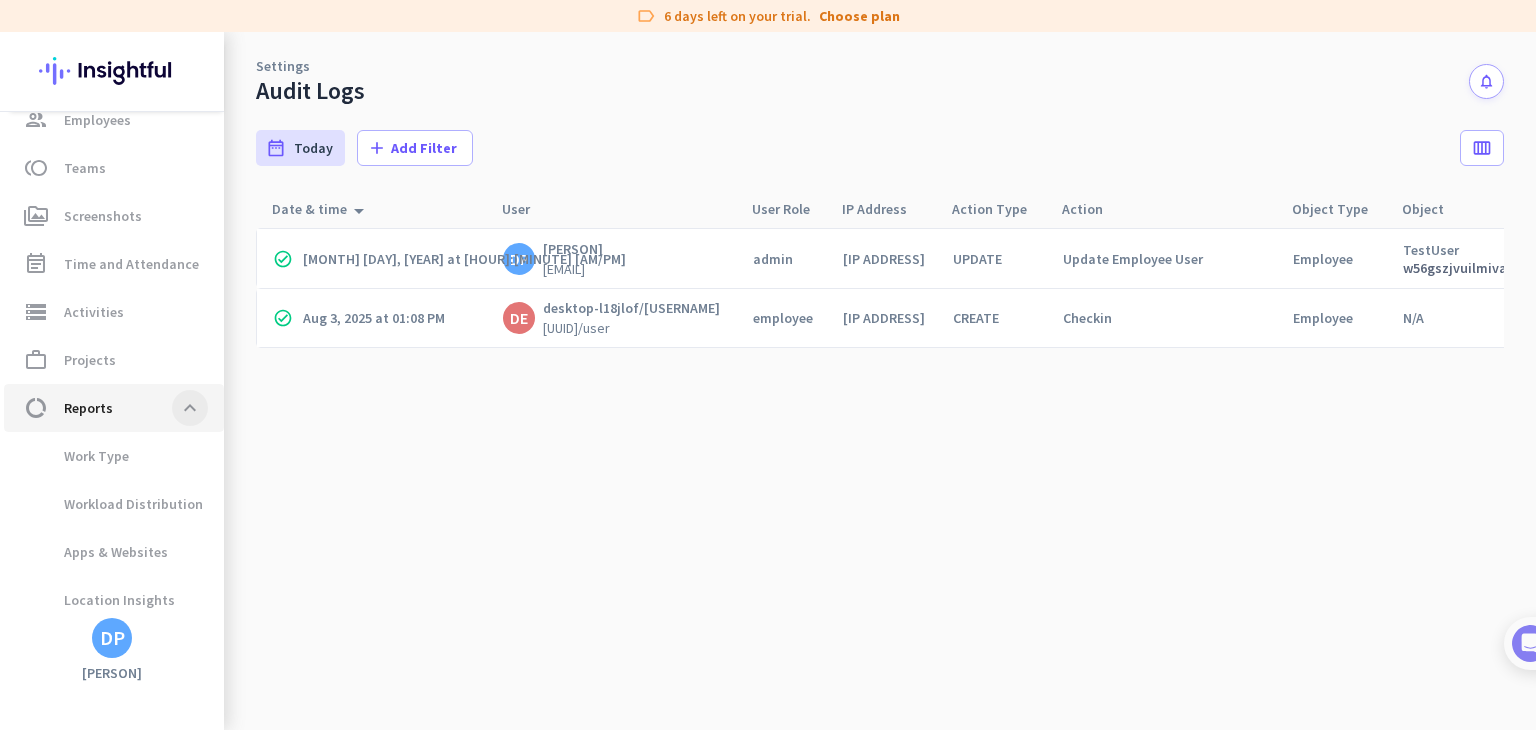 scroll, scrollTop: 230, scrollLeft: 0, axis: vertical 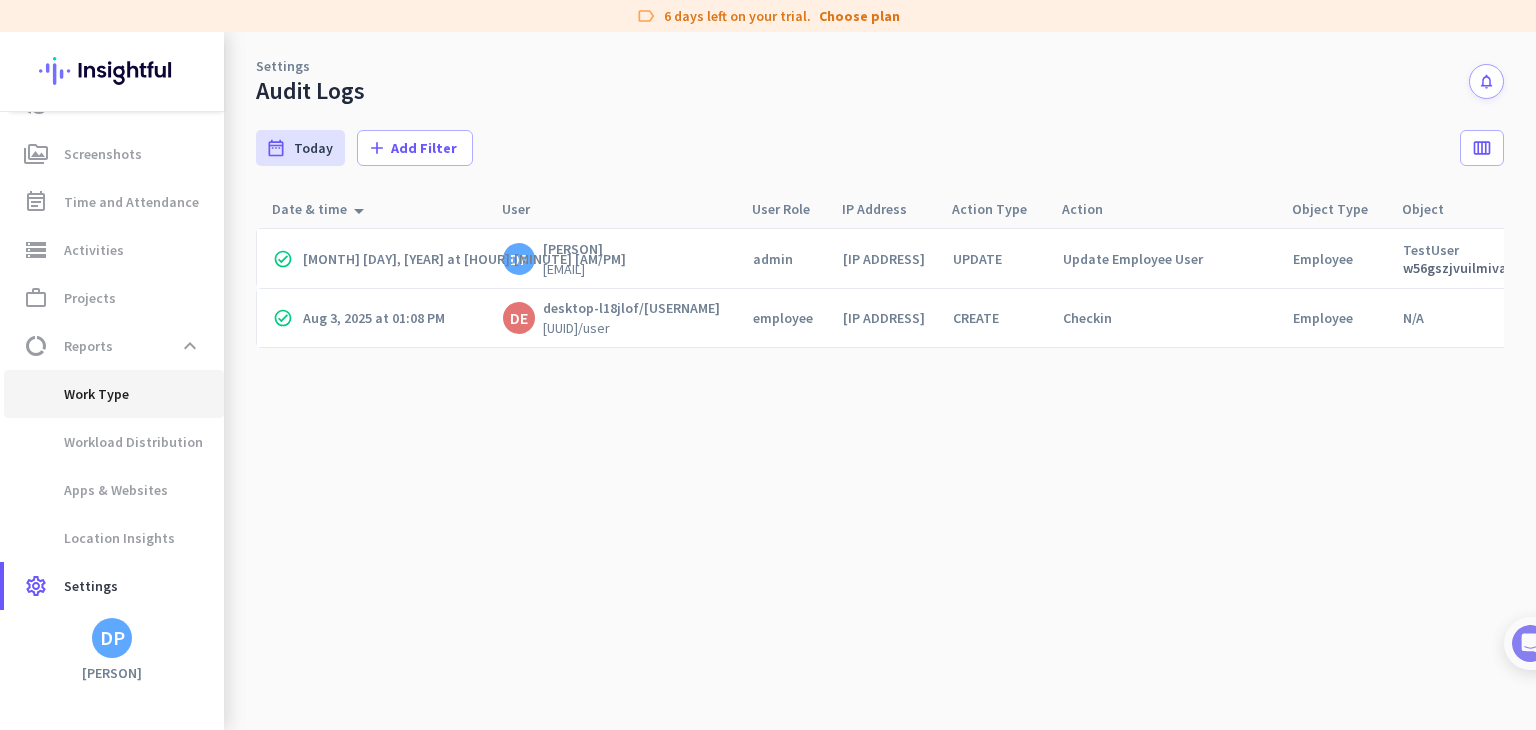 click on "Work Type" 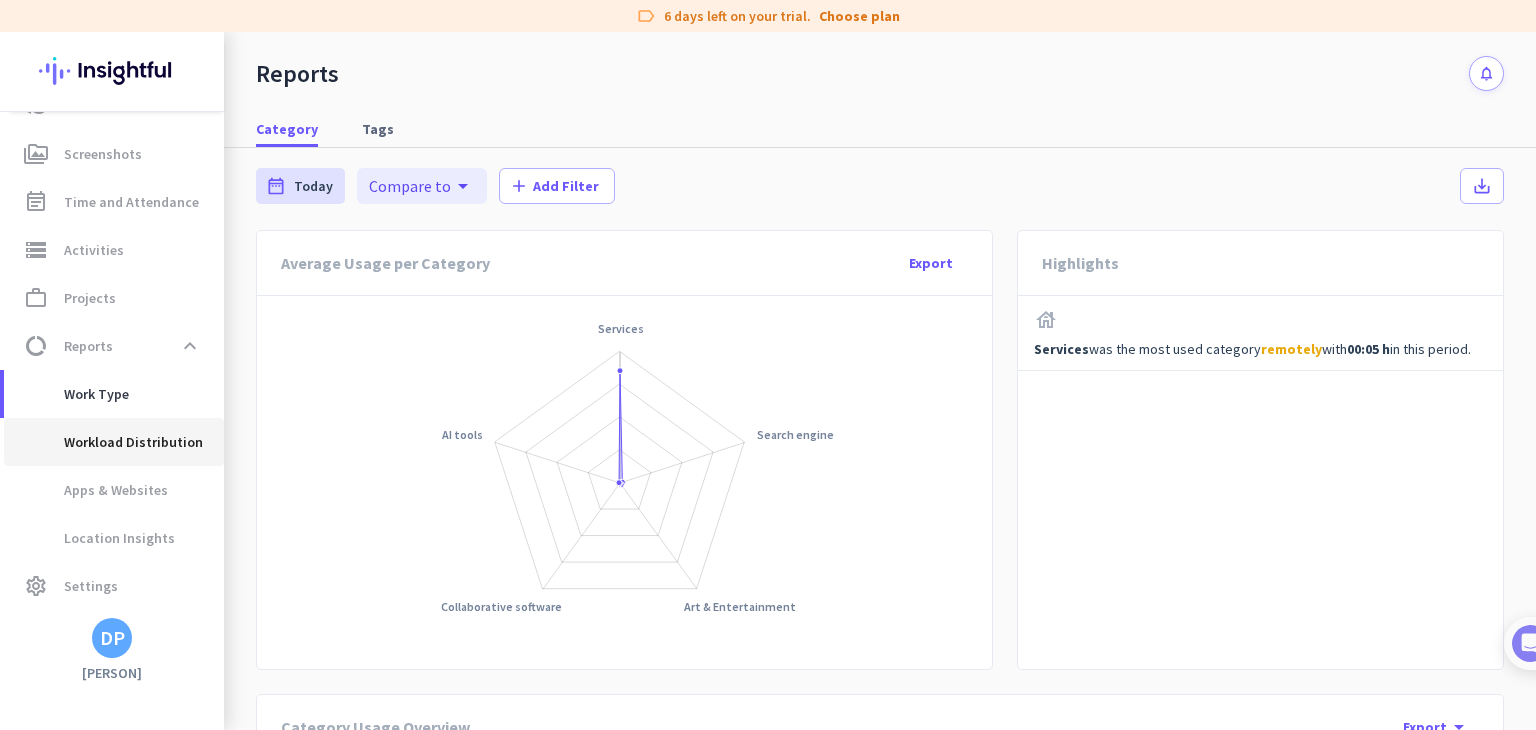 click on "Workload Distribution" 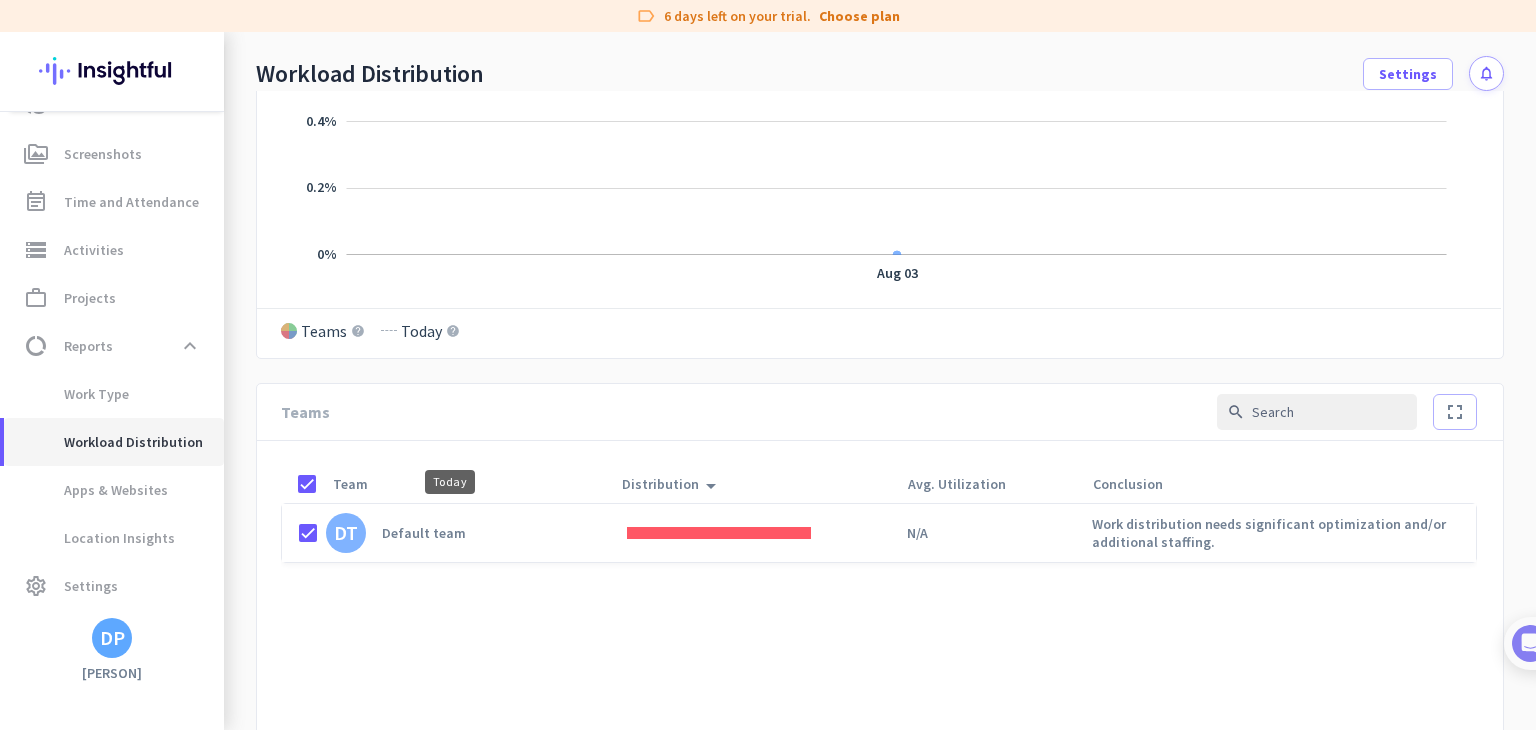 scroll, scrollTop: 467, scrollLeft: 0, axis: vertical 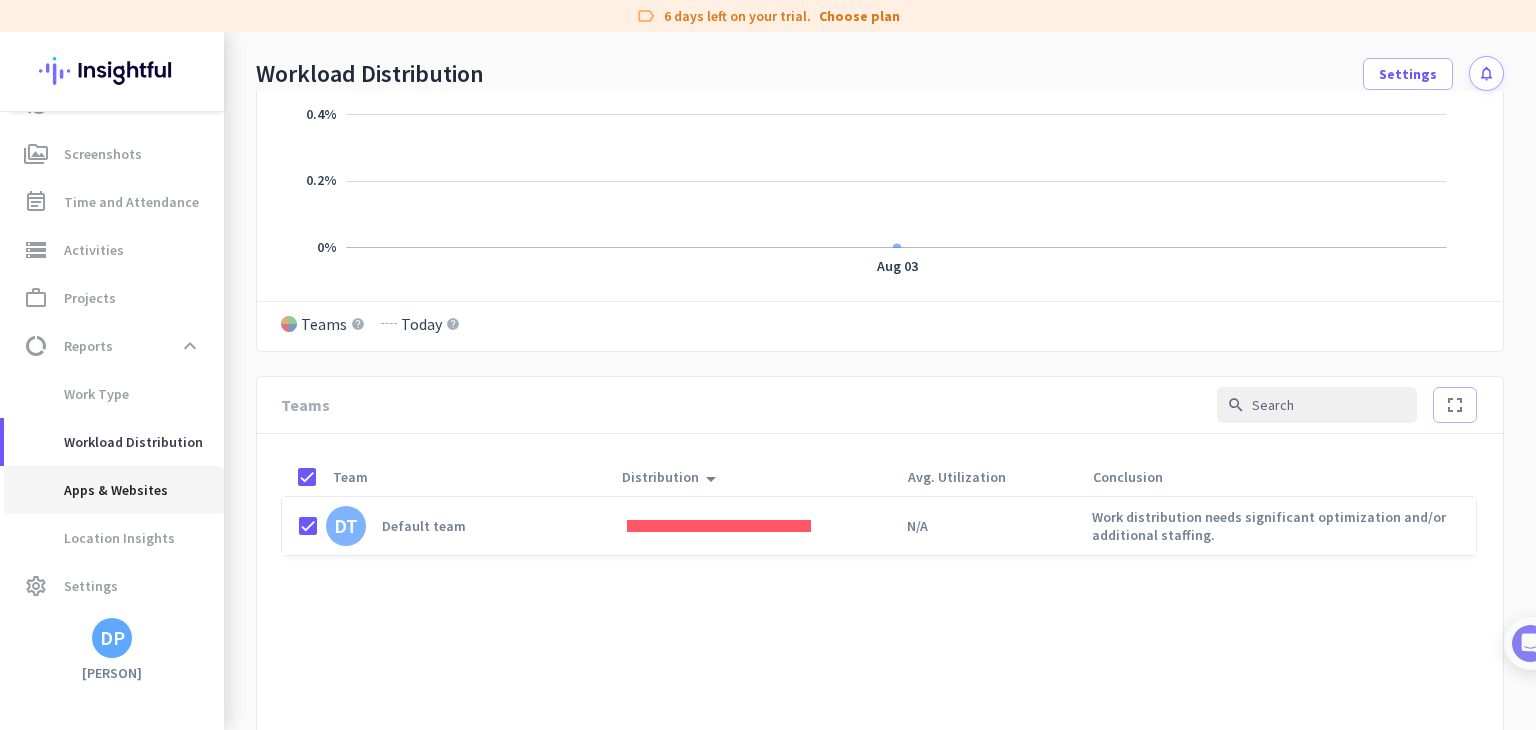 click on "Apps & Websites" 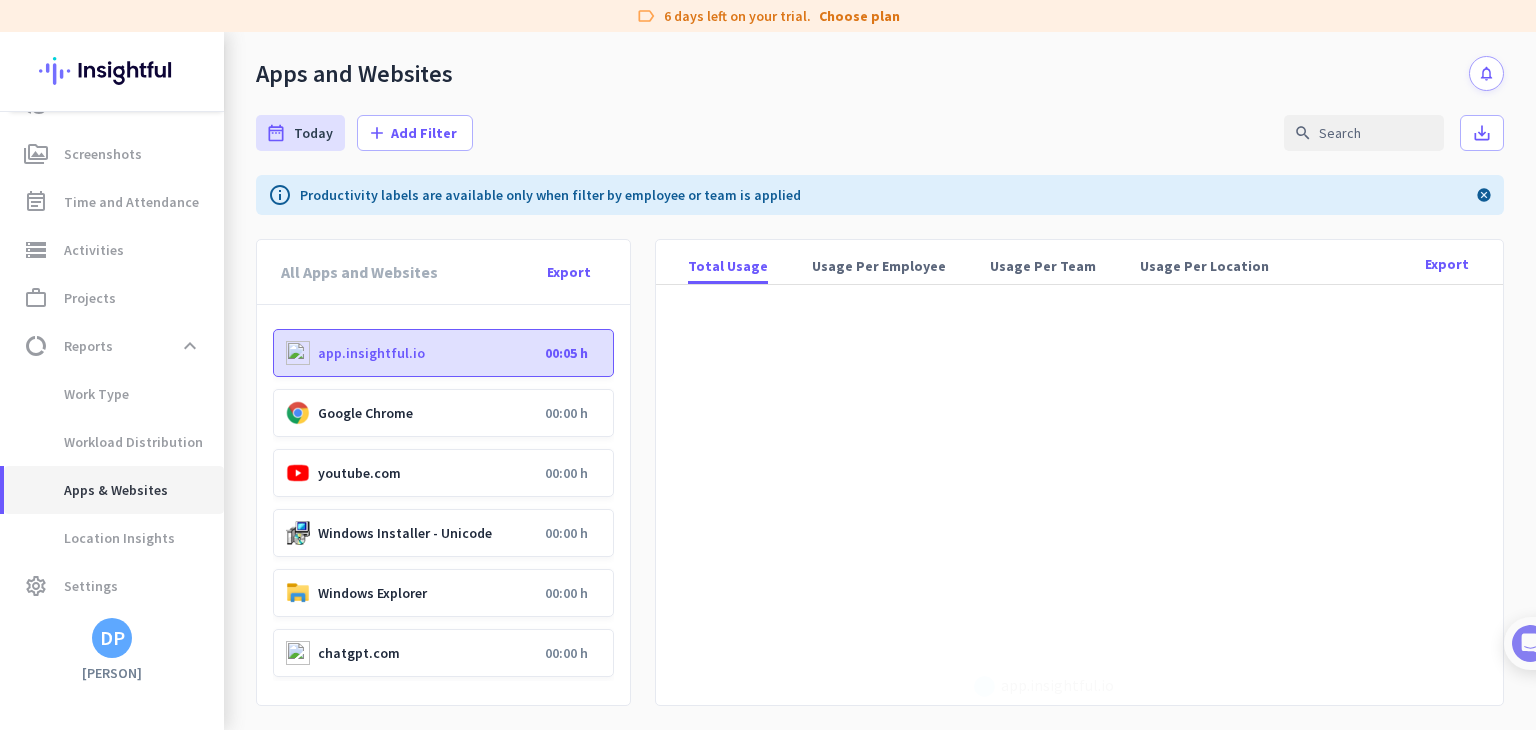 scroll, scrollTop: 0, scrollLeft: 0, axis: both 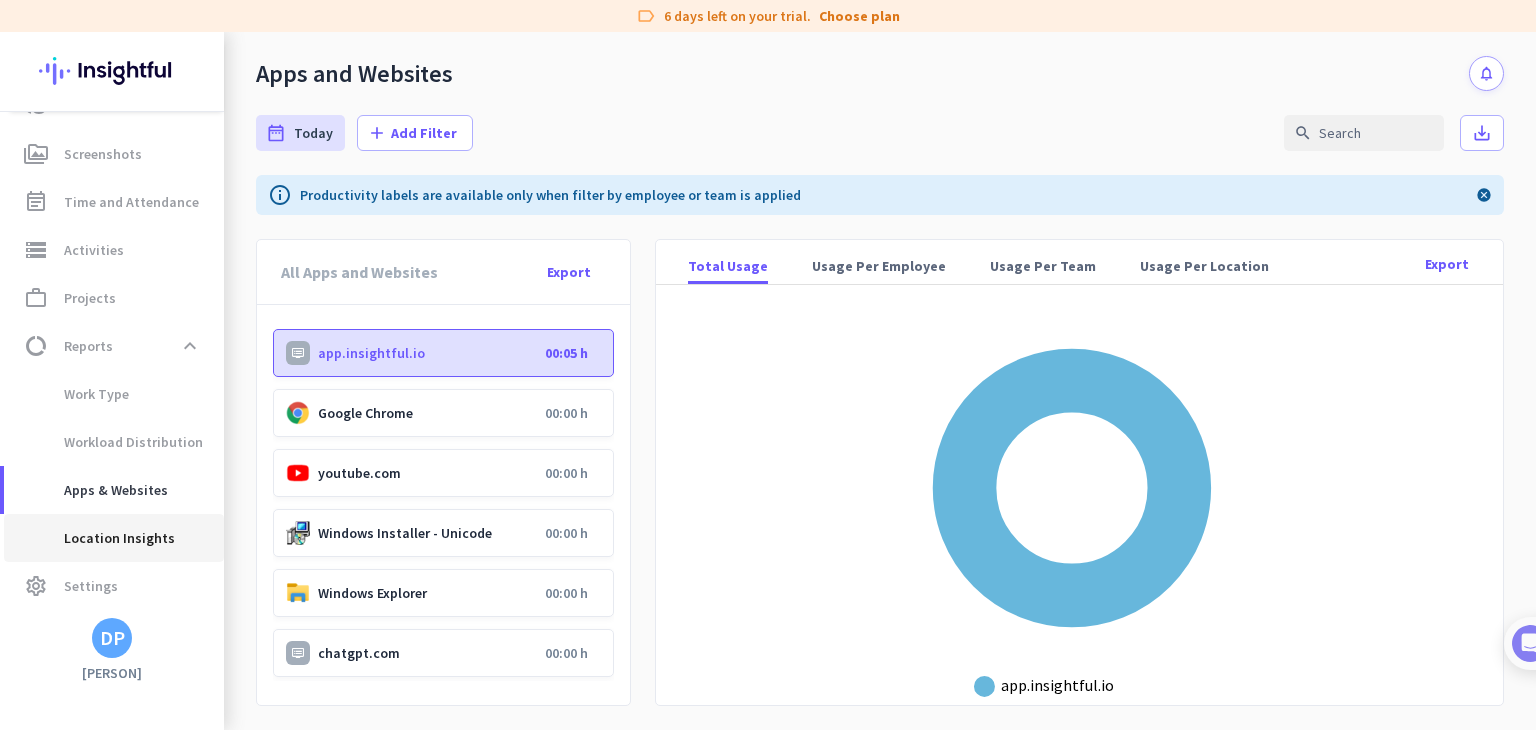 click on "Location Insights" 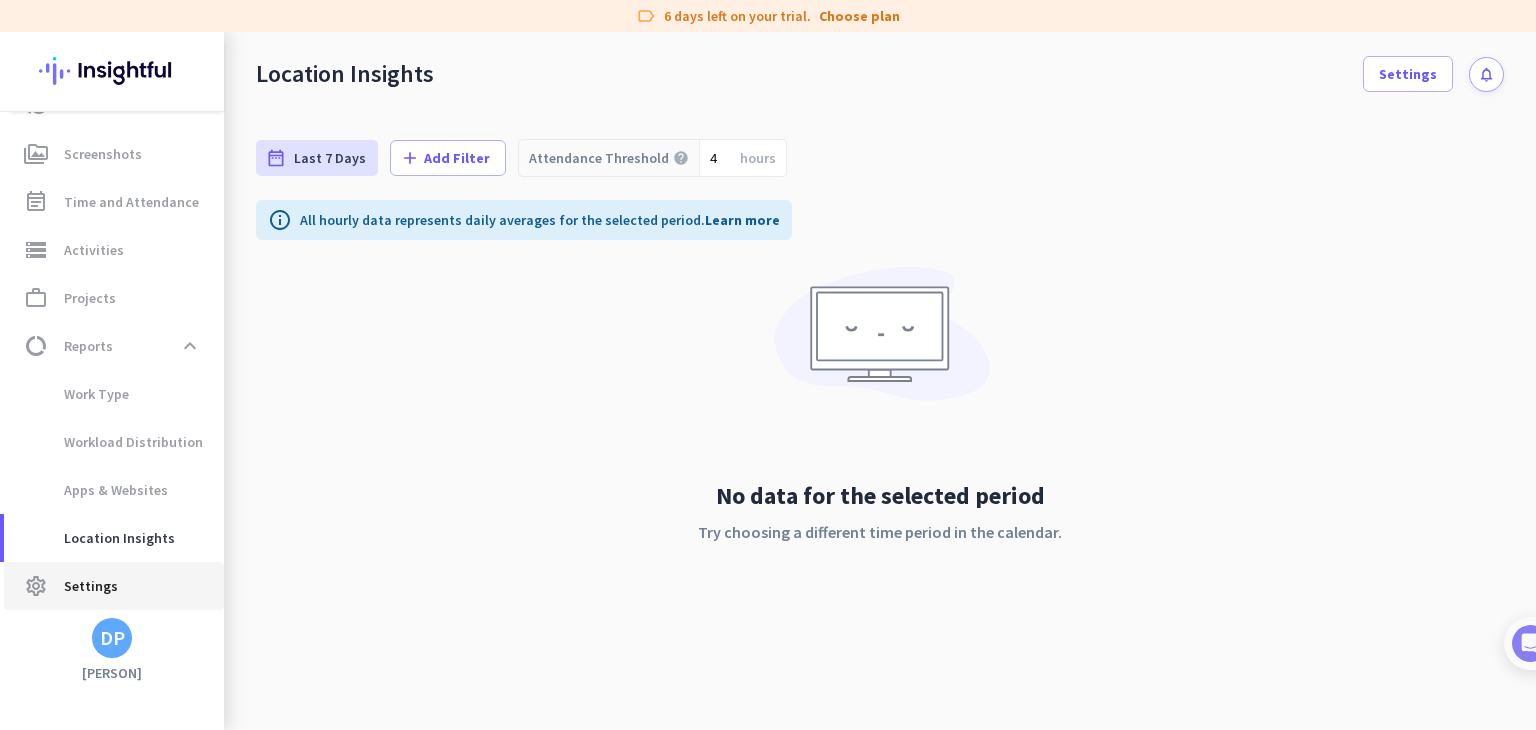 click on "Settings" 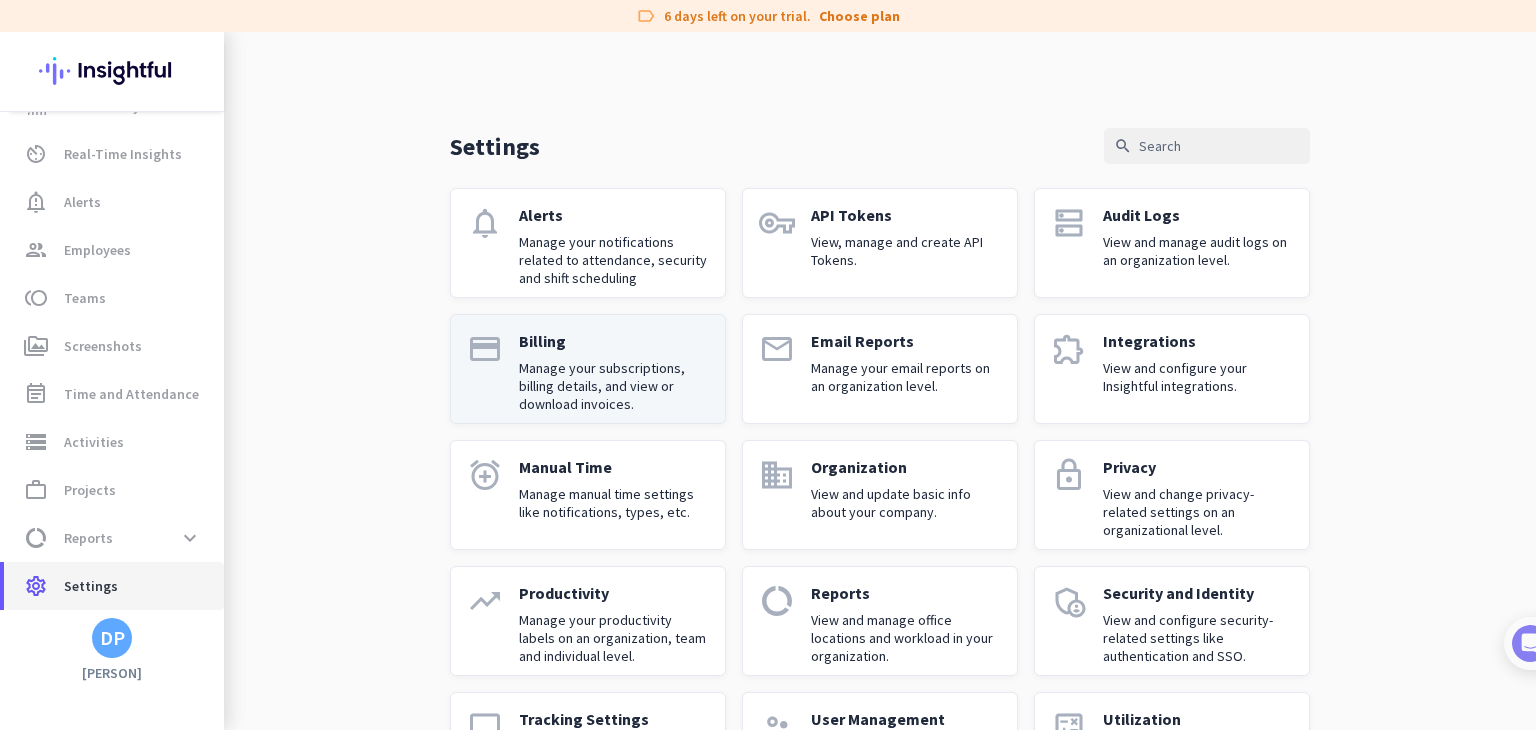scroll, scrollTop: 38, scrollLeft: 0, axis: vertical 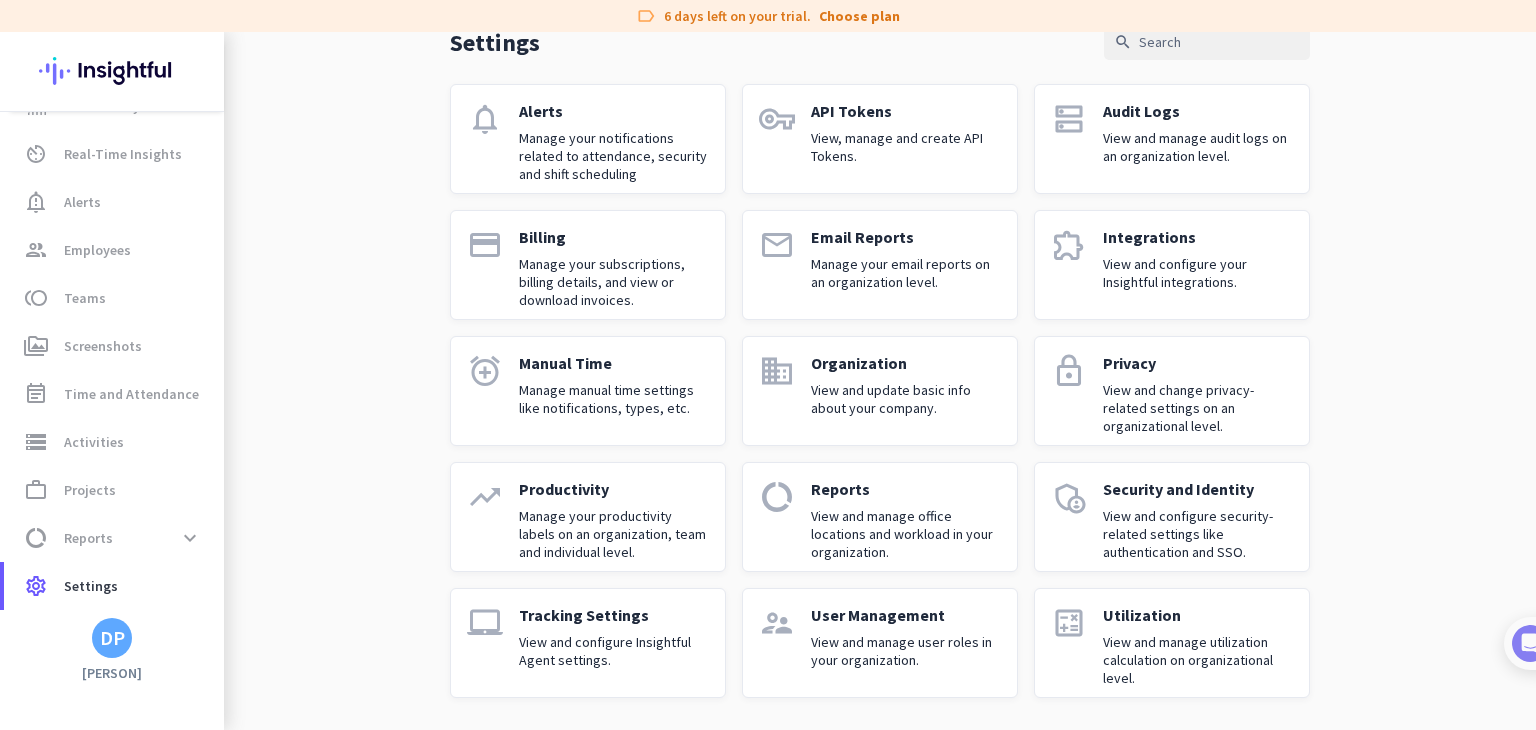 click on "View and configure Insightful Agent settings." 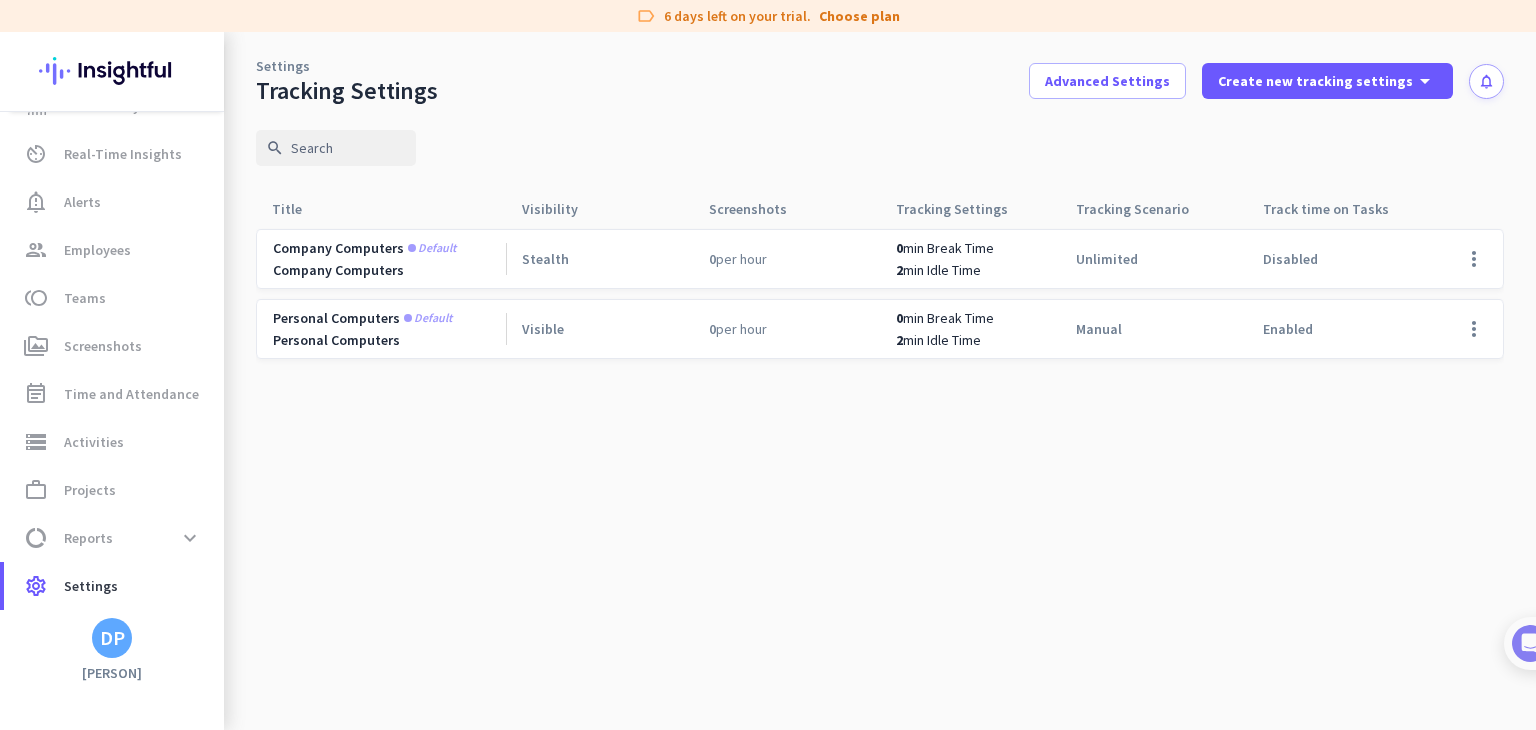 scroll, scrollTop: 0, scrollLeft: 0, axis: both 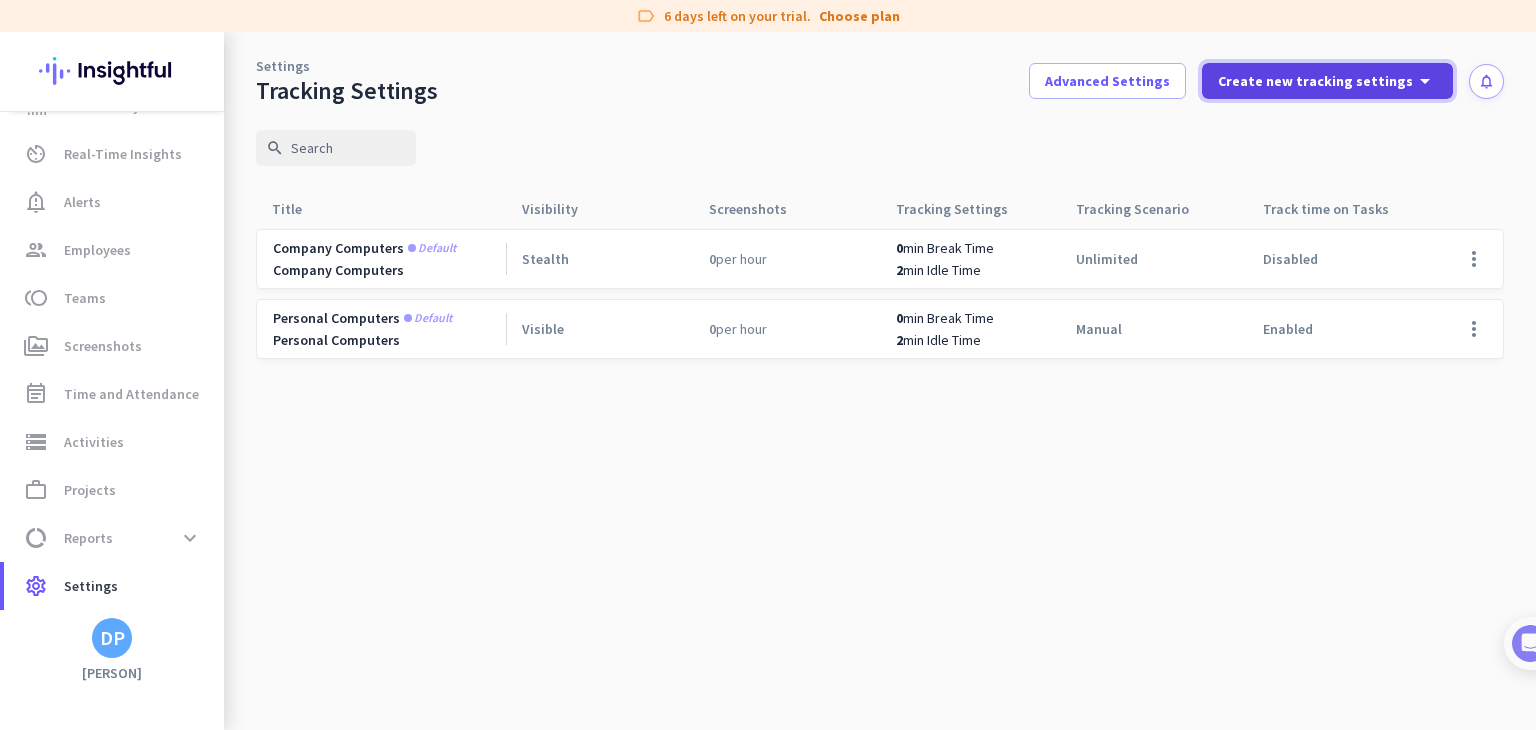 click on "Create new tracking settings" at bounding box center (1315, 81) 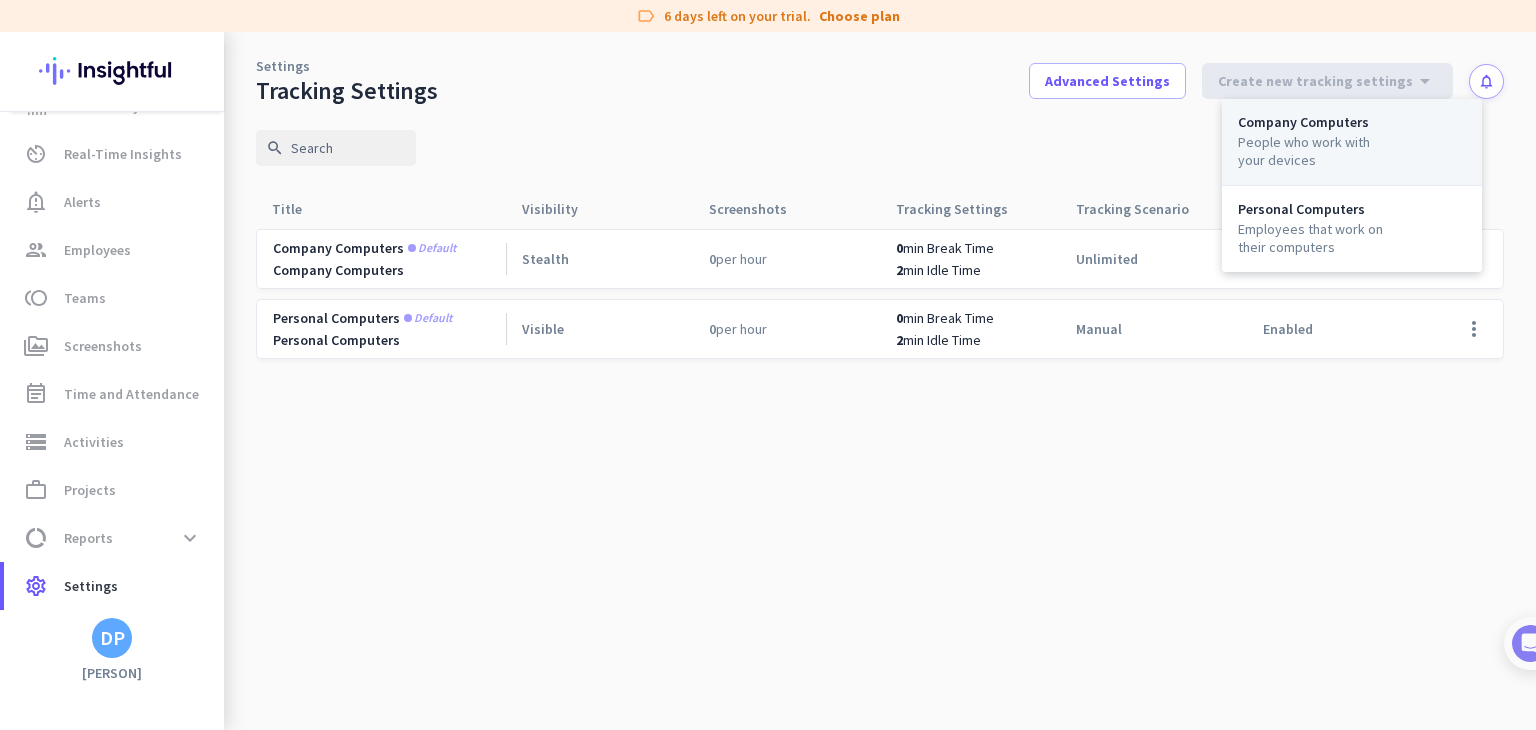 click on "People who work with your devices" at bounding box center [1314, 151] 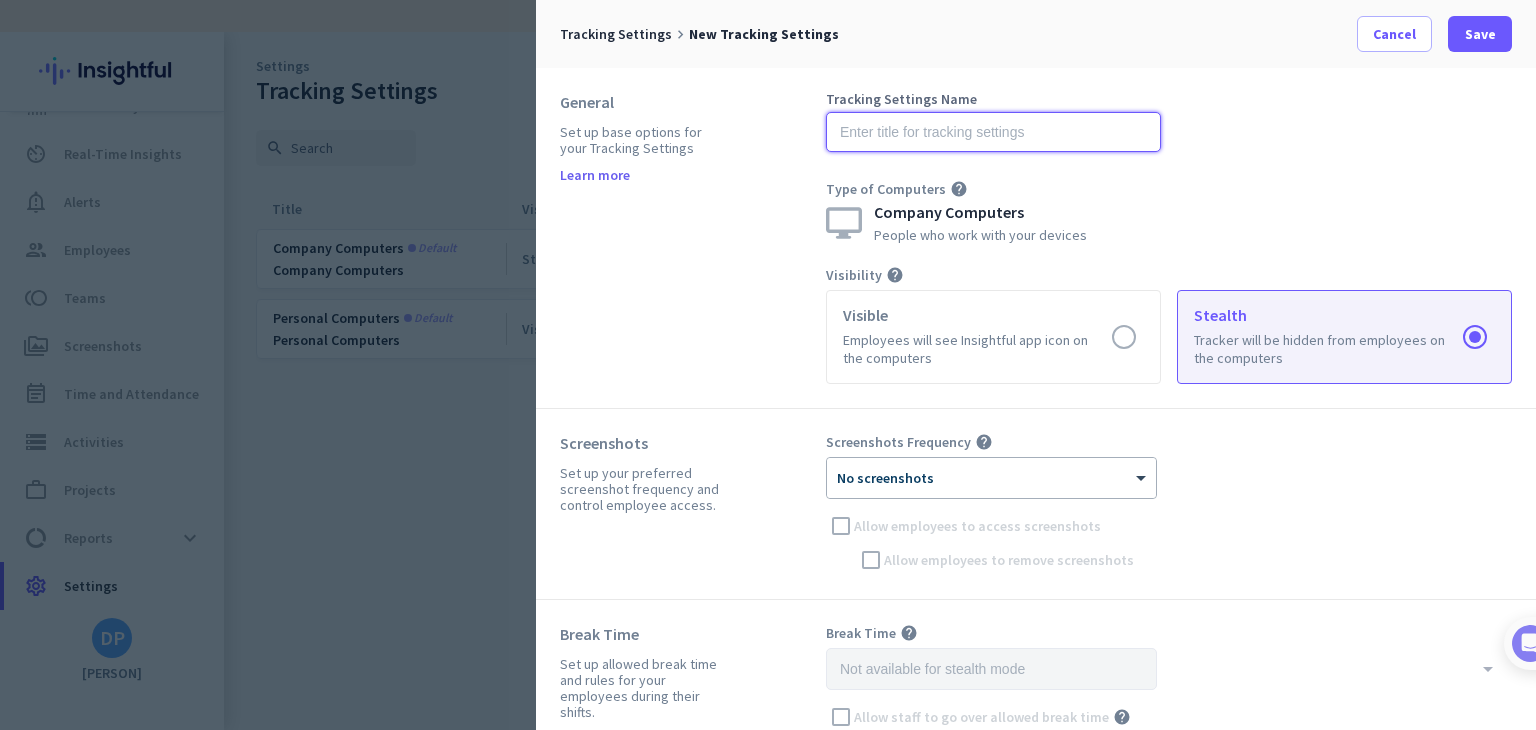 click at bounding box center [993, 132] 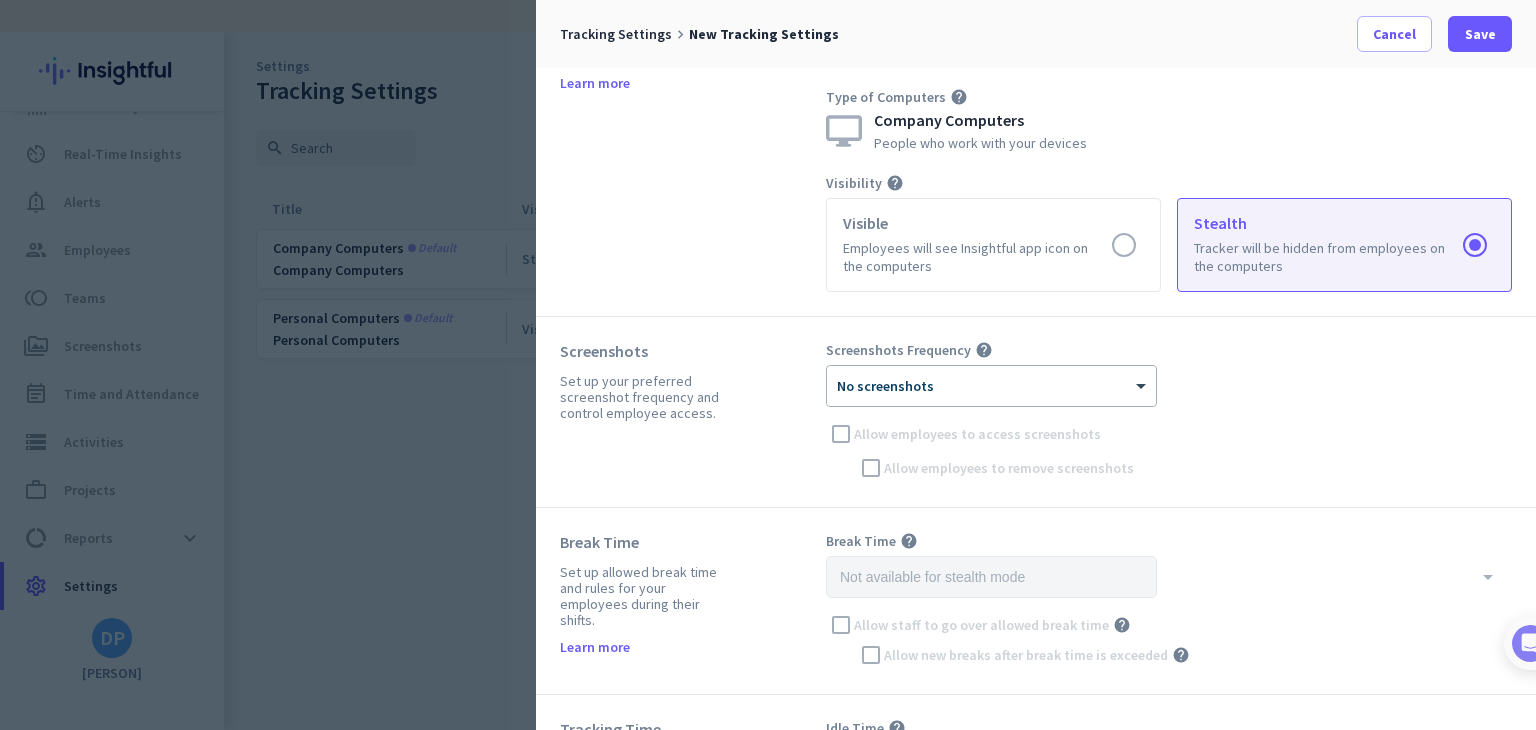 scroll, scrollTop: 200, scrollLeft: 0, axis: vertical 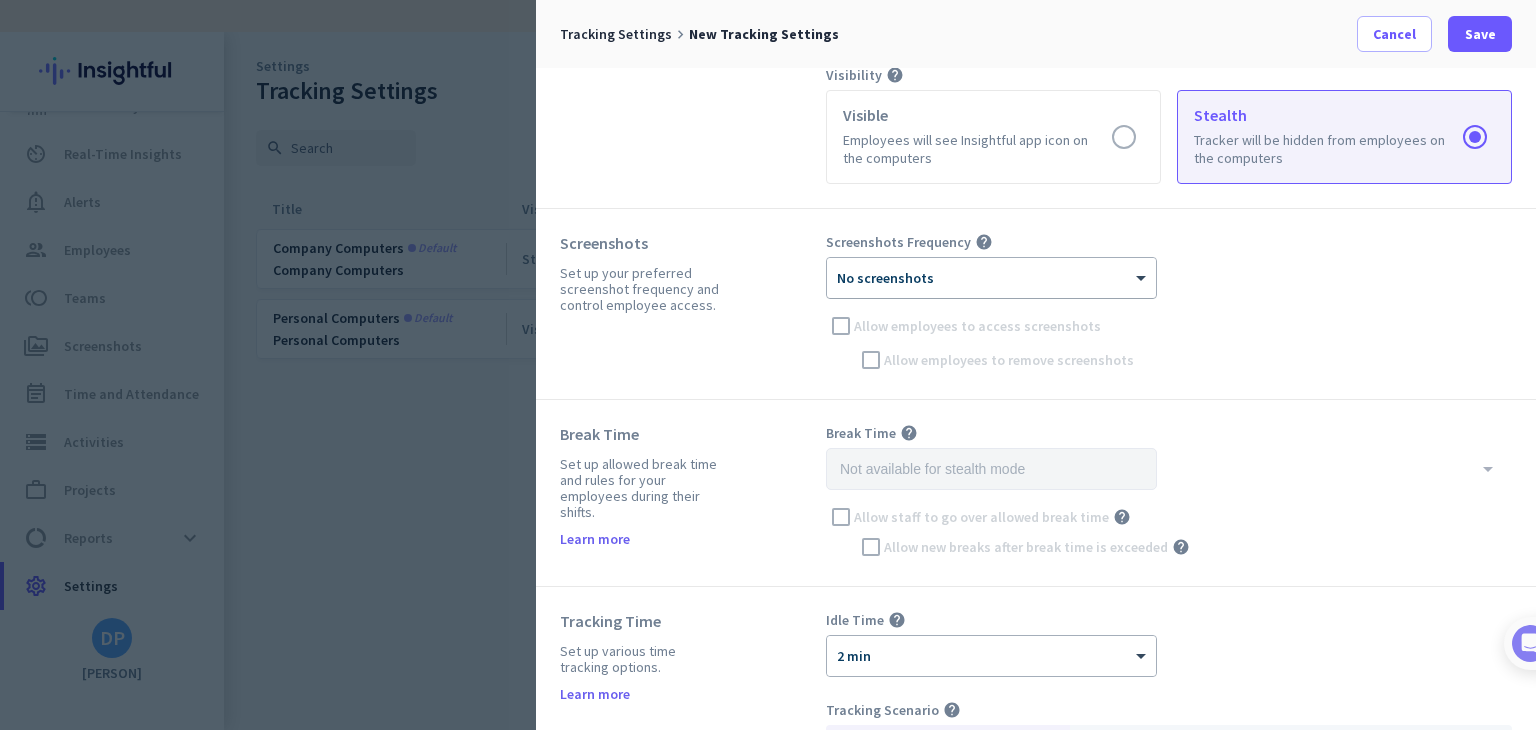 type on "[FIRST] [LAST]" 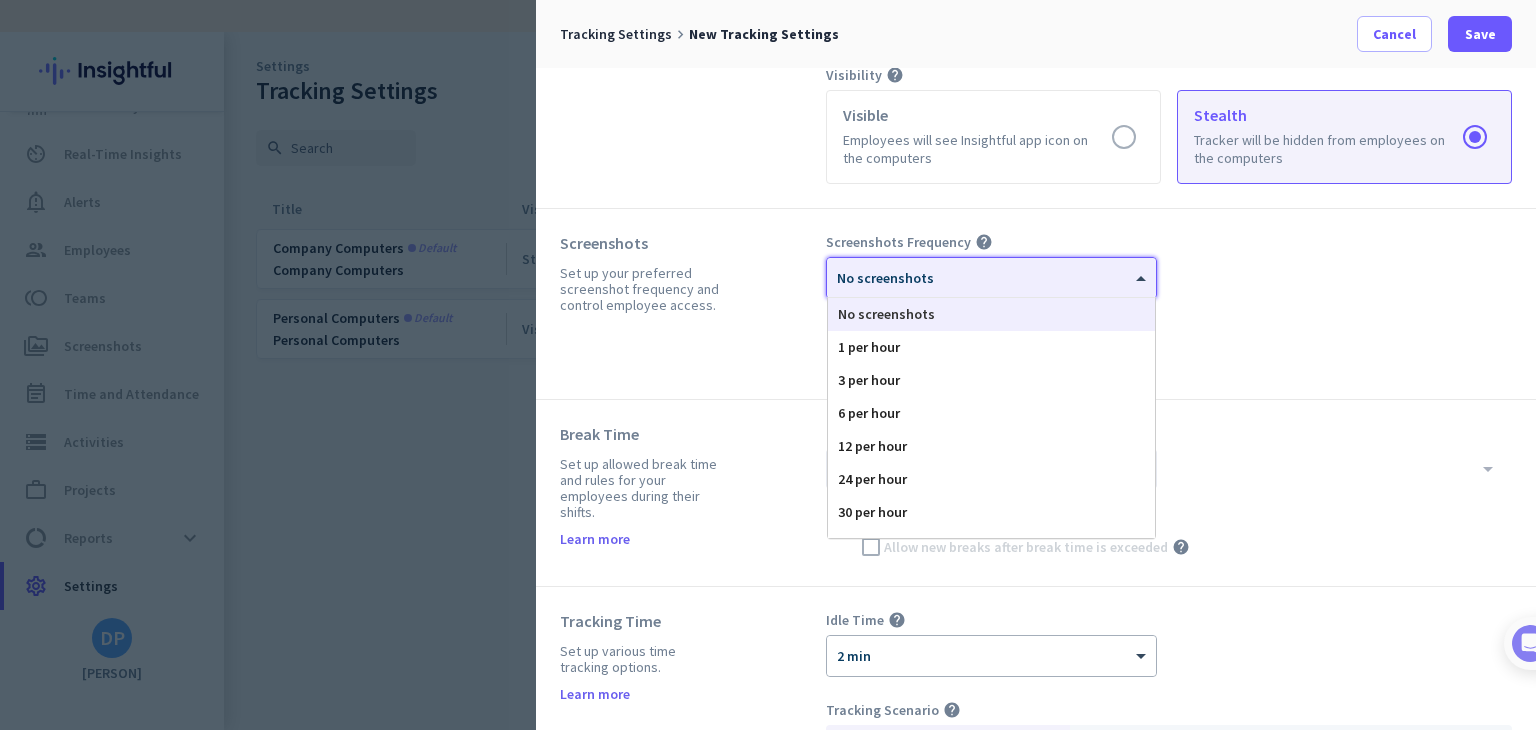 click on "× No screenshots" at bounding box center (991, 278) 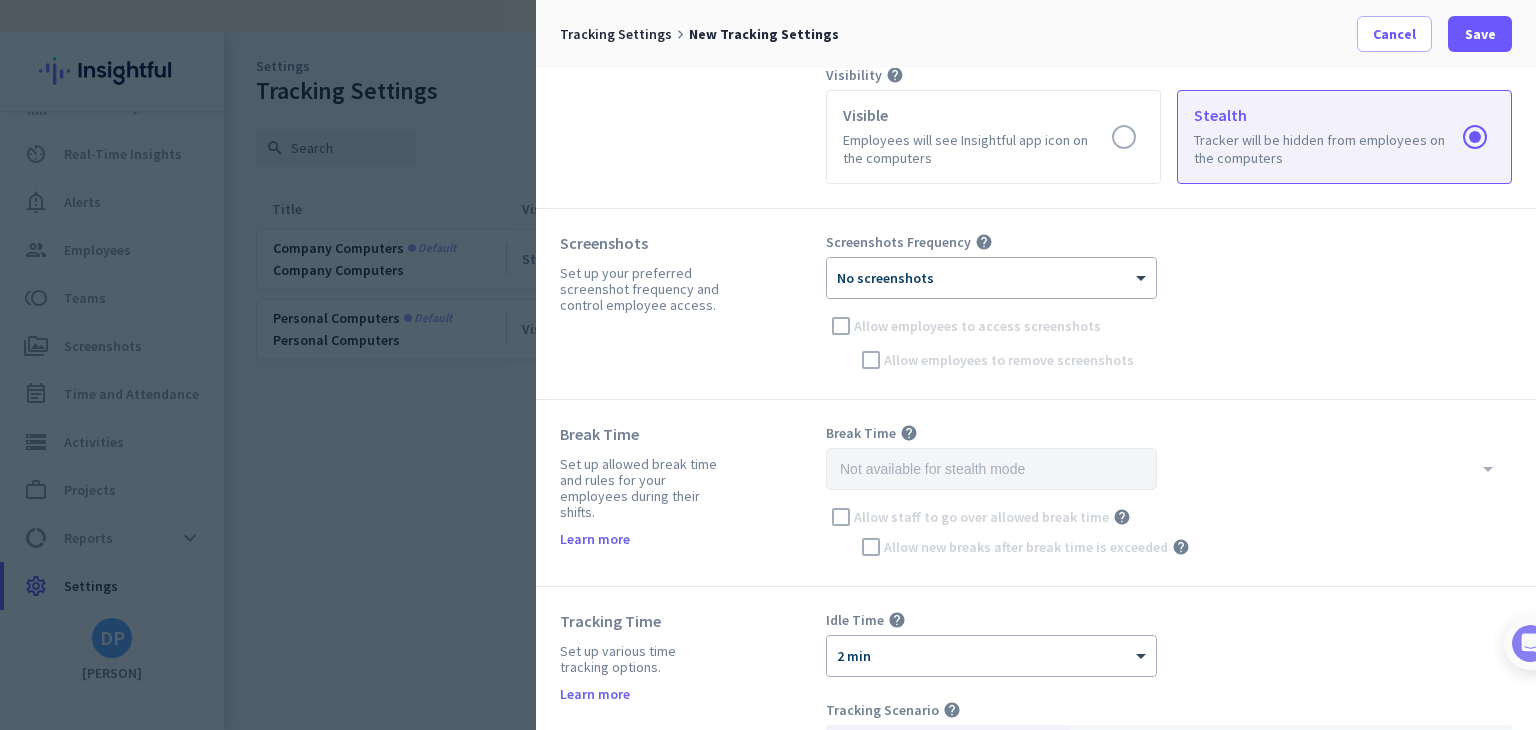 click on "Screenshots Frequency  help  × No screenshots Allow employees to access screenshots Allow employees to remove screenshots" at bounding box center (1169, 304) 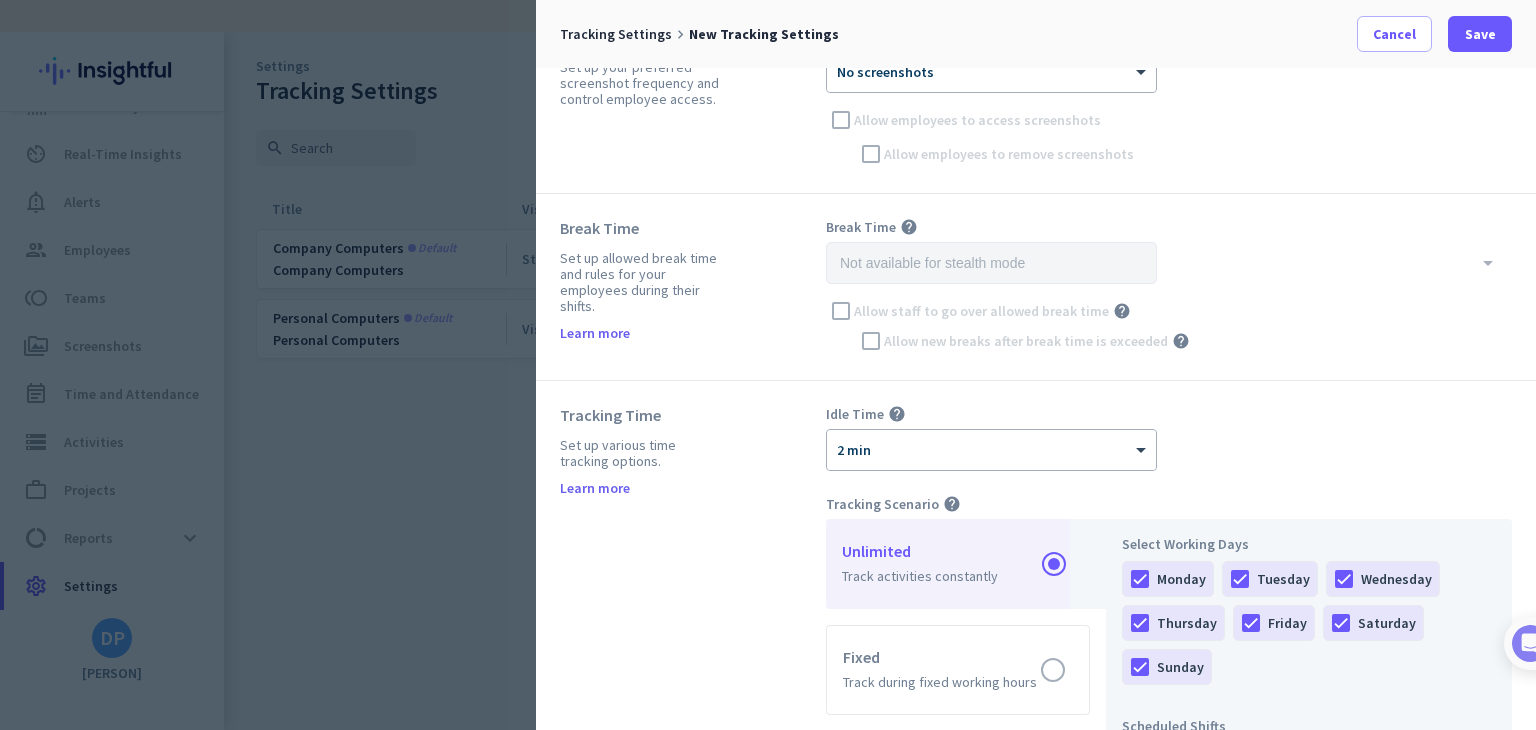 scroll, scrollTop: 410, scrollLeft: 0, axis: vertical 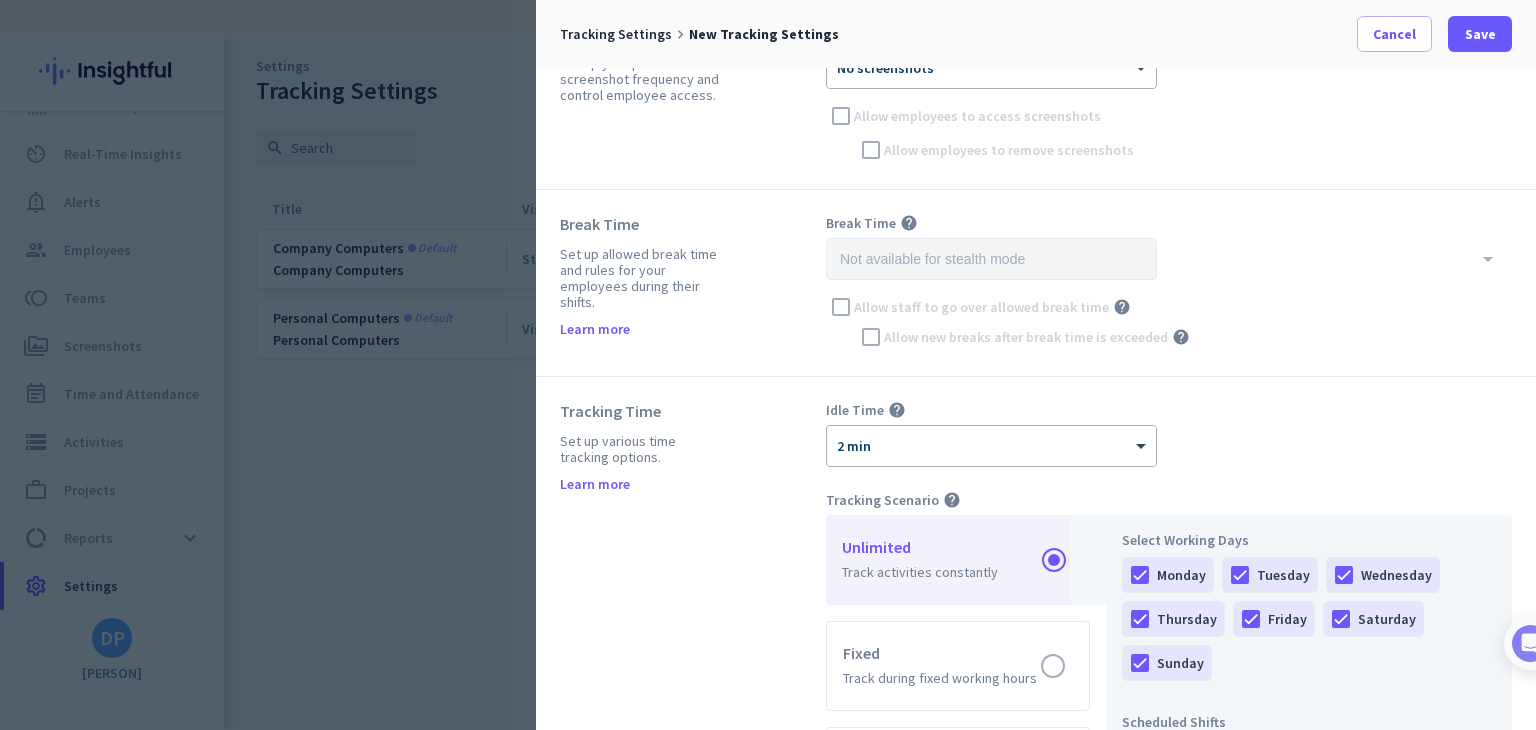 click on "help" at bounding box center [897, 410] 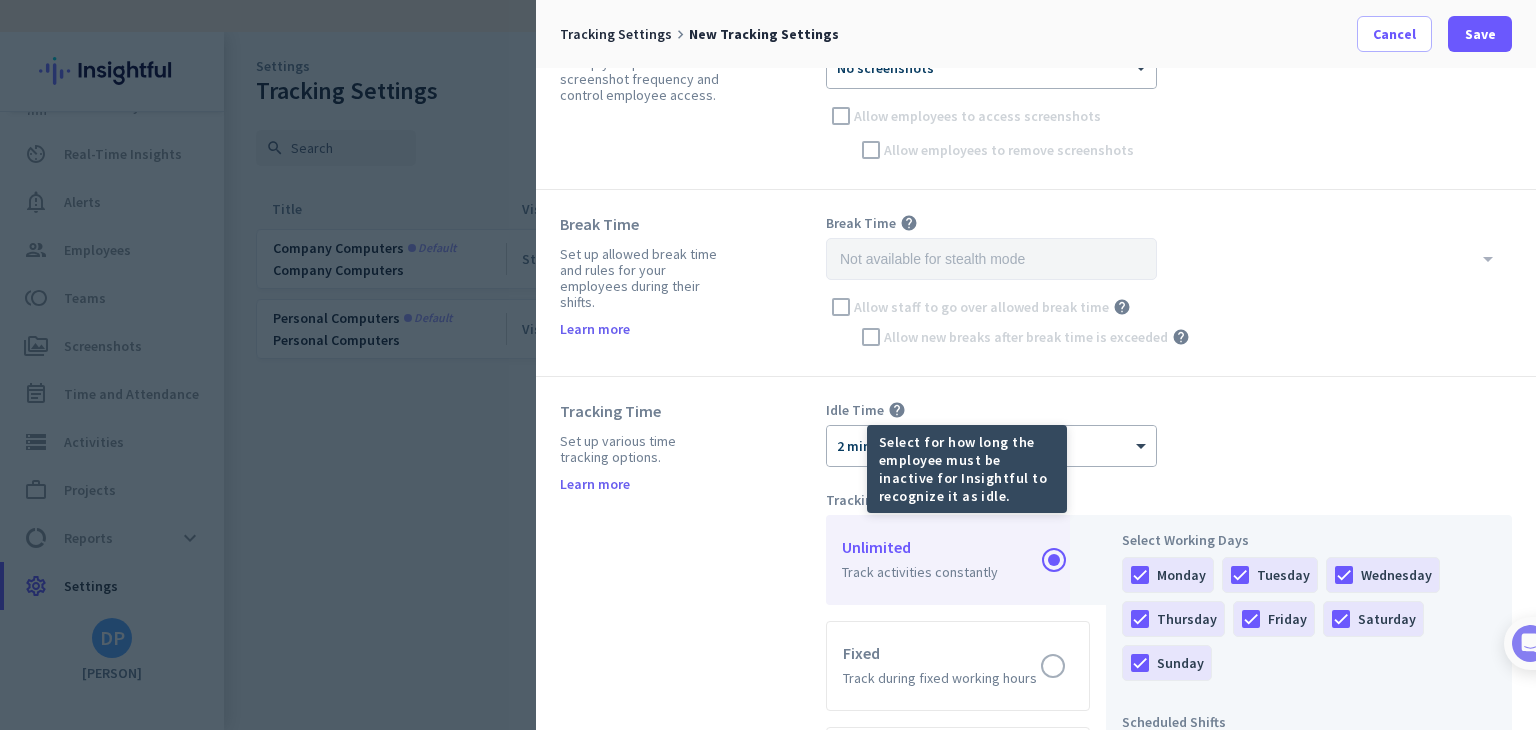 click on "Idle Time  help" at bounding box center (991, 410) 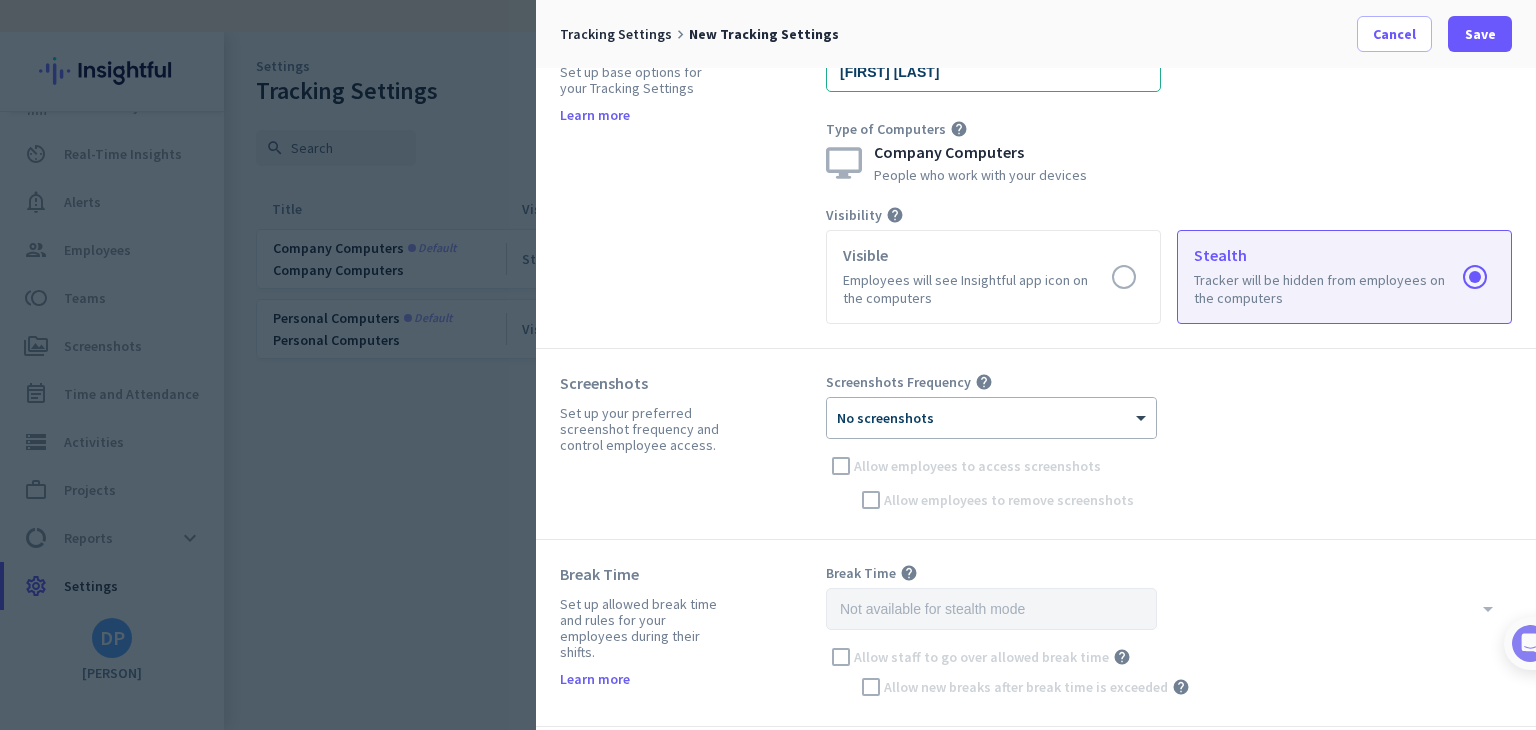 scroll, scrollTop: 0, scrollLeft: 0, axis: both 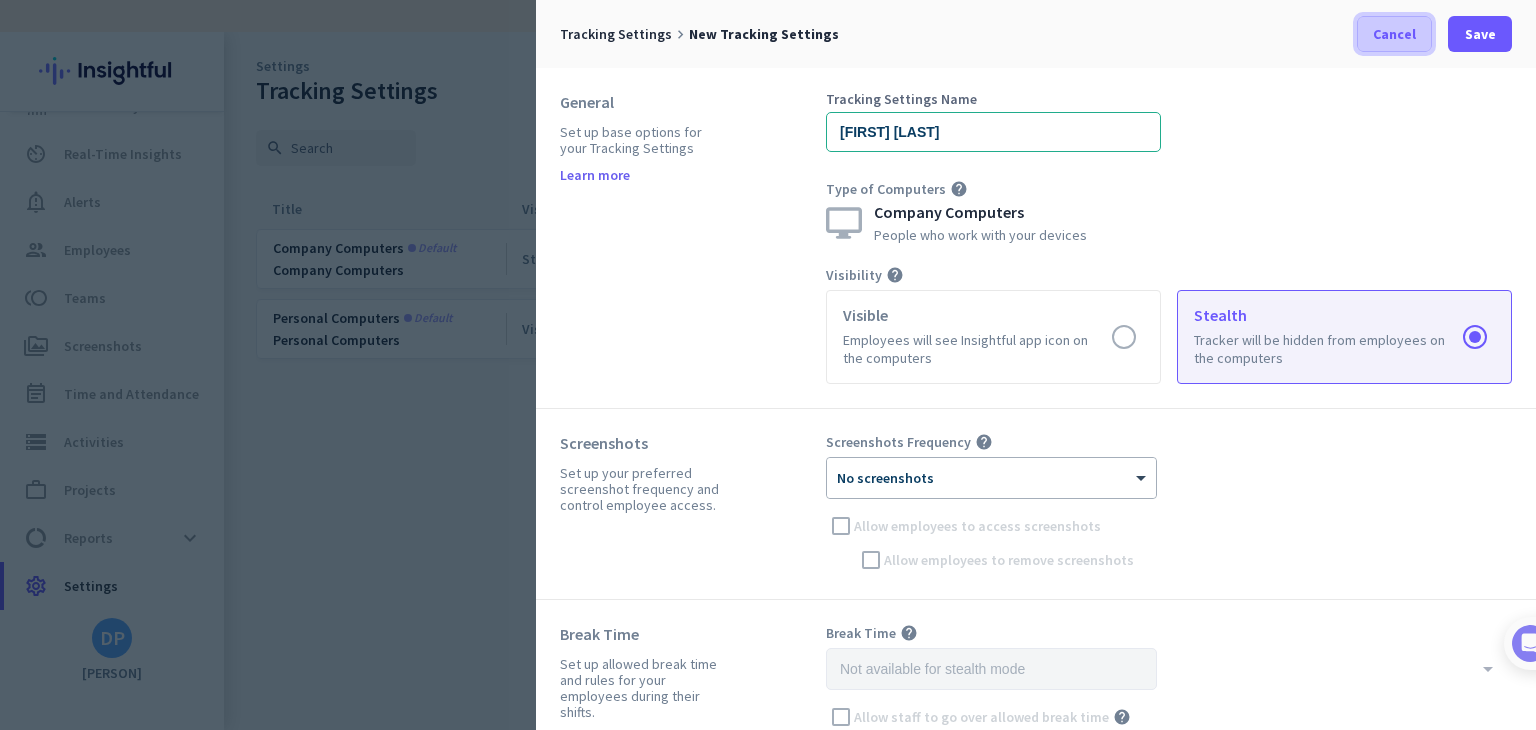 click on "Cancel" at bounding box center (1394, 34) 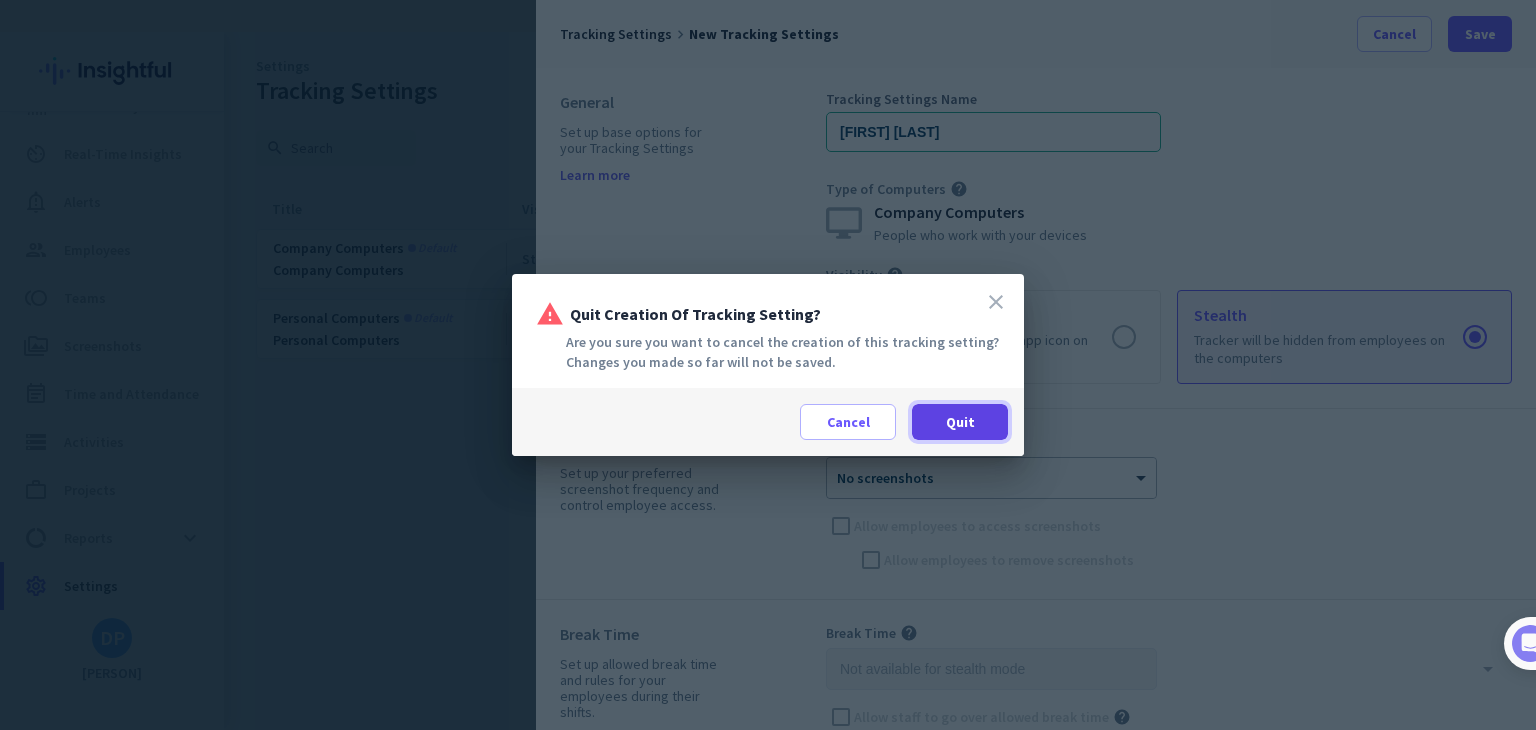 click at bounding box center [960, 422] 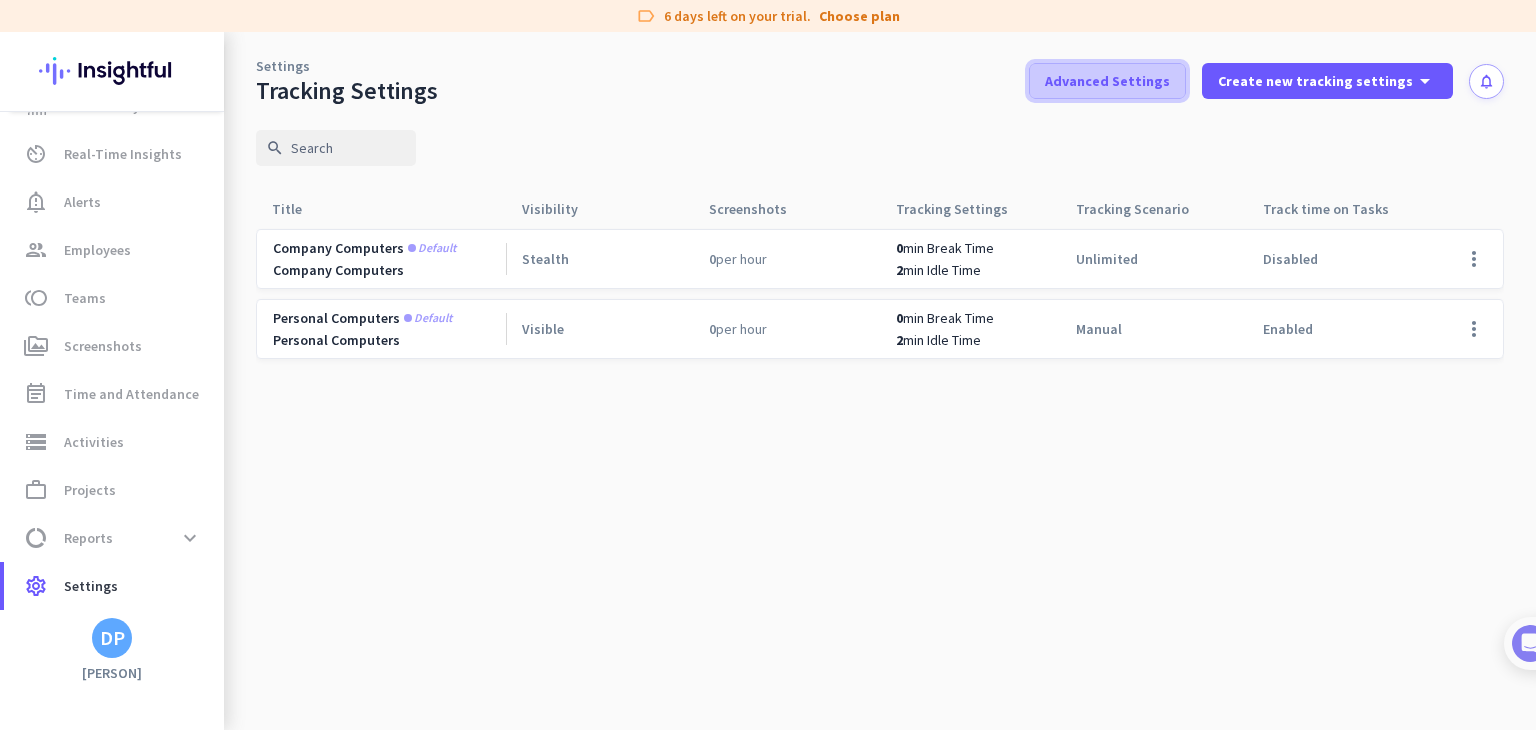 click on "Advanced Settings" at bounding box center (1107, 81) 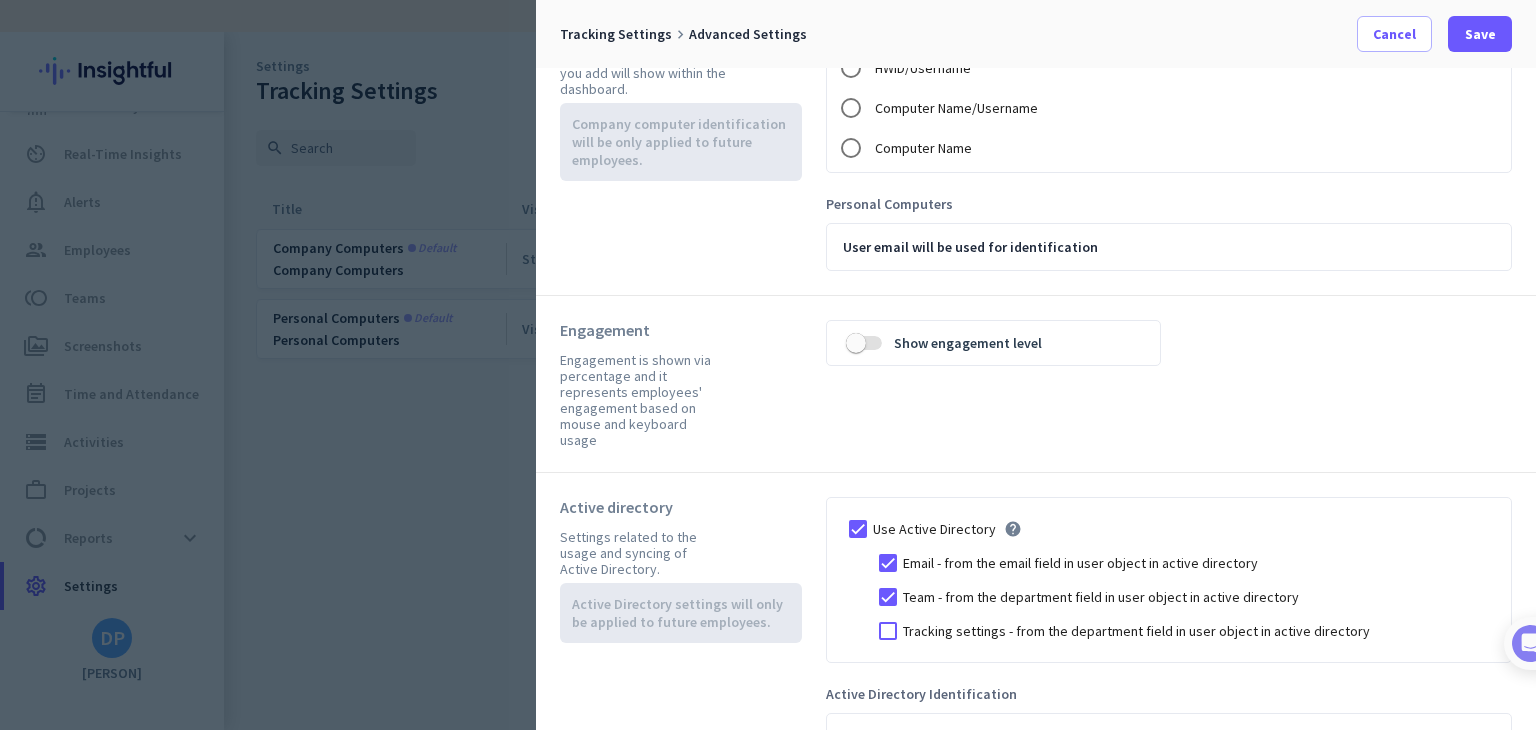 scroll, scrollTop: 410, scrollLeft: 0, axis: vertical 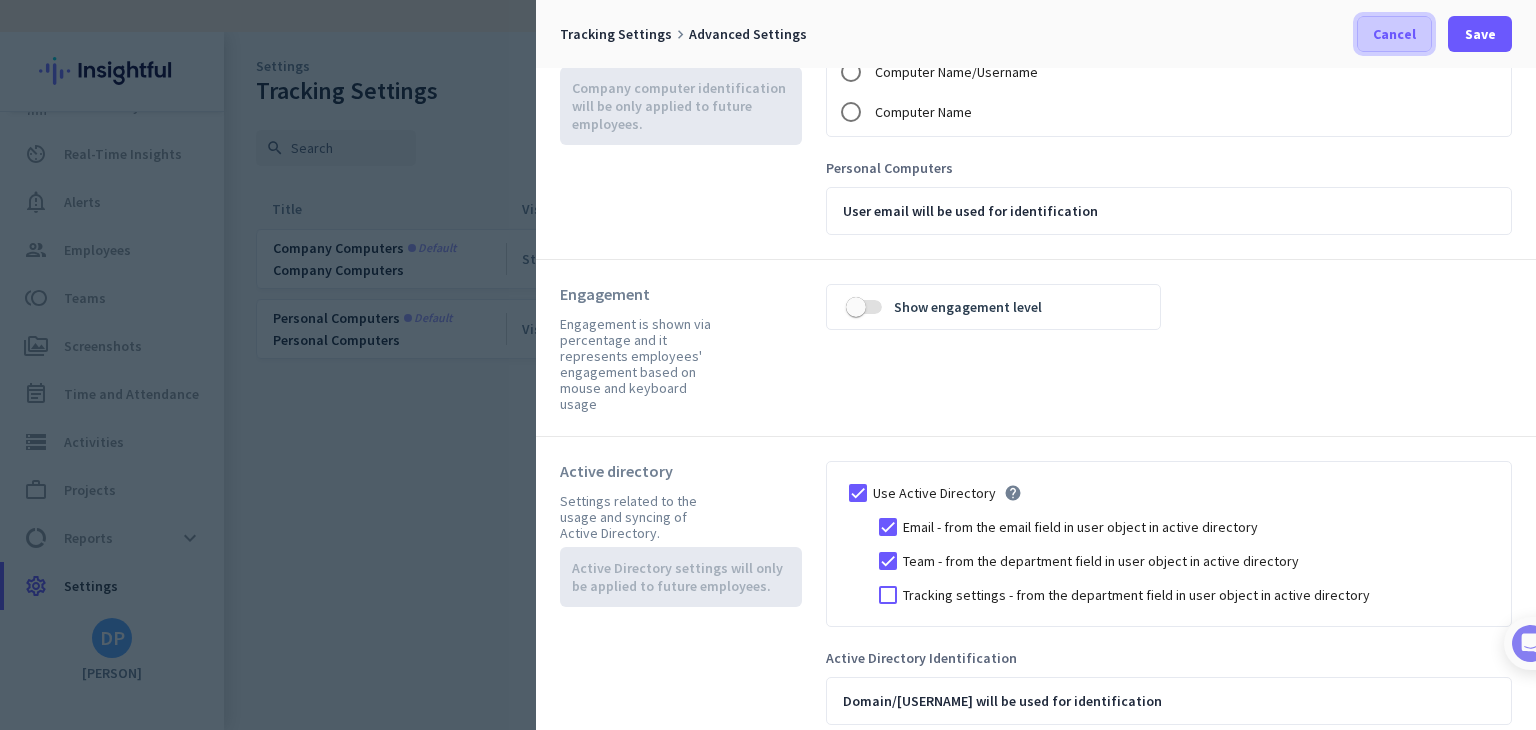click at bounding box center (1394, 34) 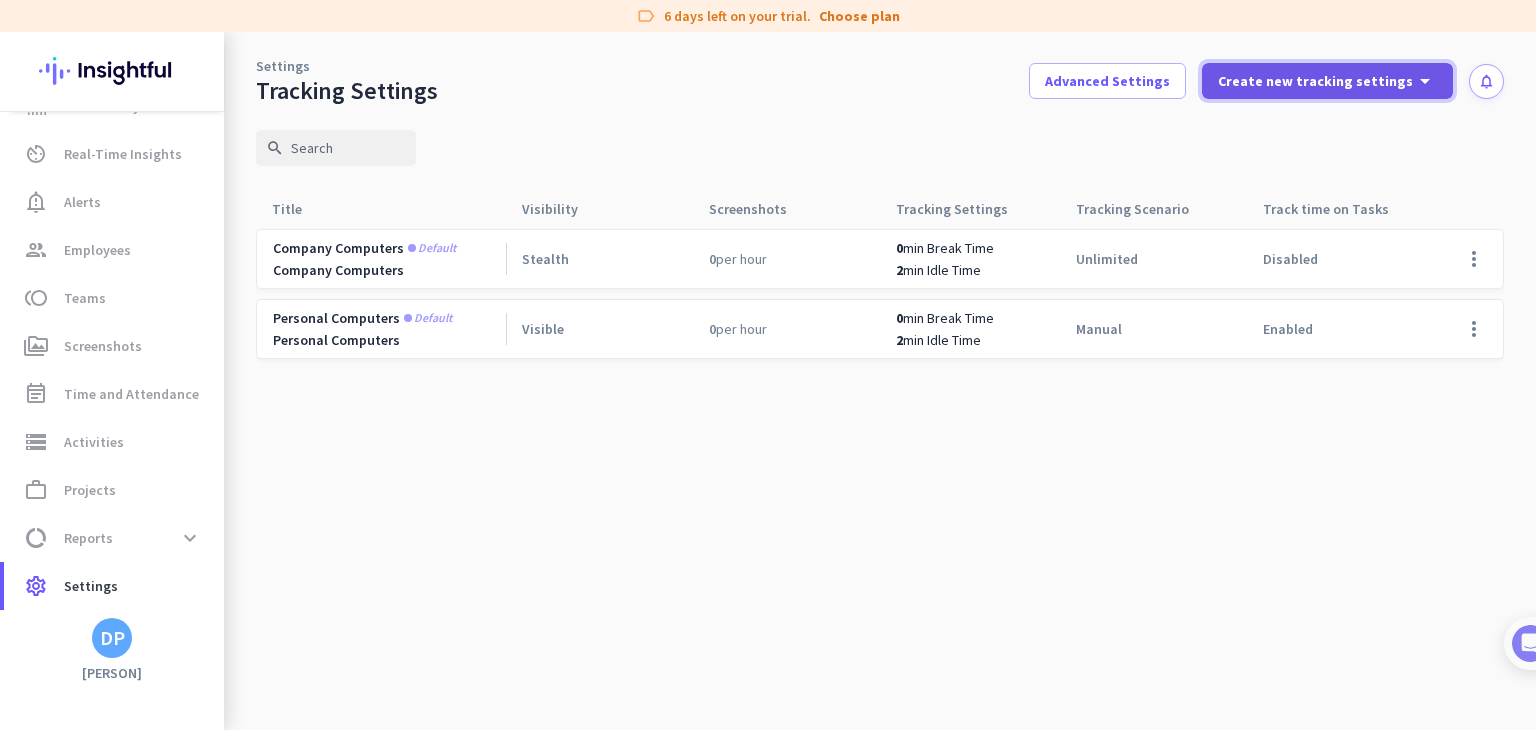 click on "Create new tracking settings" at bounding box center (1315, 81) 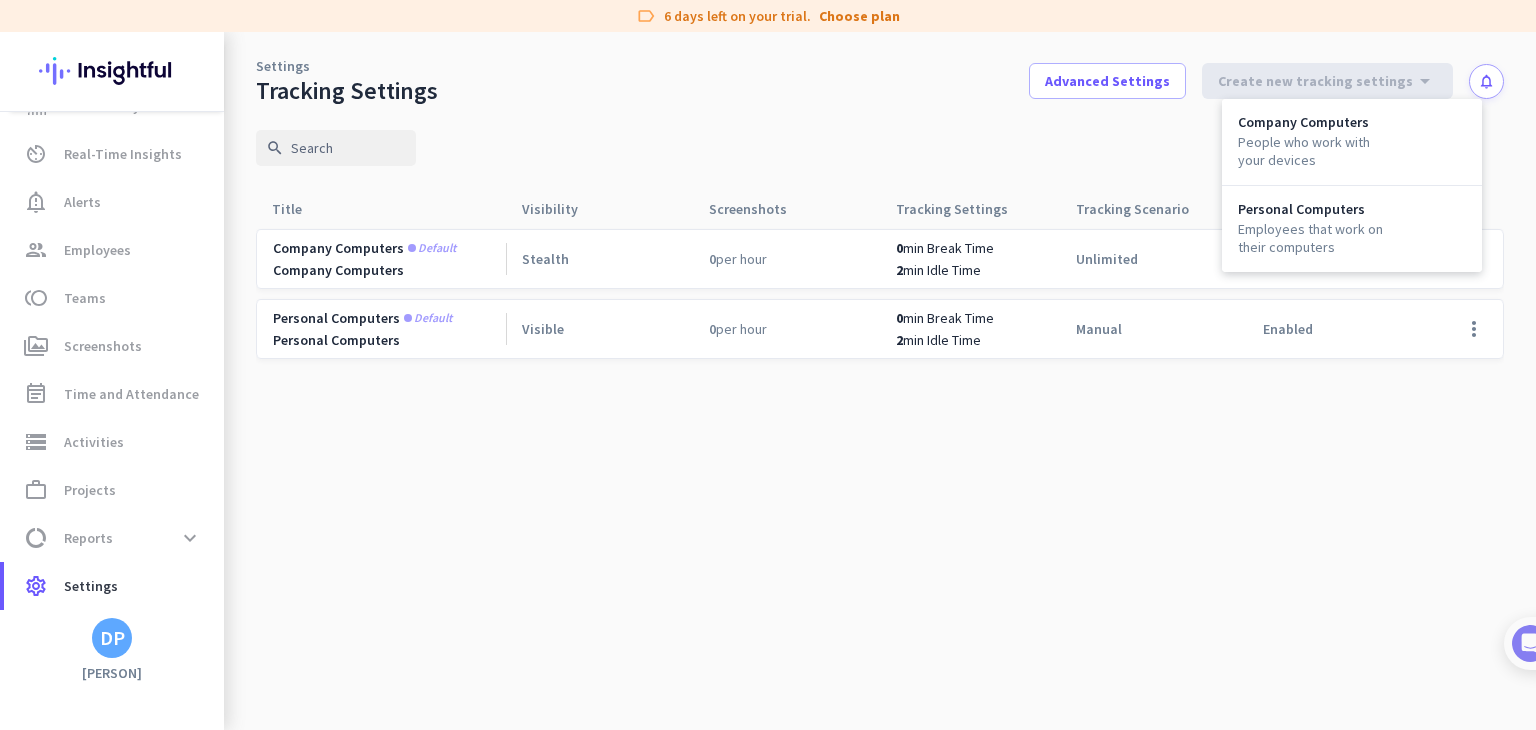 click at bounding box center [768, 365] 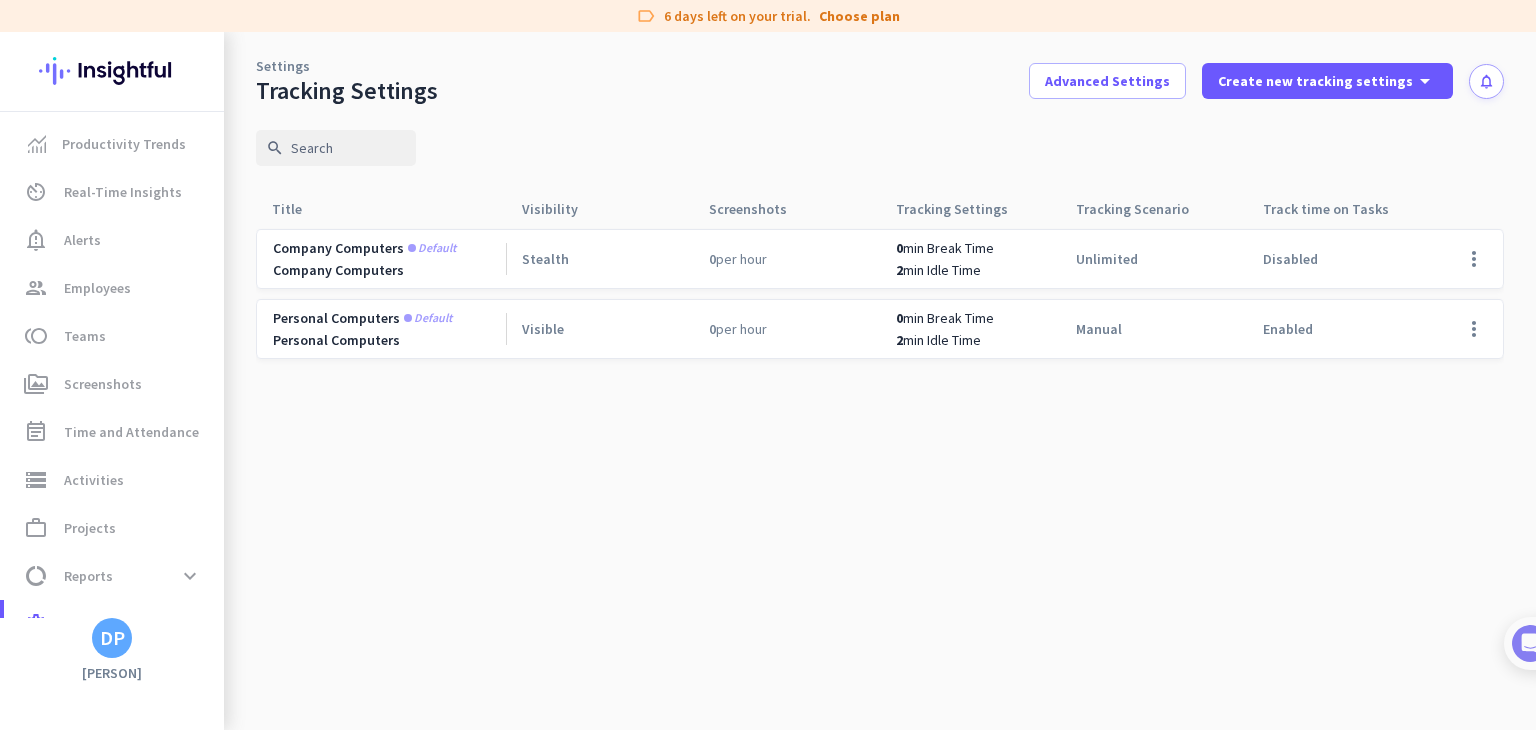 scroll, scrollTop: 38, scrollLeft: 0, axis: vertical 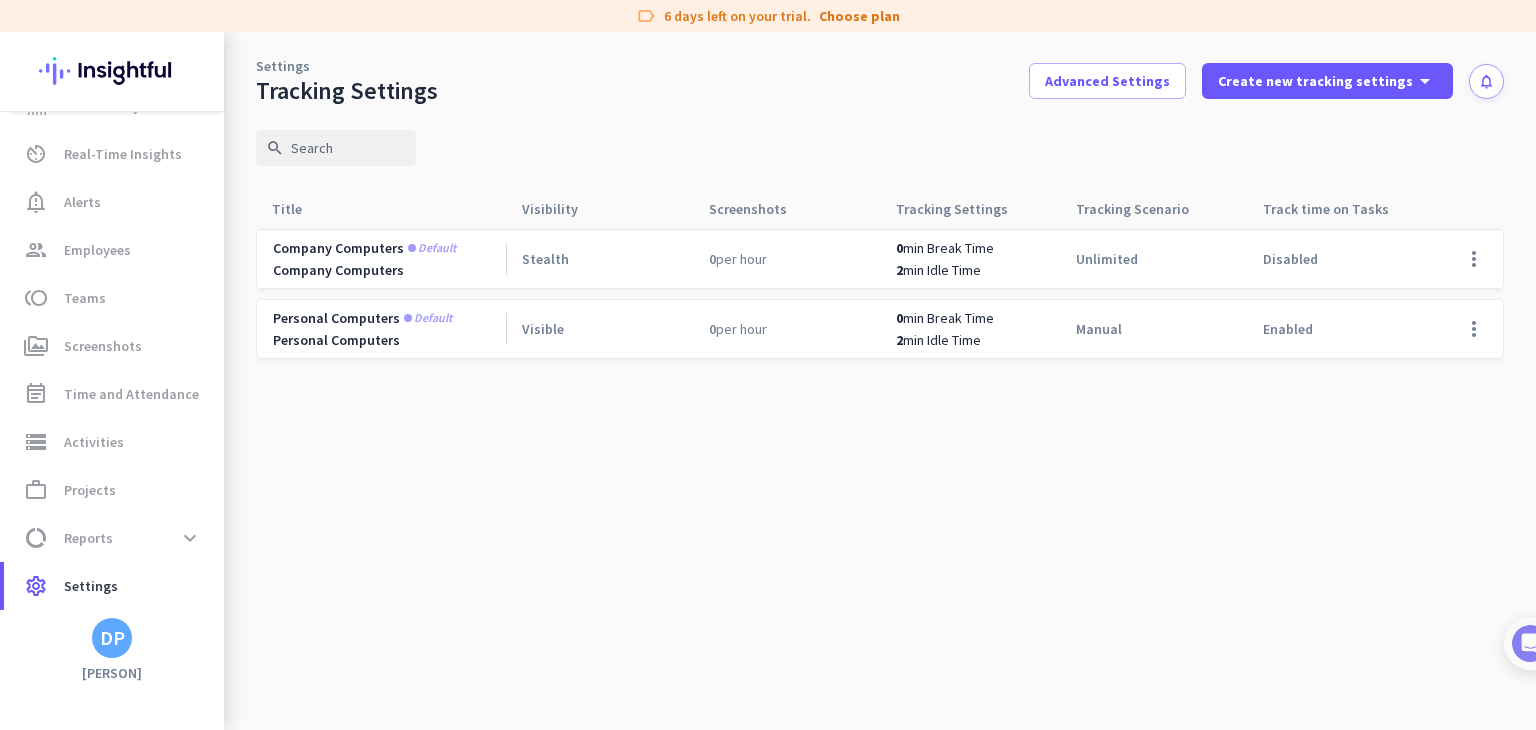 click on "Company computers  Default  Company Computers   Stealth   0   per hour   0  min Break Time  2  min Idle Time  unlimited   Disabled  more_vert  Personal computers  Default  Personal Computers   Visible   0   per hour   0  min Break Time  2  min Idle Time  manual   Enabled  more_vert" 